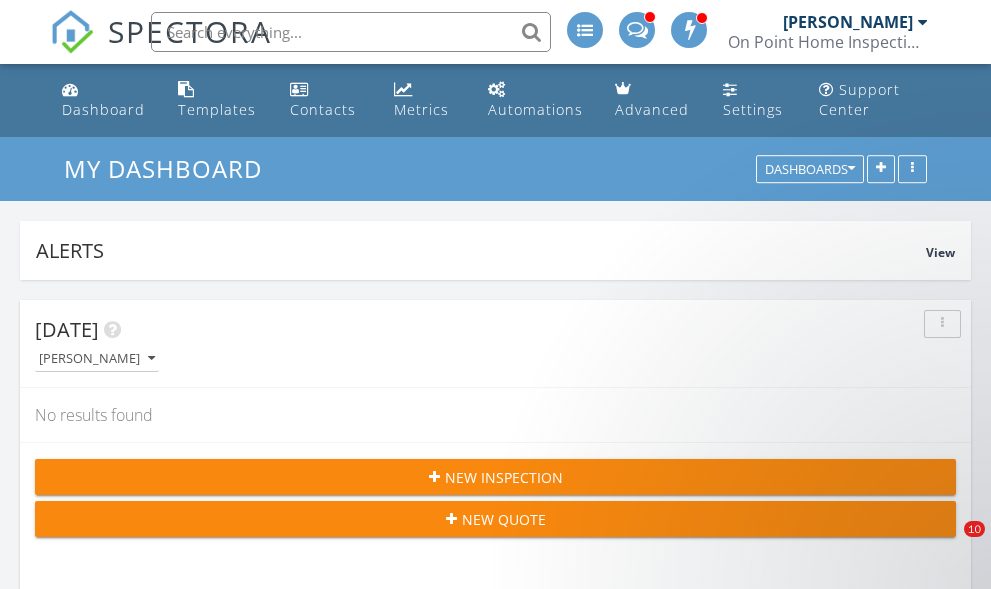 scroll, scrollTop: 800, scrollLeft: 0, axis: vertical 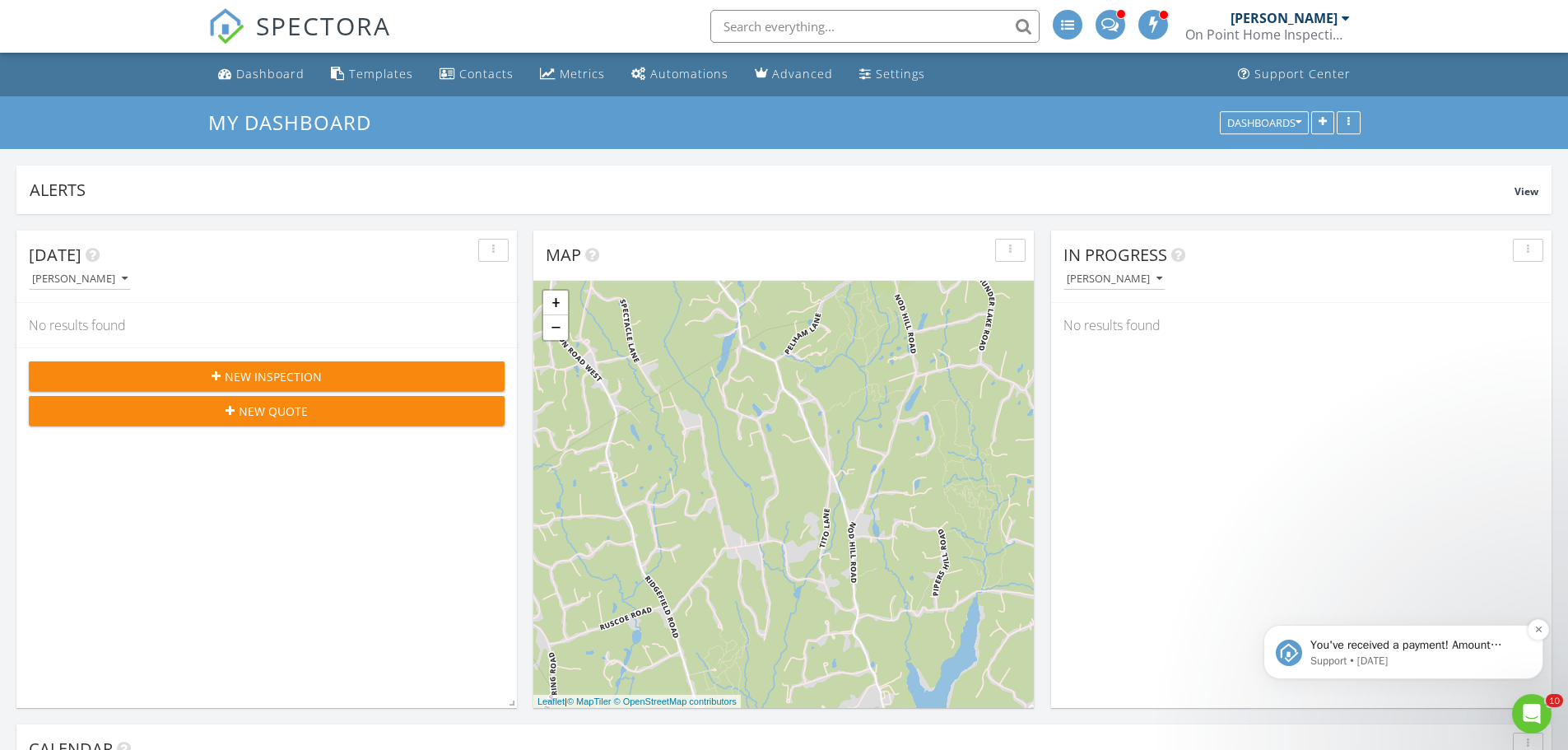 click on "Support • 1d ago" at bounding box center [1417, 661] 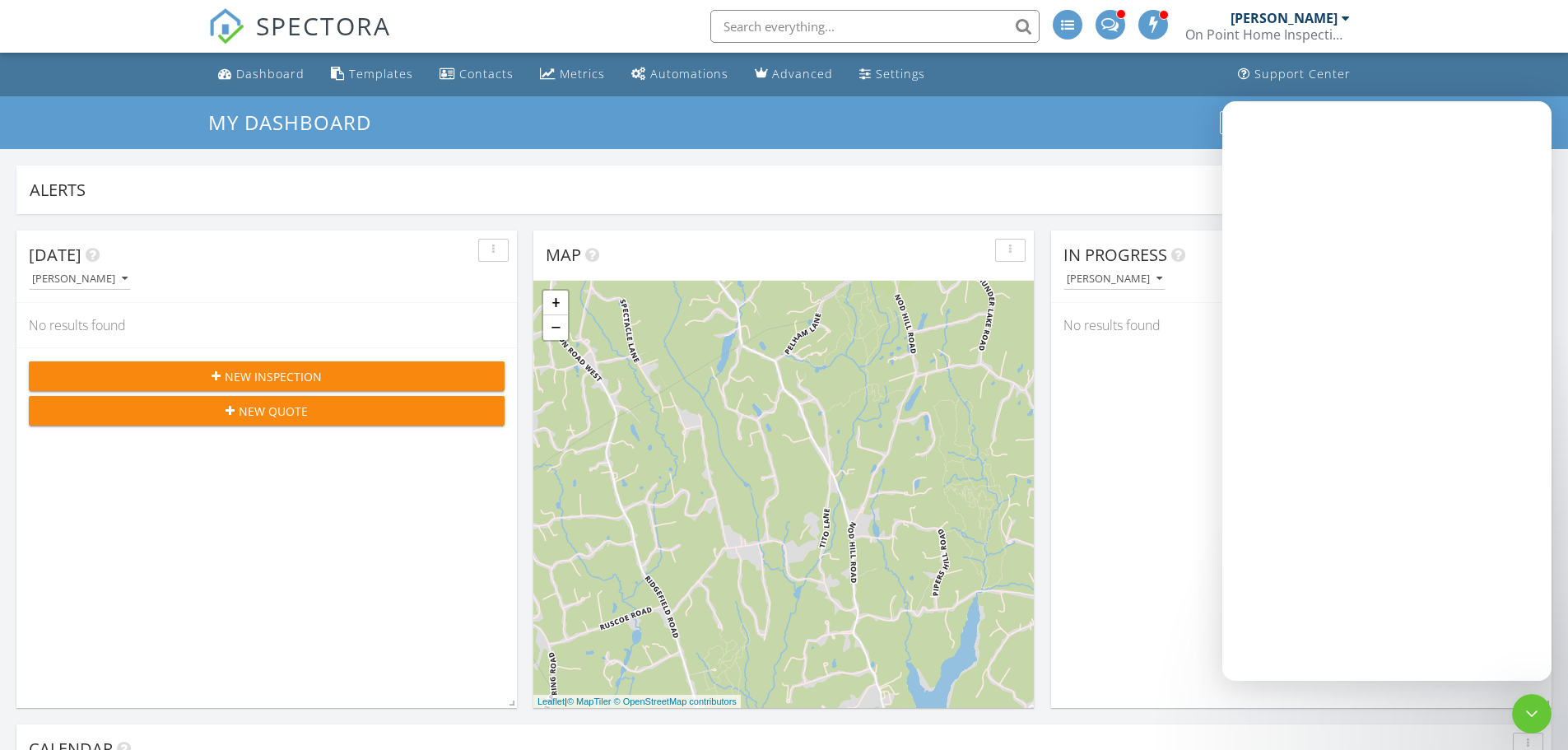scroll, scrollTop: 0, scrollLeft: 0, axis: both 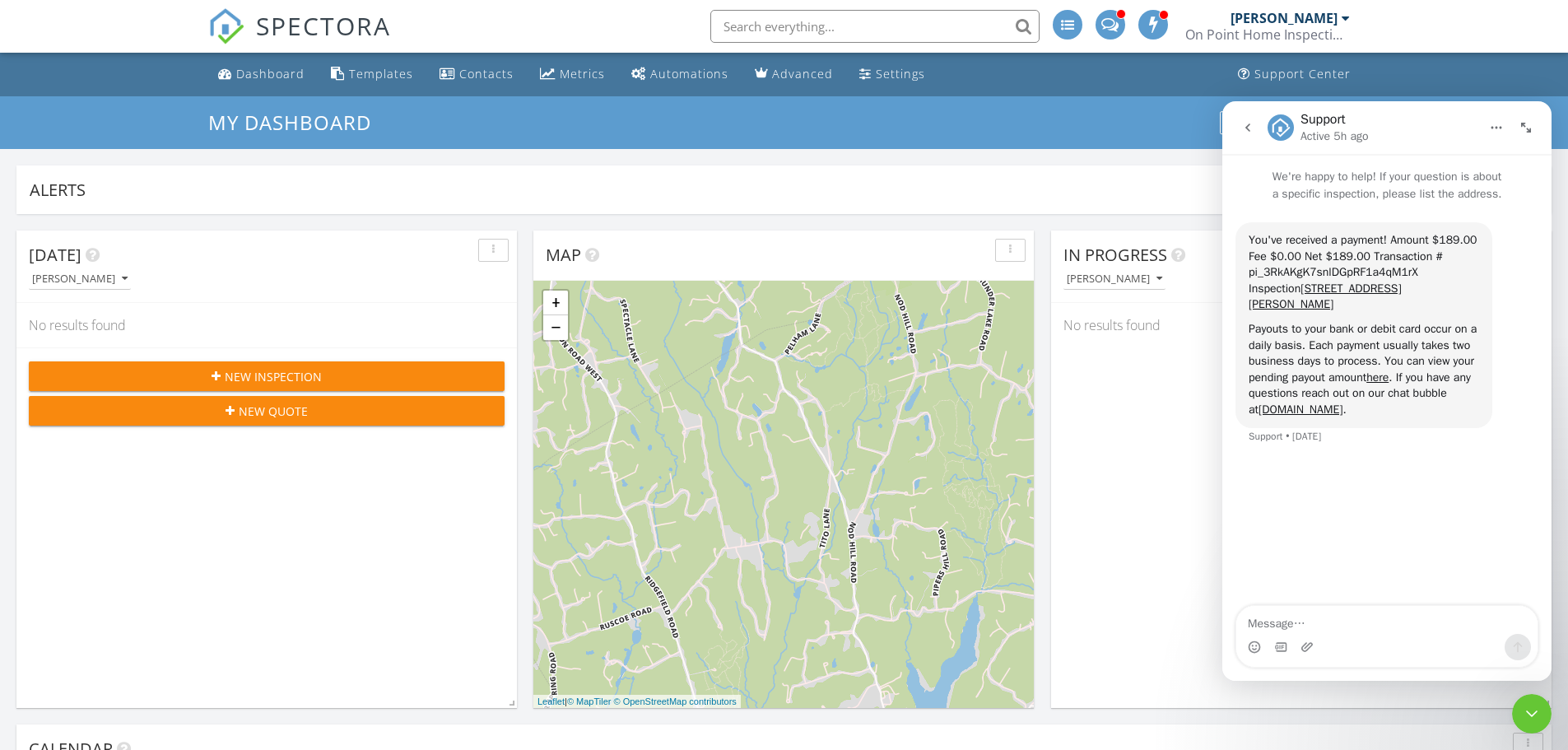 click 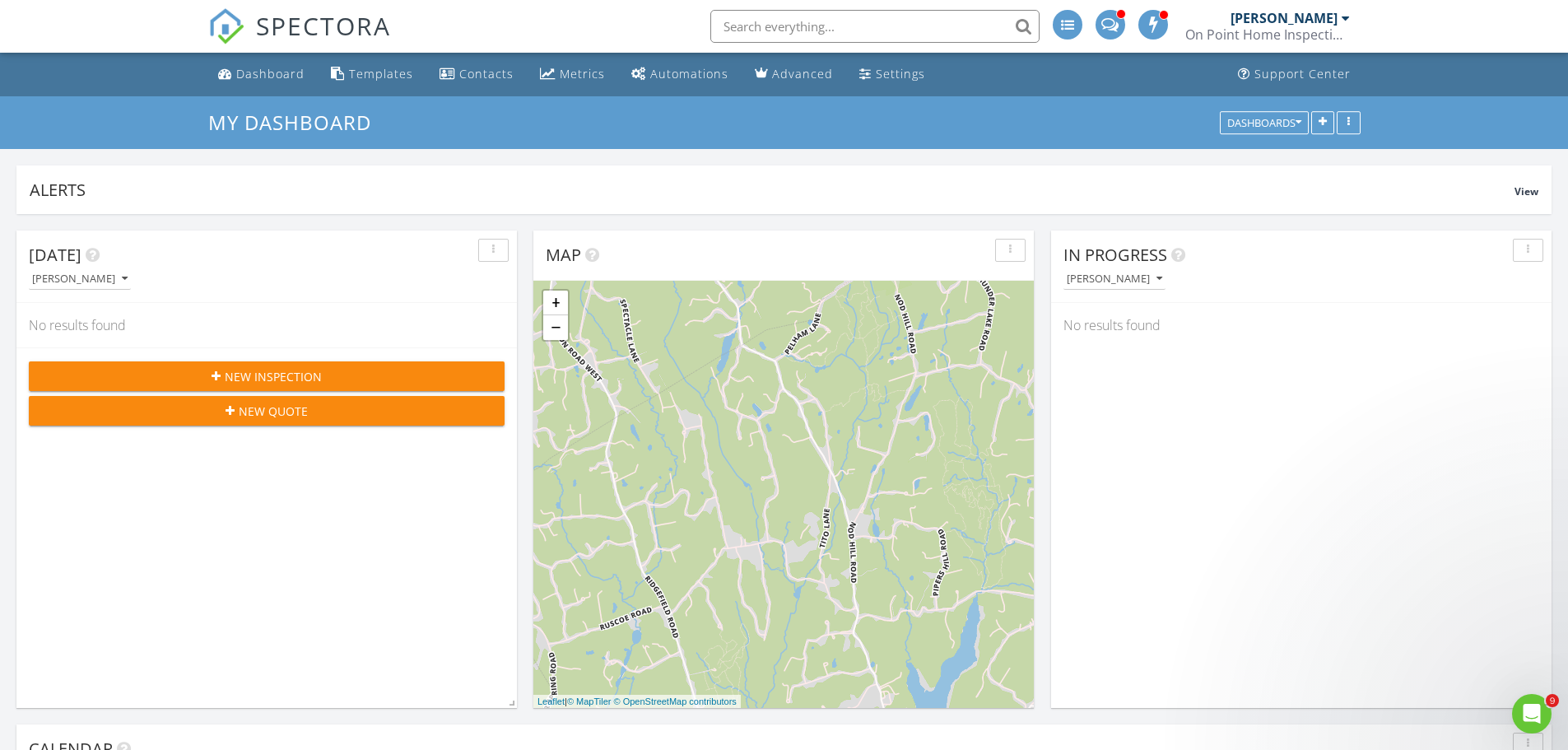scroll, scrollTop: 0, scrollLeft: 0, axis: both 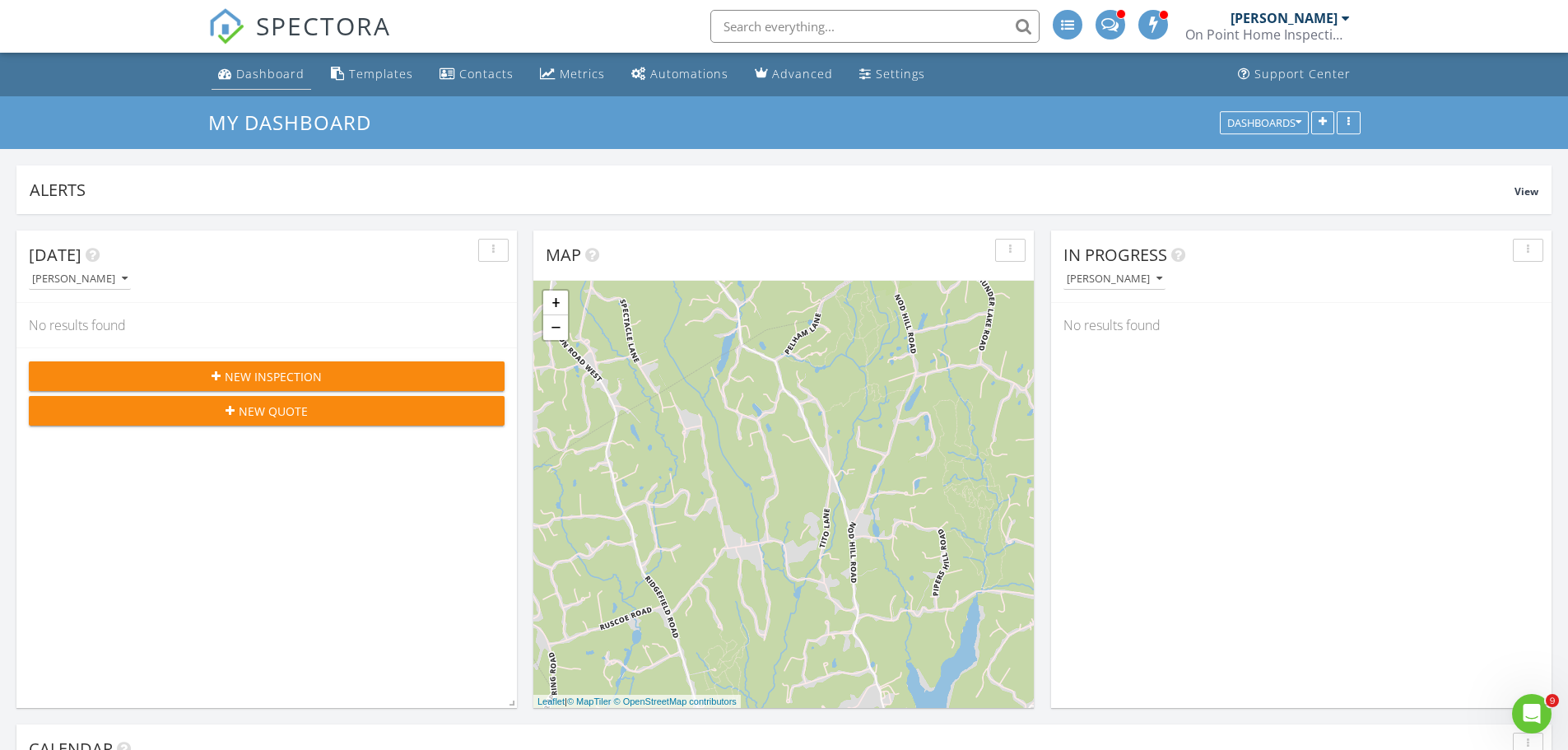 click on "Dashboard" at bounding box center [270, 73] 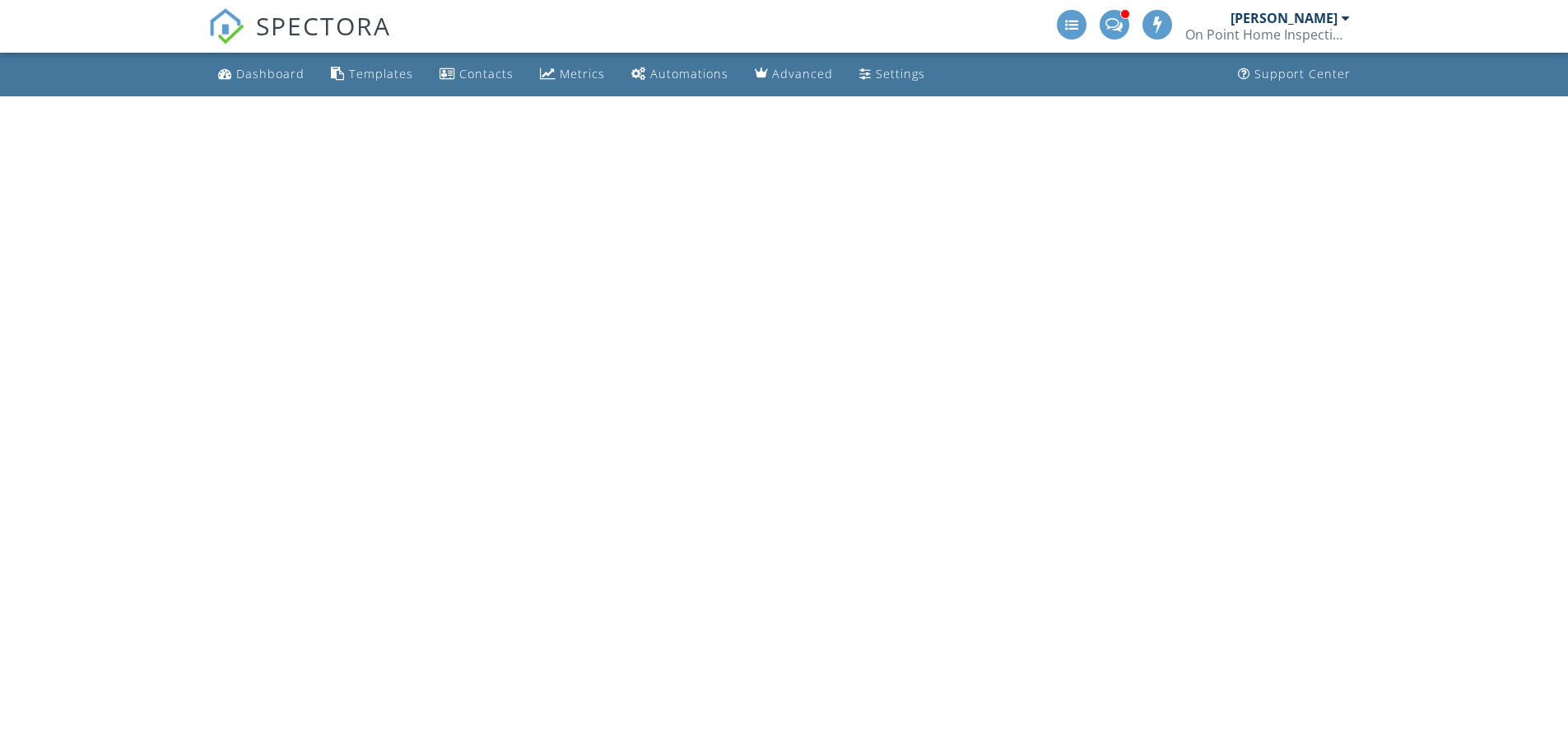 scroll, scrollTop: 0, scrollLeft: 0, axis: both 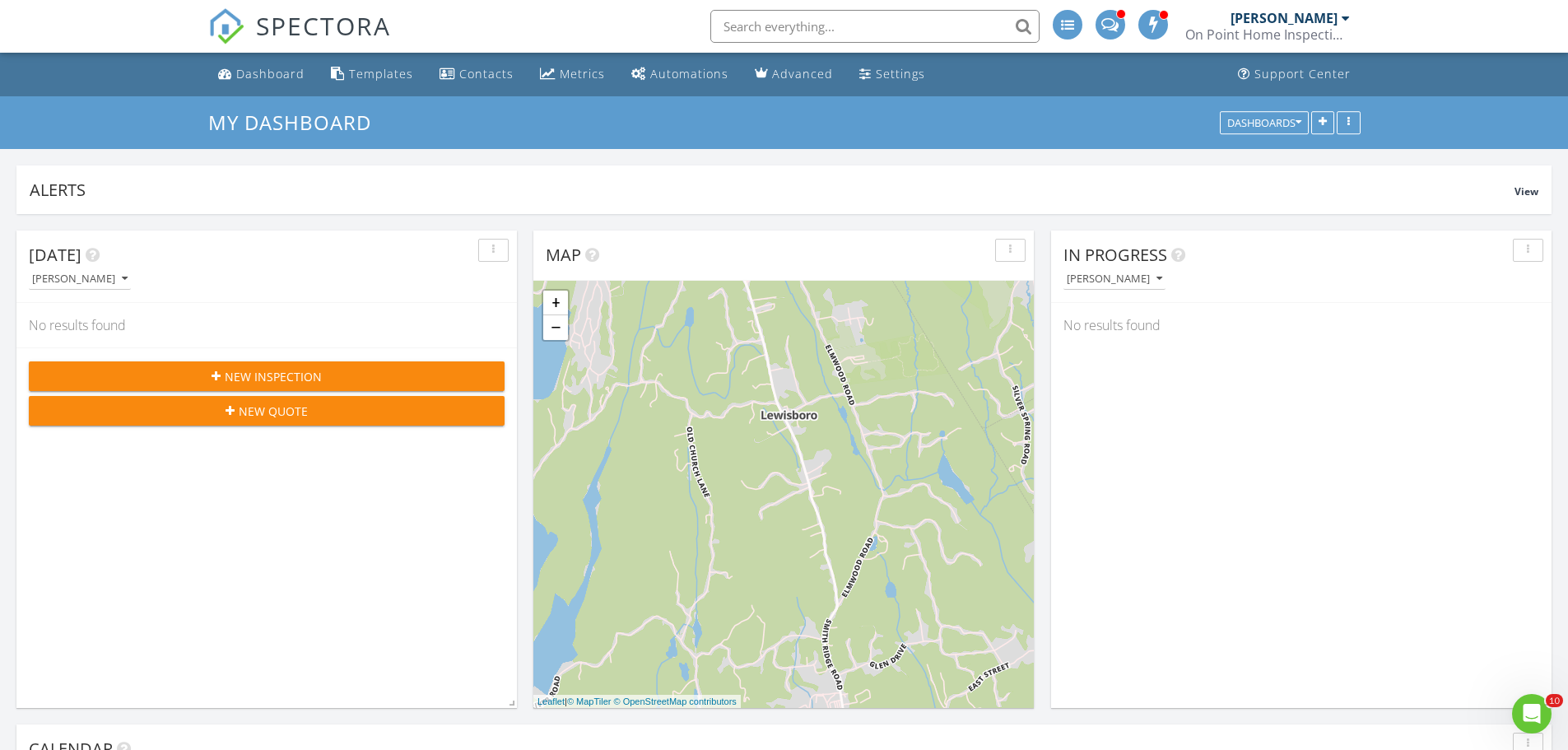 click on "New Inspection" at bounding box center (273, 376) 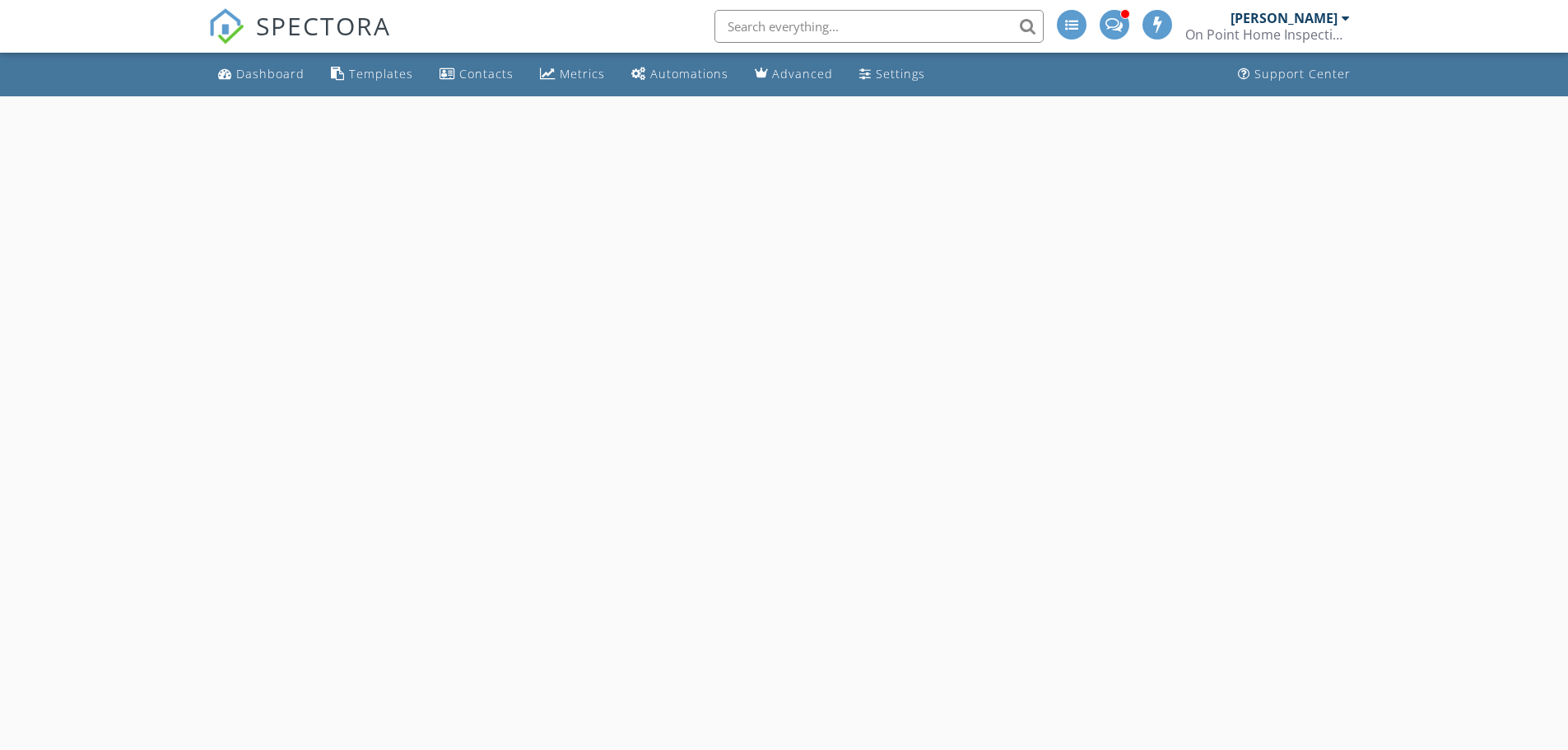 scroll, scrollTop: 0, scrollLeft: 0, axis: both 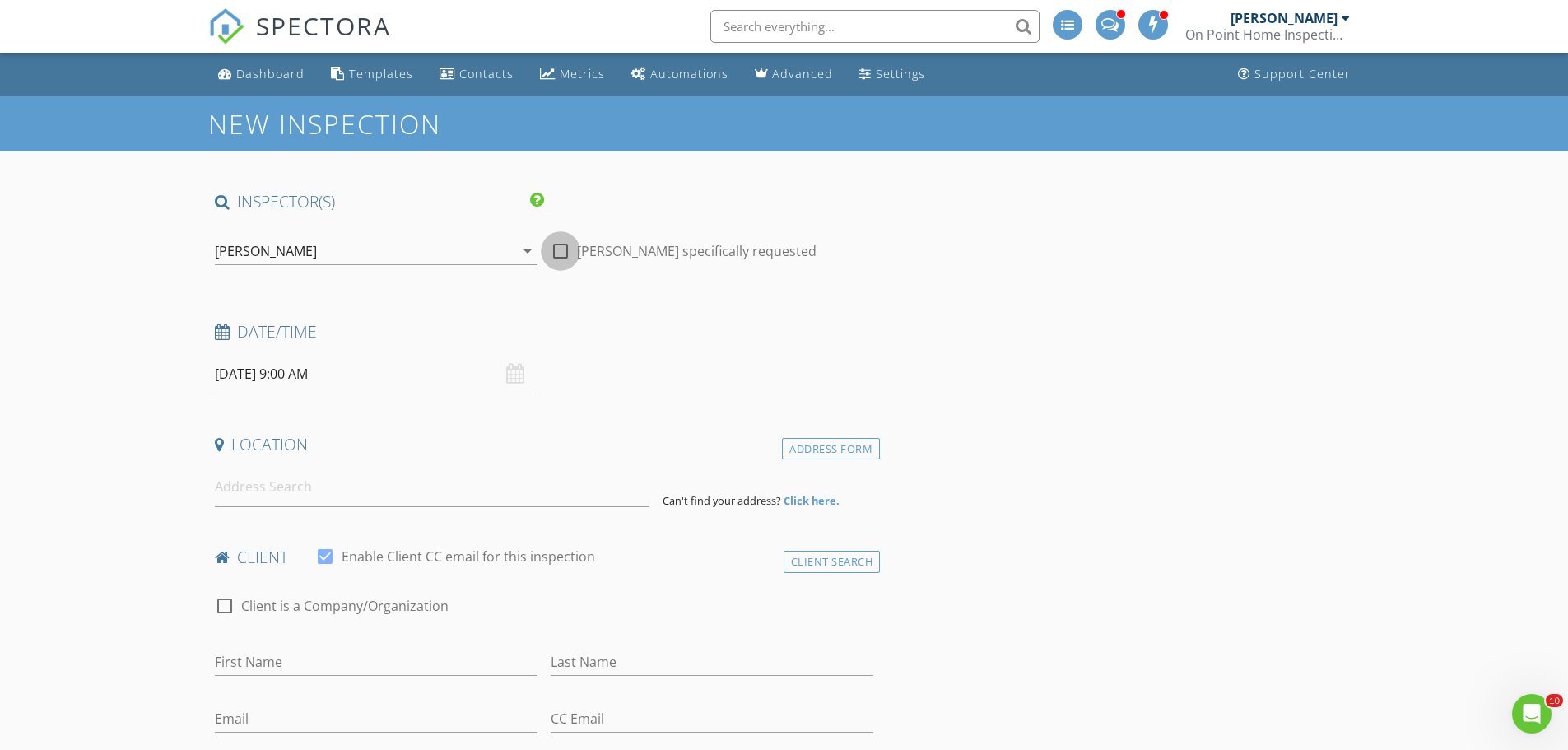 click at bounding box center (561, 251) 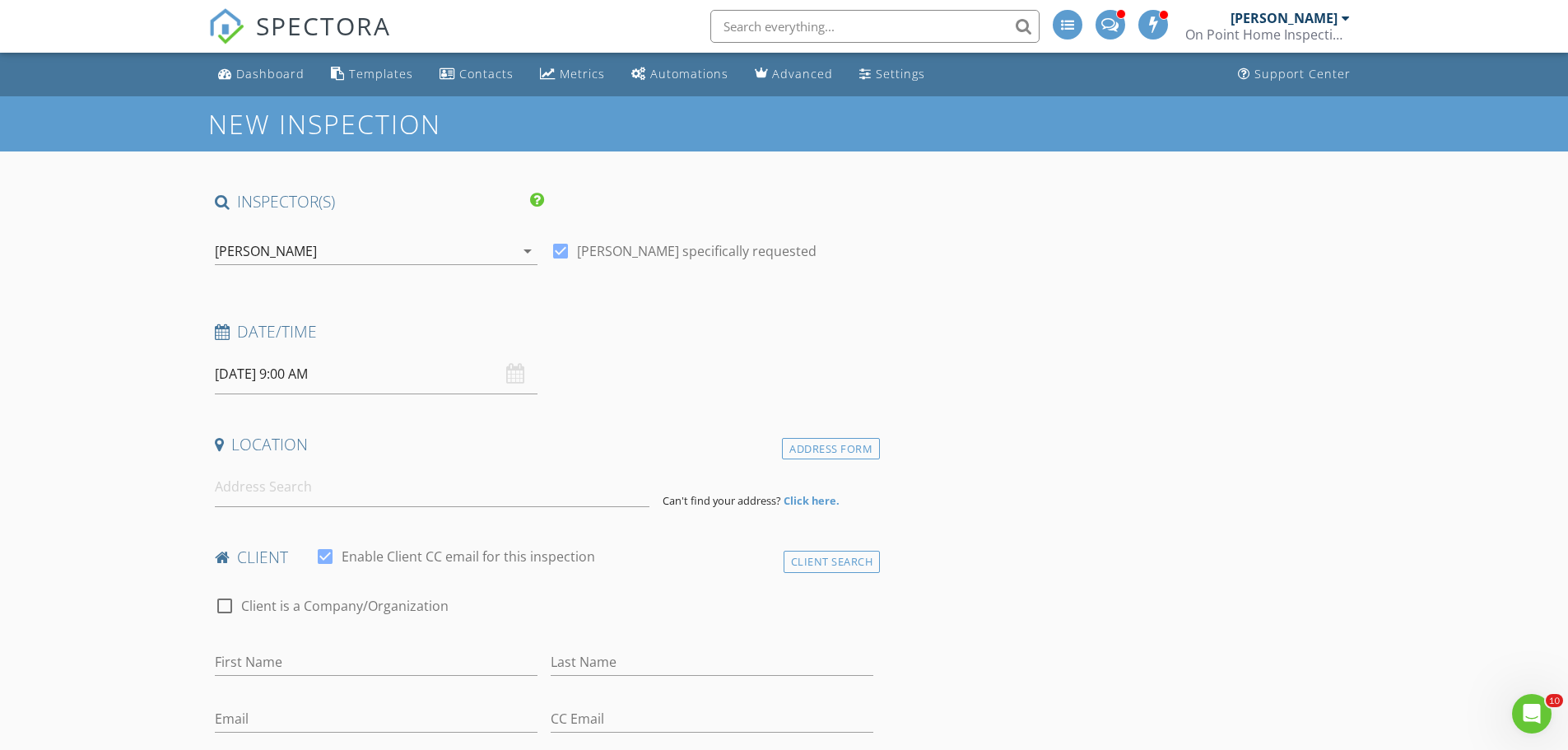 click on "[PERSON_NAME]" at bounding box center [365, 251] 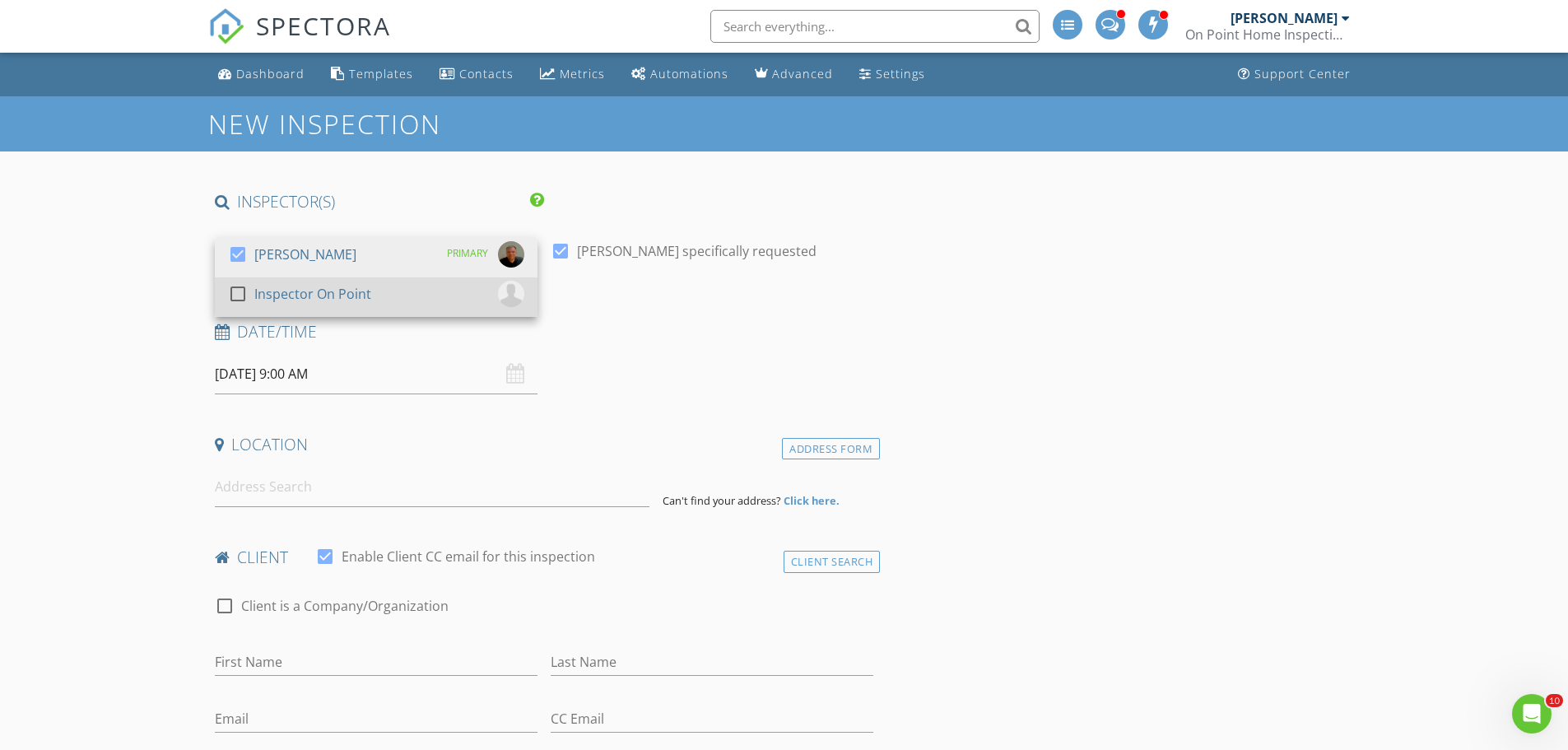 click on "check_box_outline_blank   Inspector On Point" at bounding box center [376, 297] 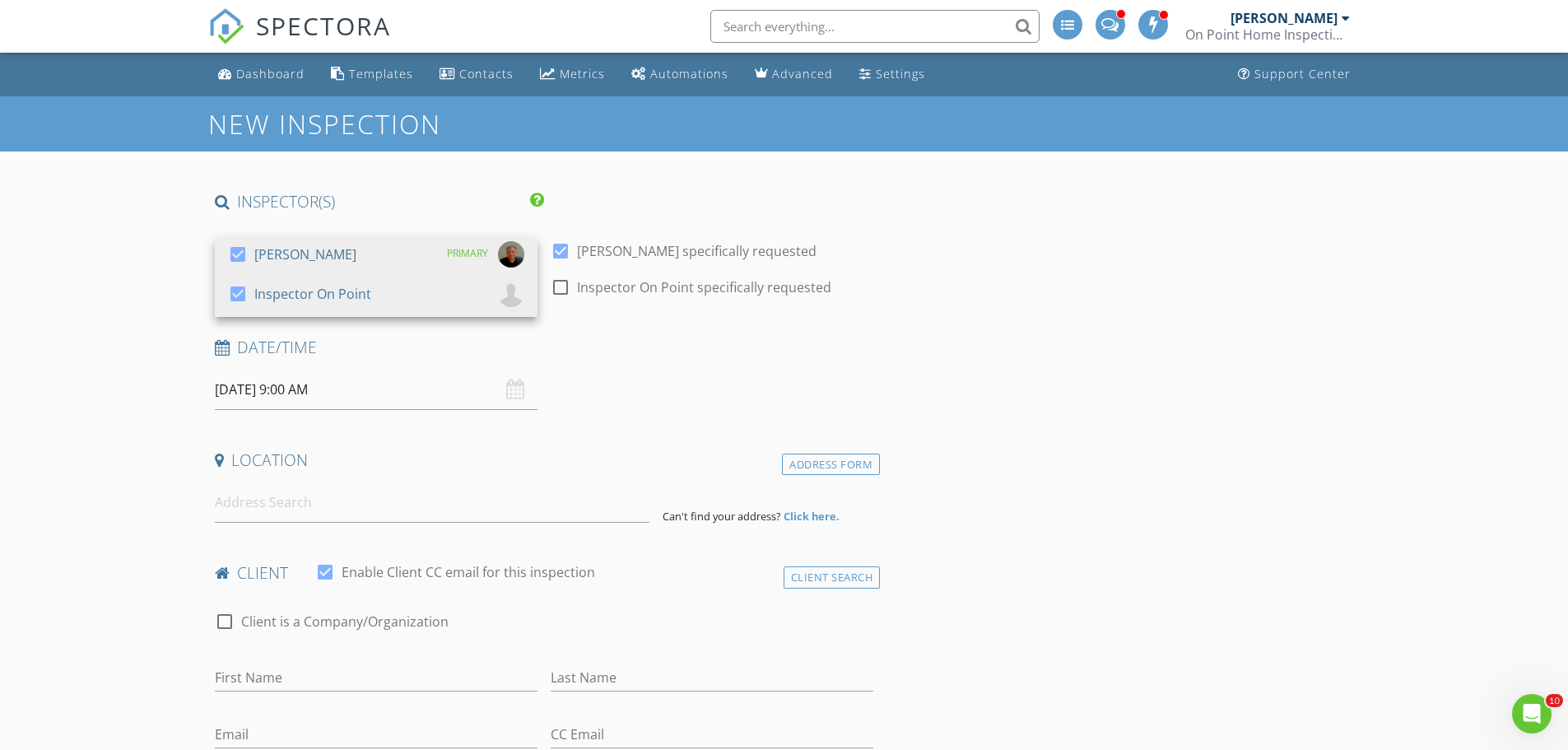 click on "07/14/2025 9:00 AM" at bounding box center [376, 389] 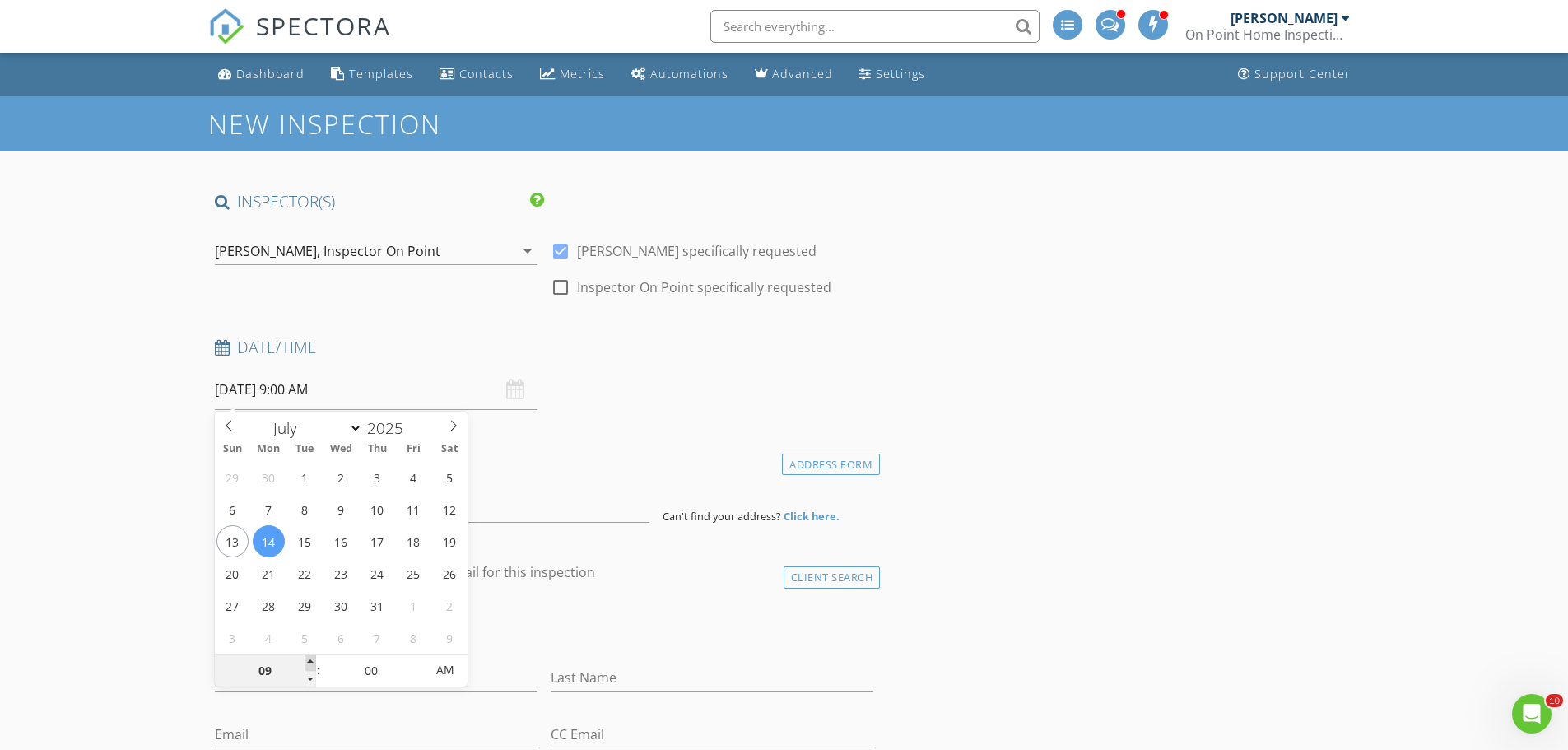 type on "10" 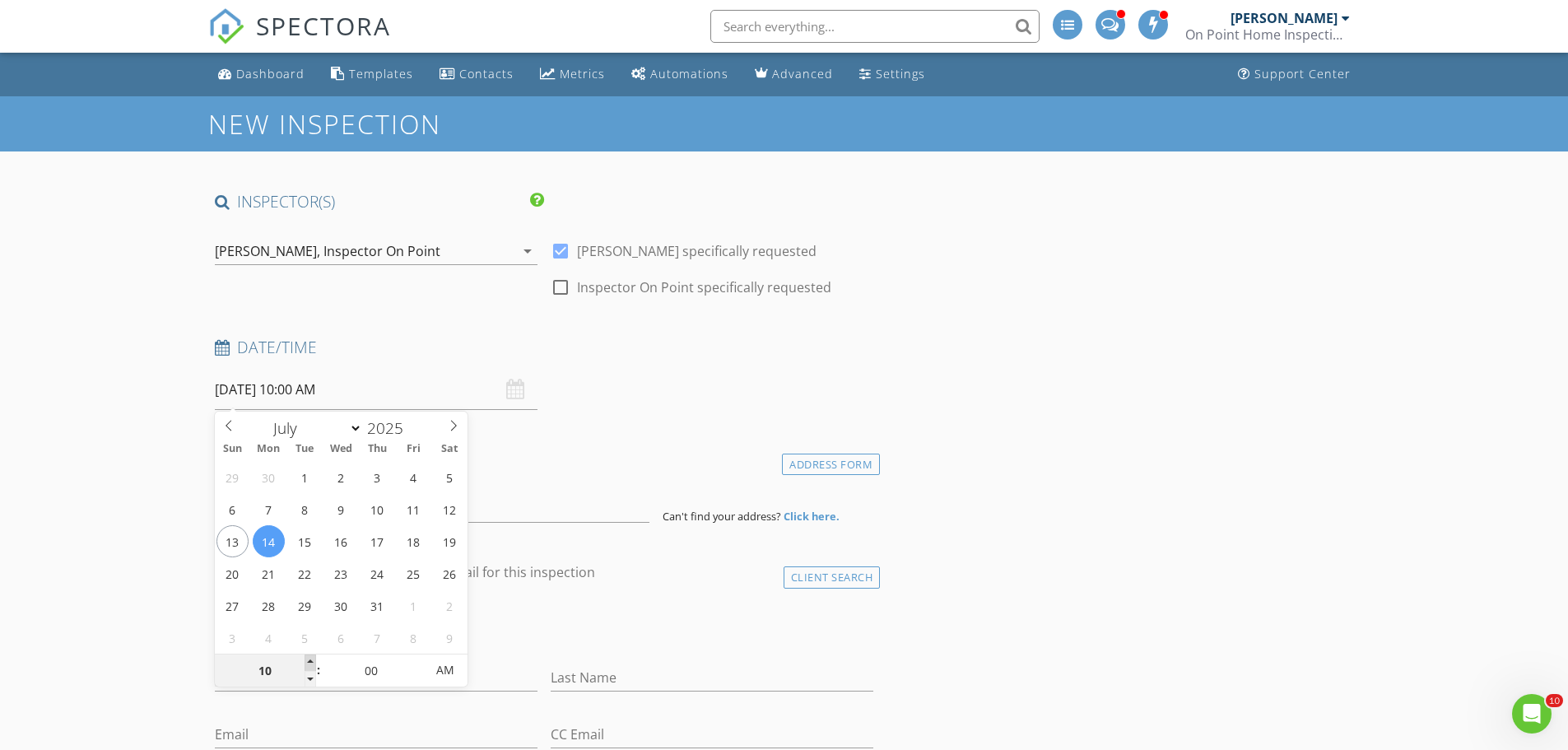 click at bounding box center (310, 663) 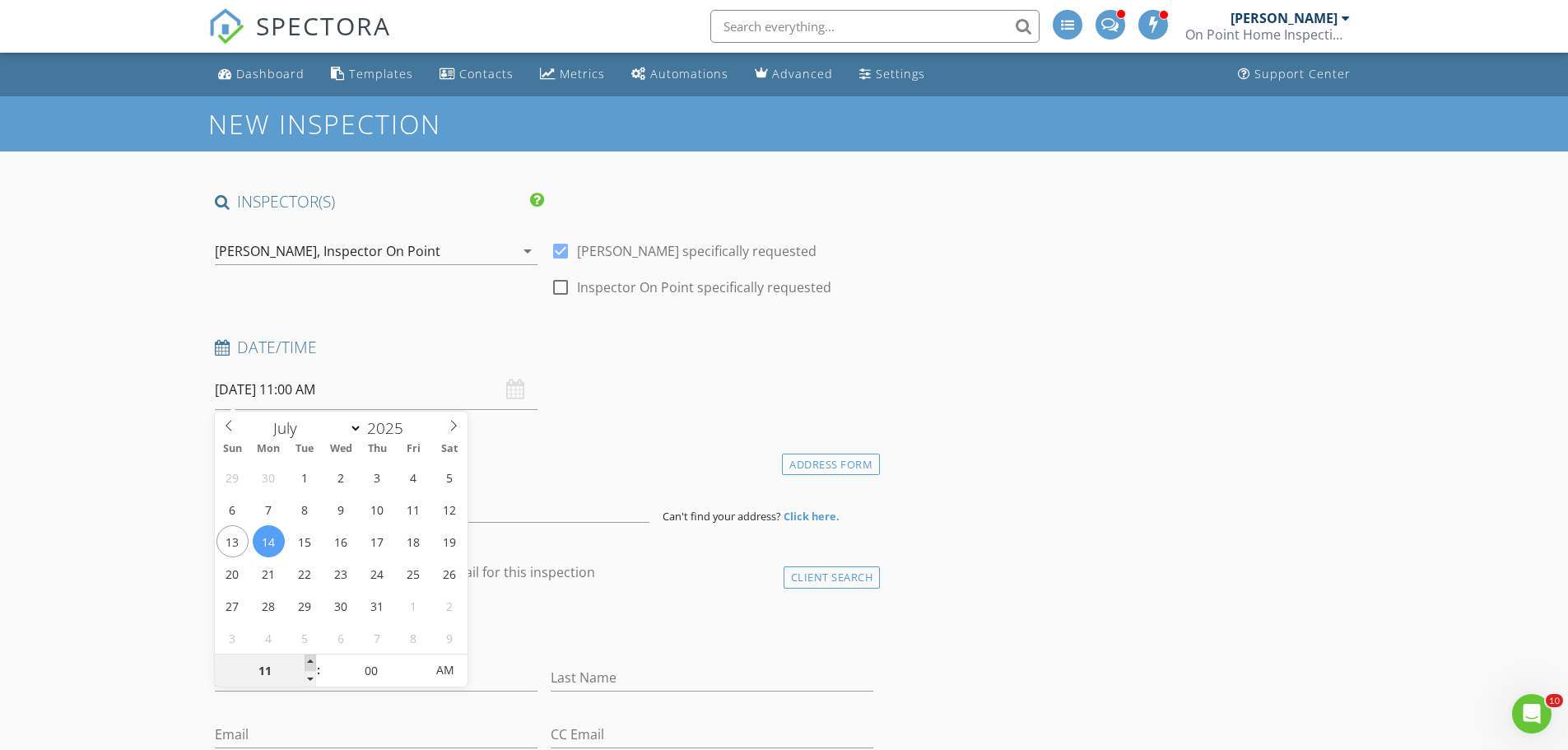click at bounding box center [310, 663] 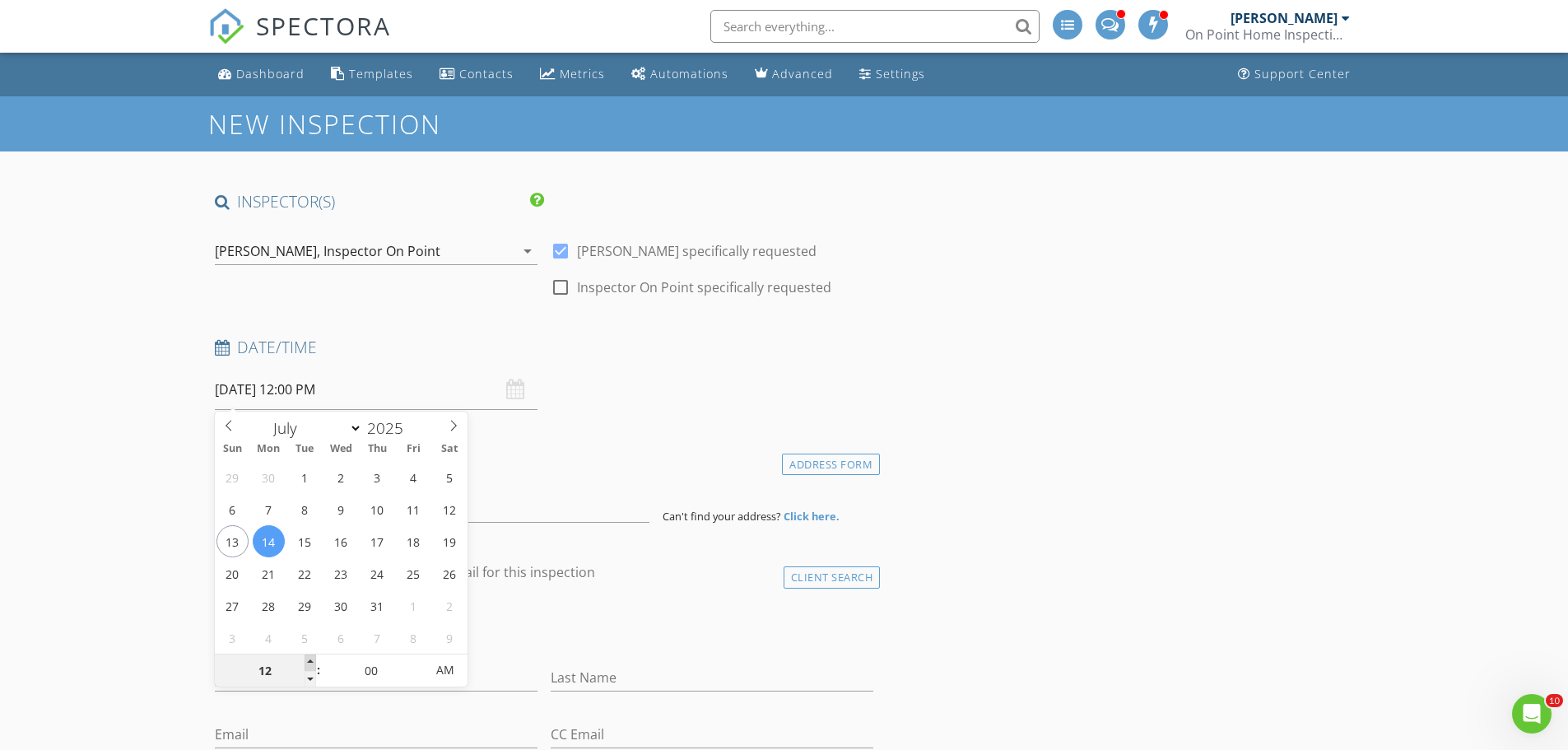 click at bounding box center [310, 663] 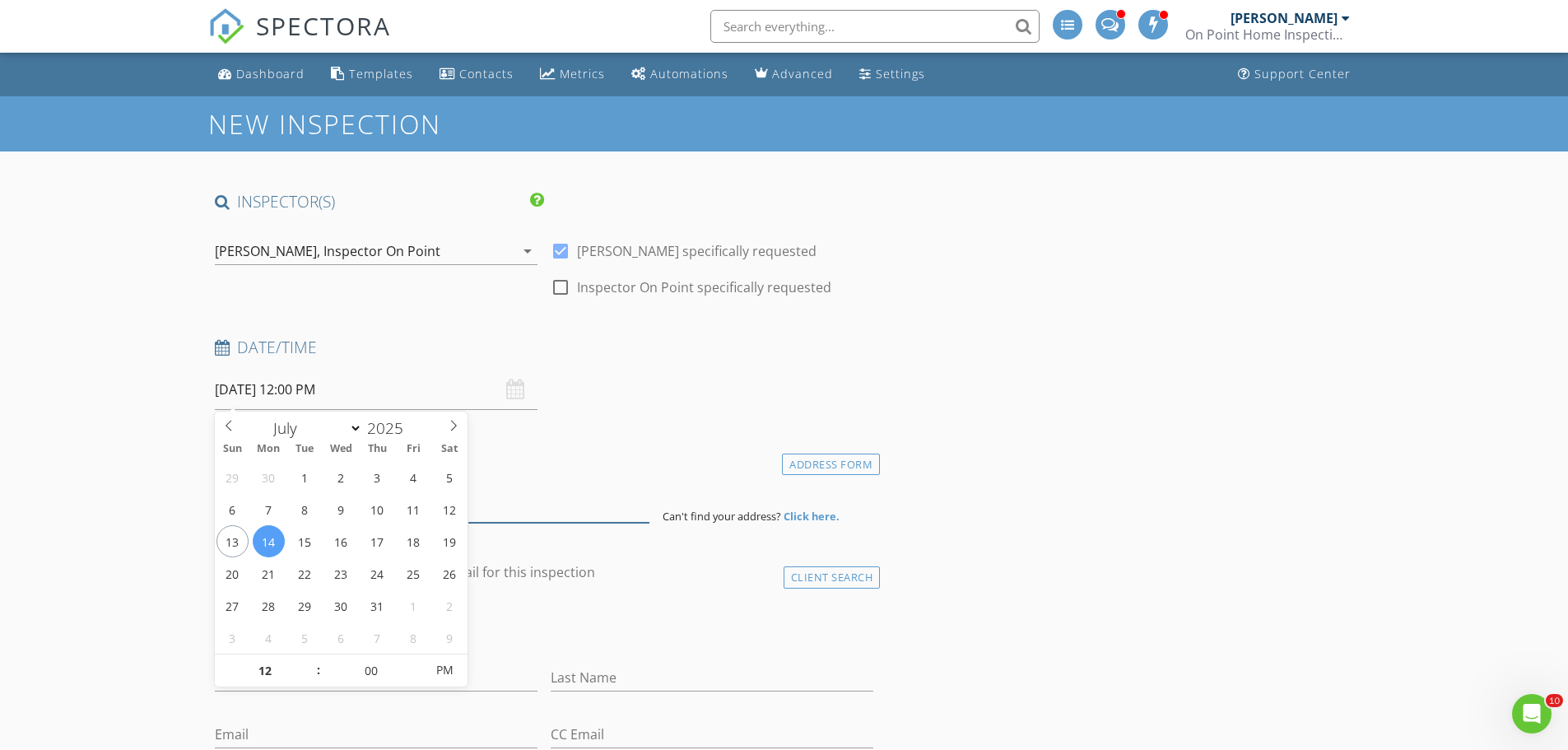click at bounding box center [432, 502] 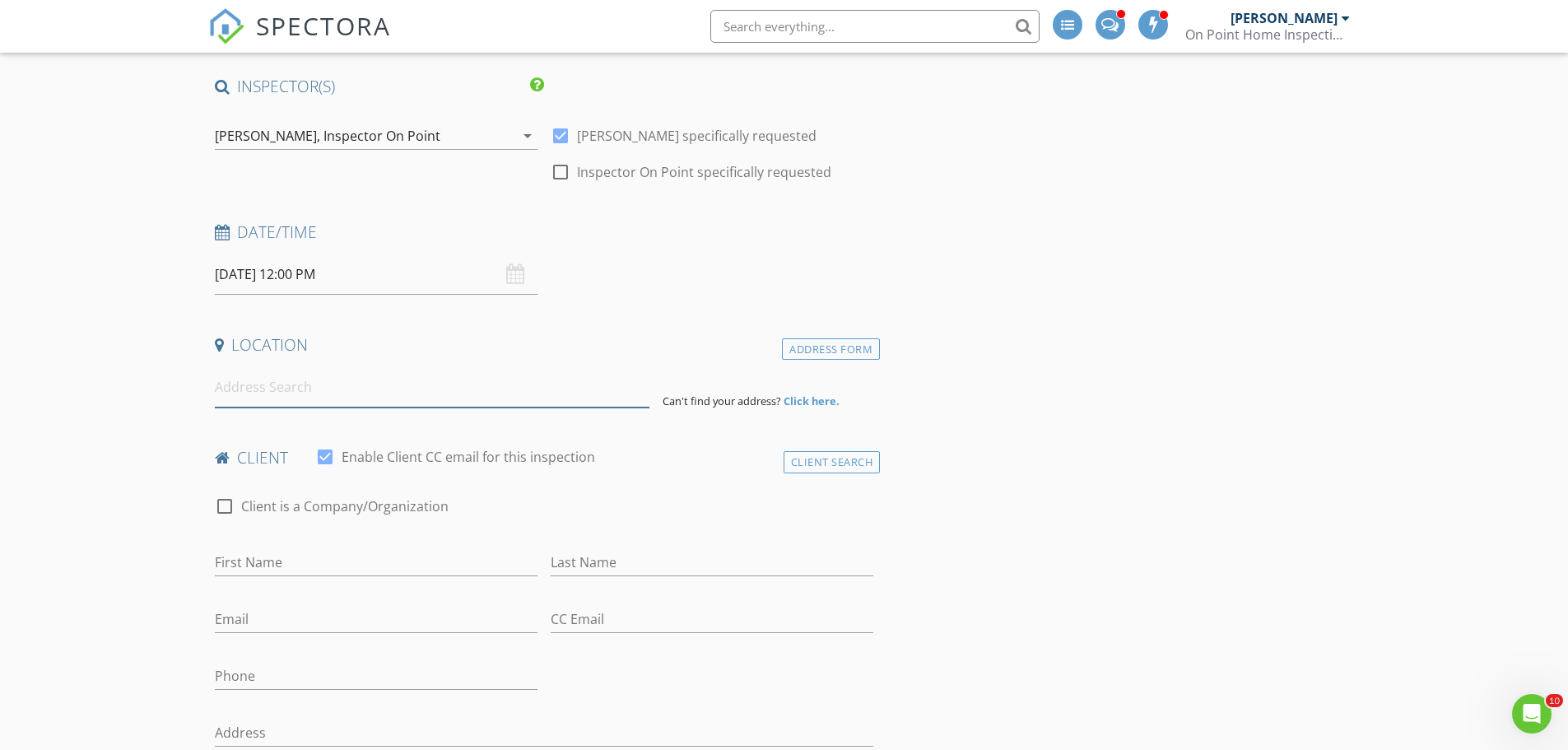 scroll, scrollTop: 82, scrollLeft: 0, axis: vertical 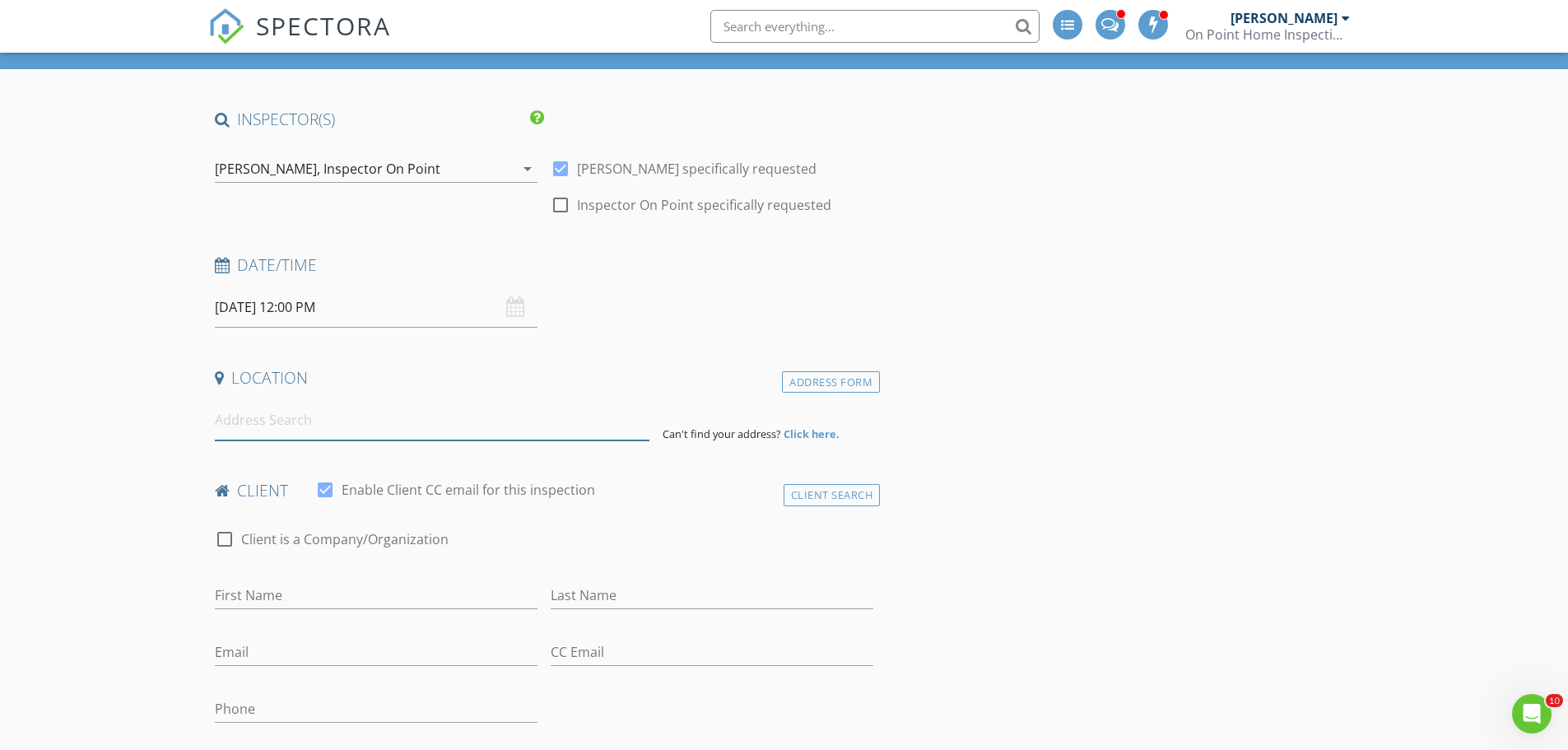 click at bounding box center [432, 420] 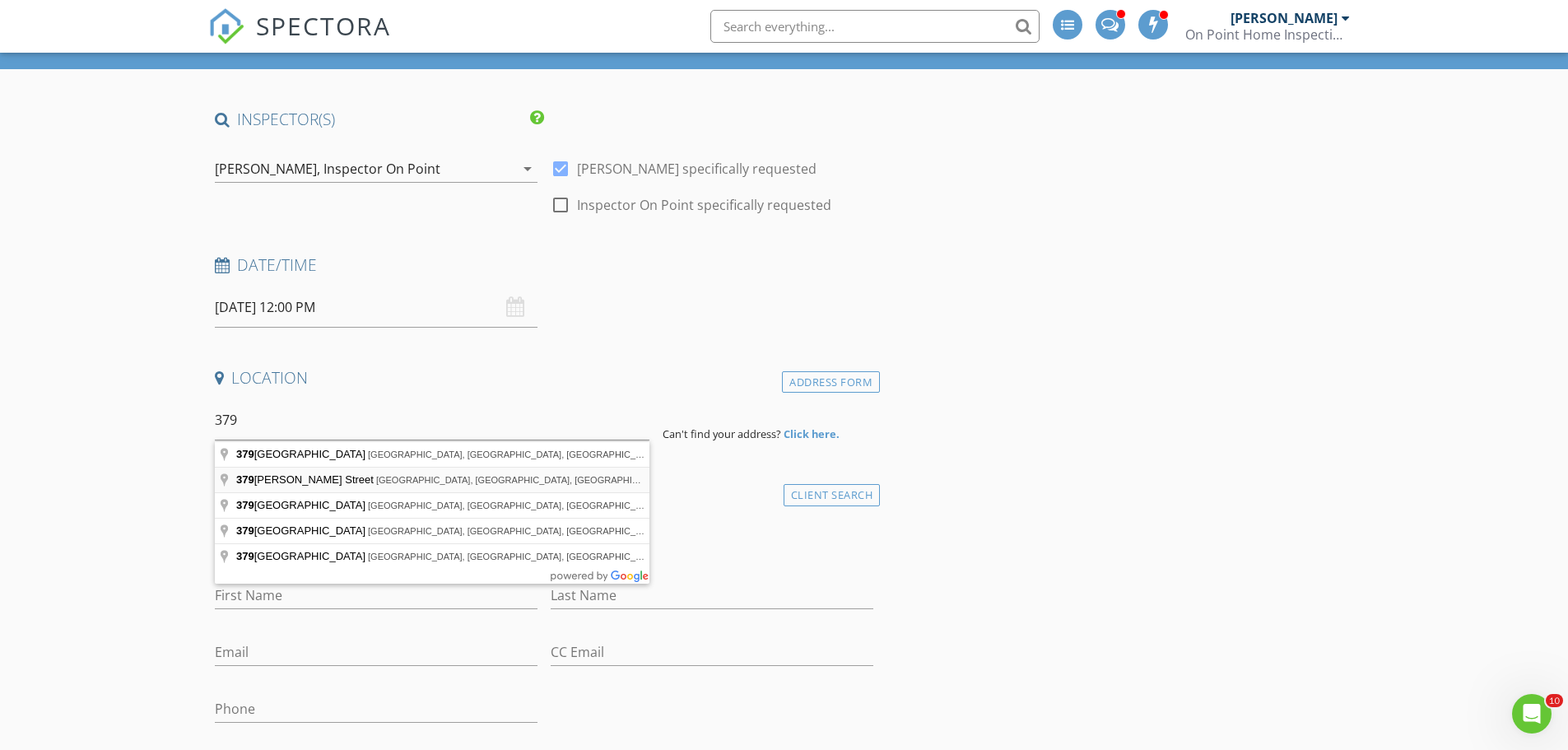 type on "379 Hurlbutt Street, Wilton, CT, USA" 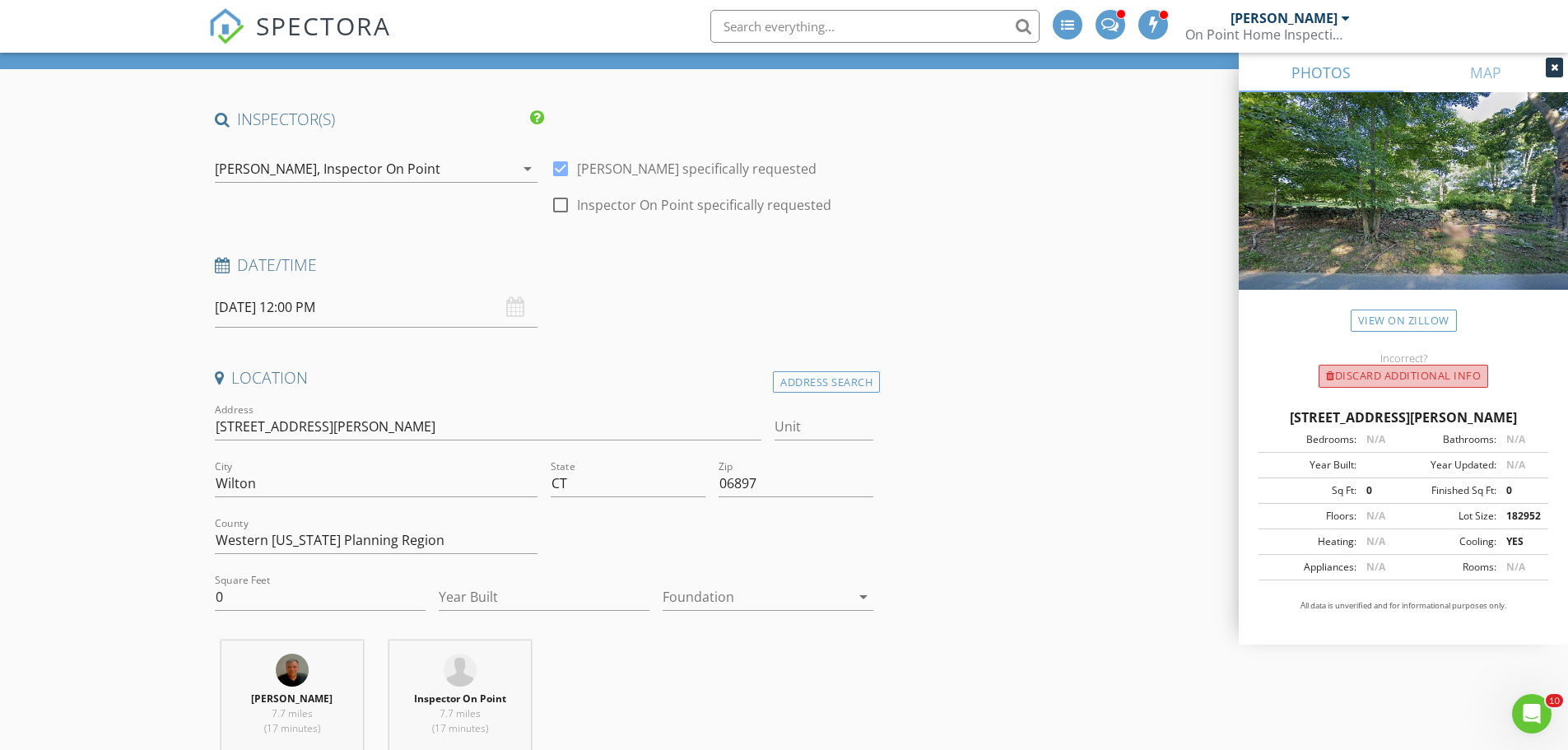 click on "Discard Additional info" at bounding box center (1403, 376) 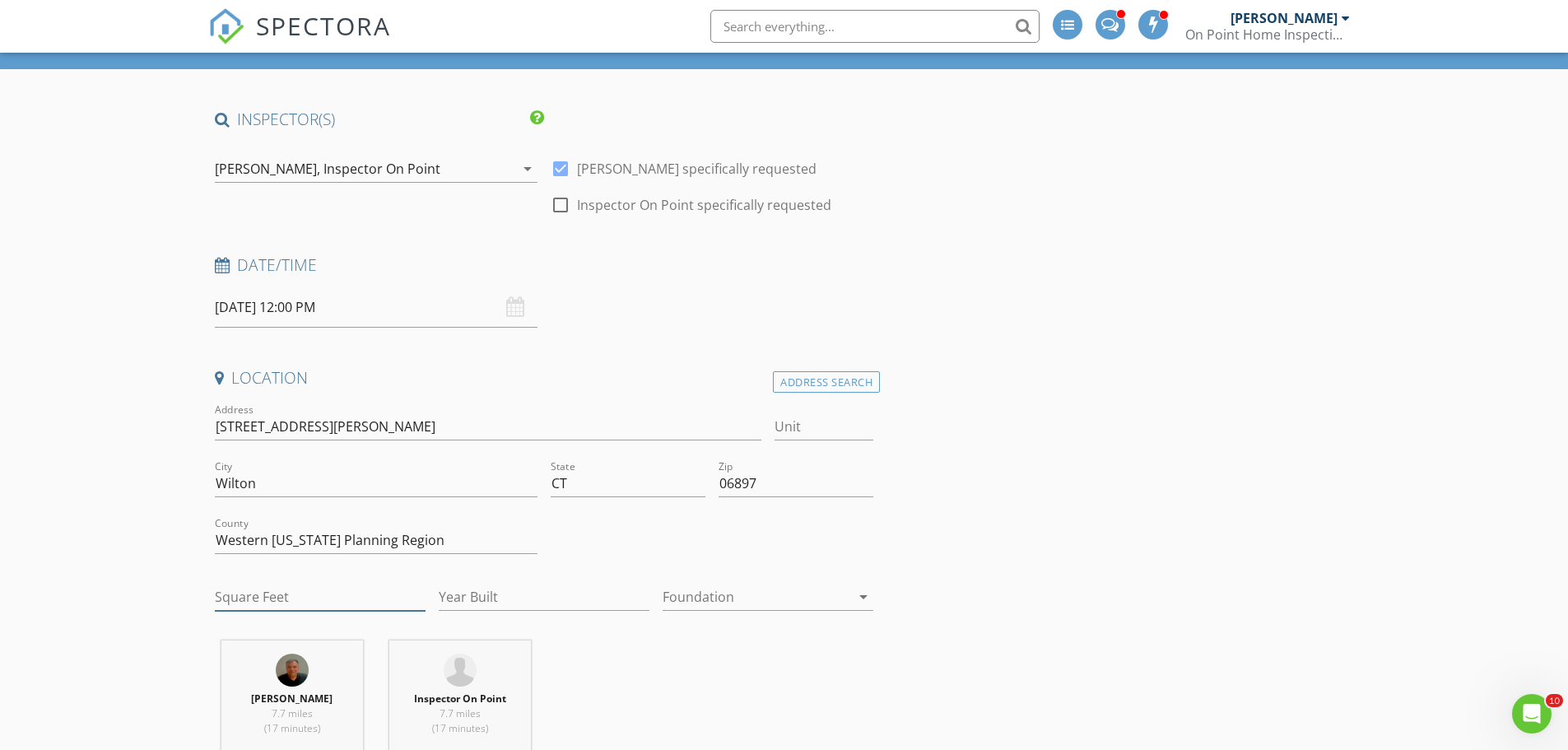 click on "Square Feet" at bounding box center (320, 597) 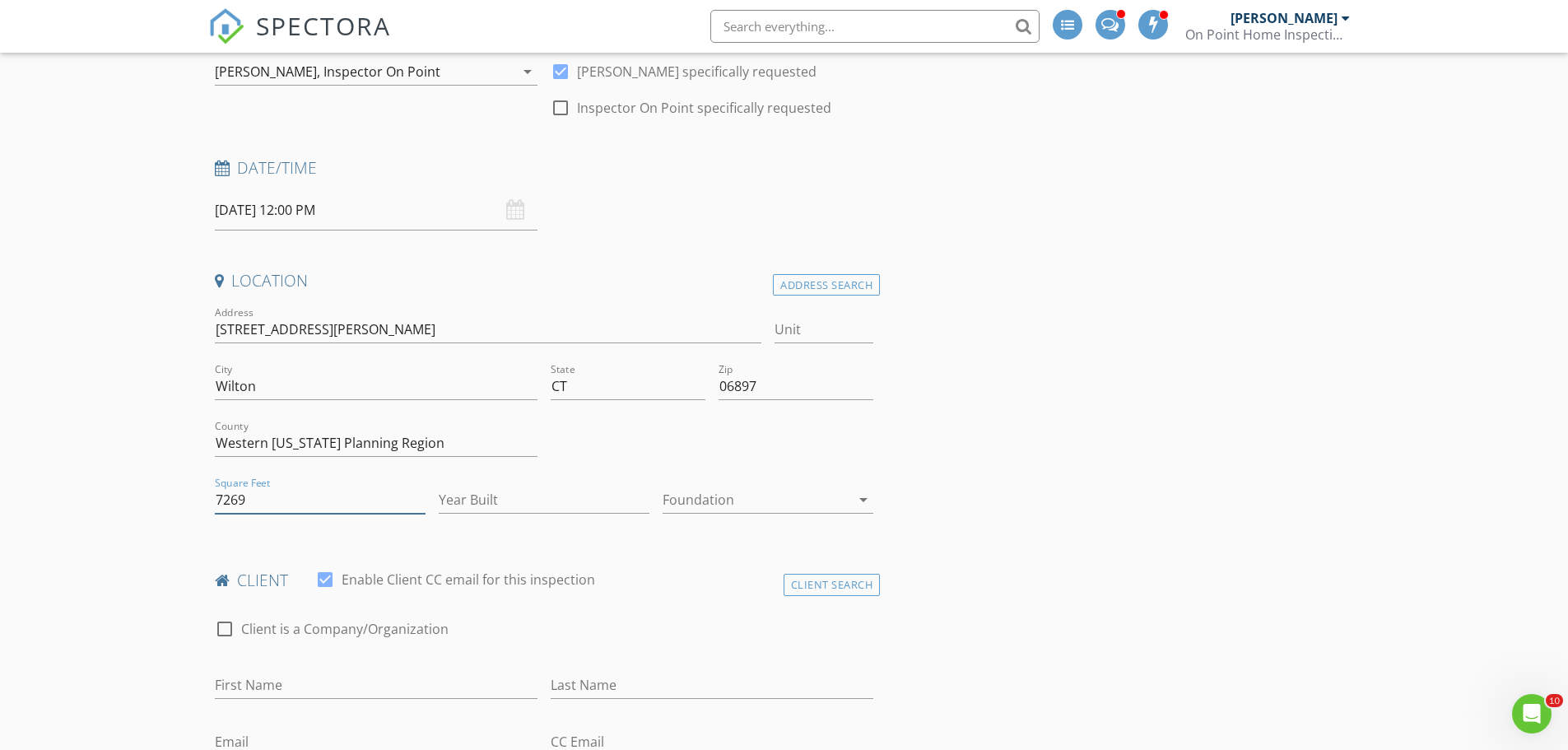 scroll, scrollTop: 247, scrollLeft: 0, axis: vertical 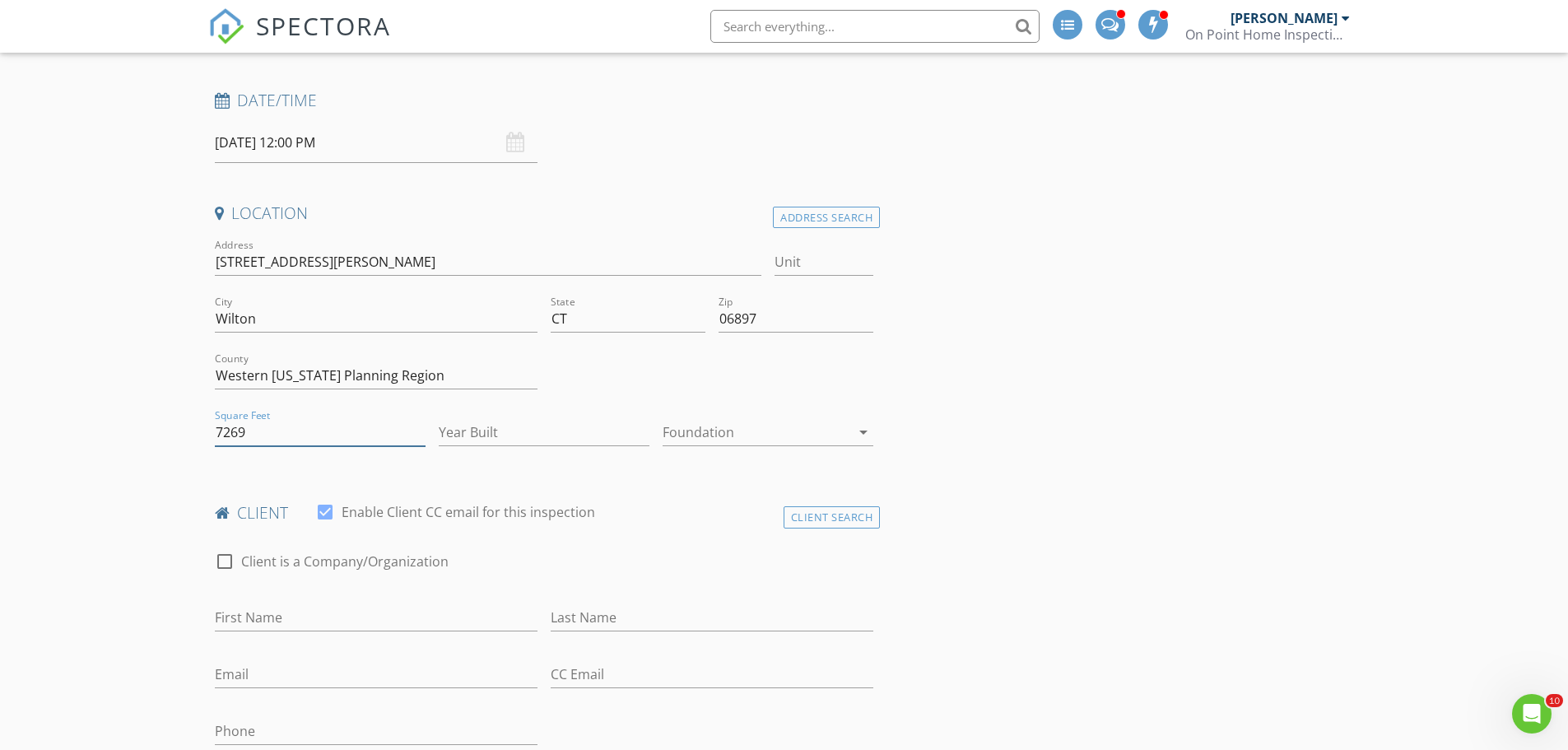 type on "7269" 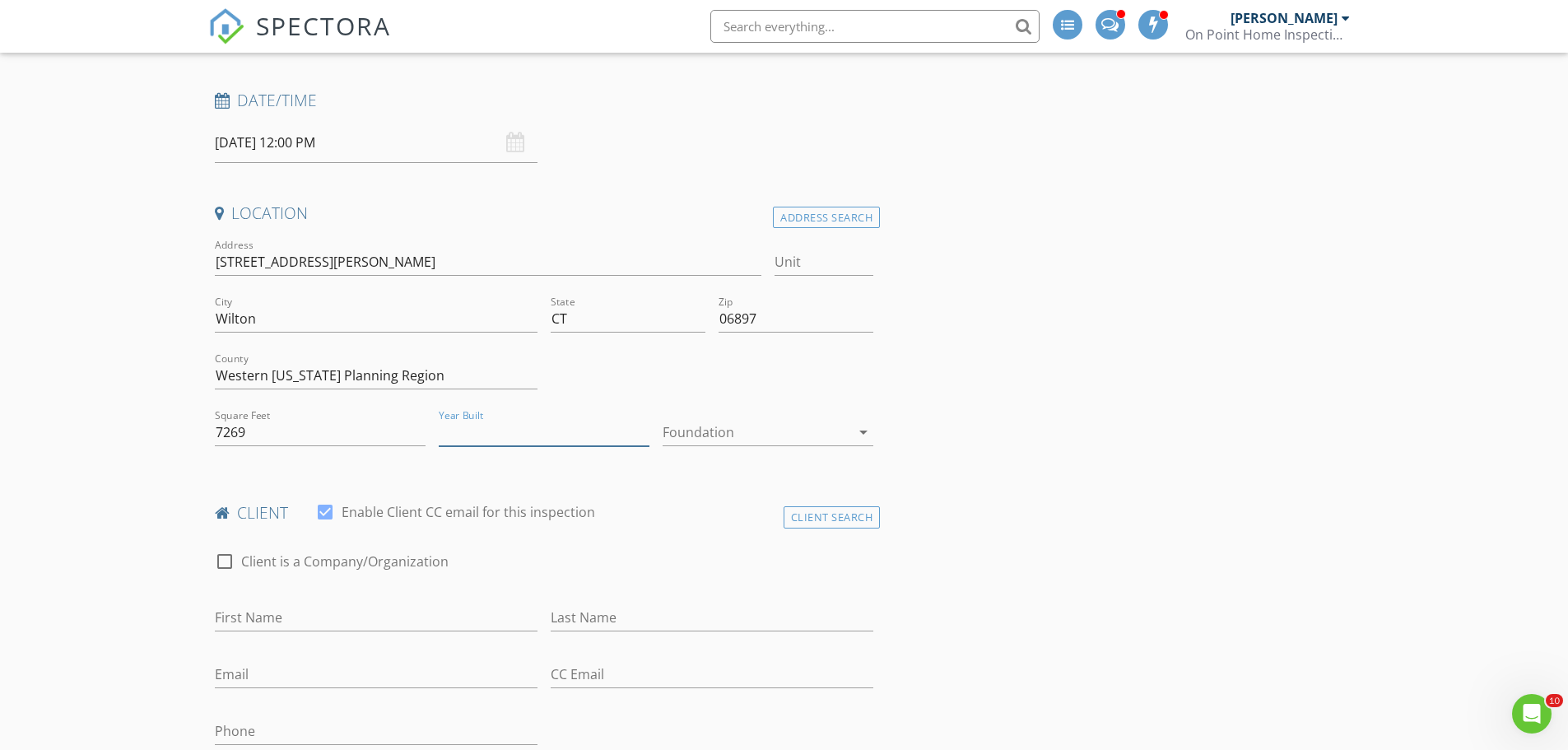 click on "Year Built" at bounding box center (544, 432) 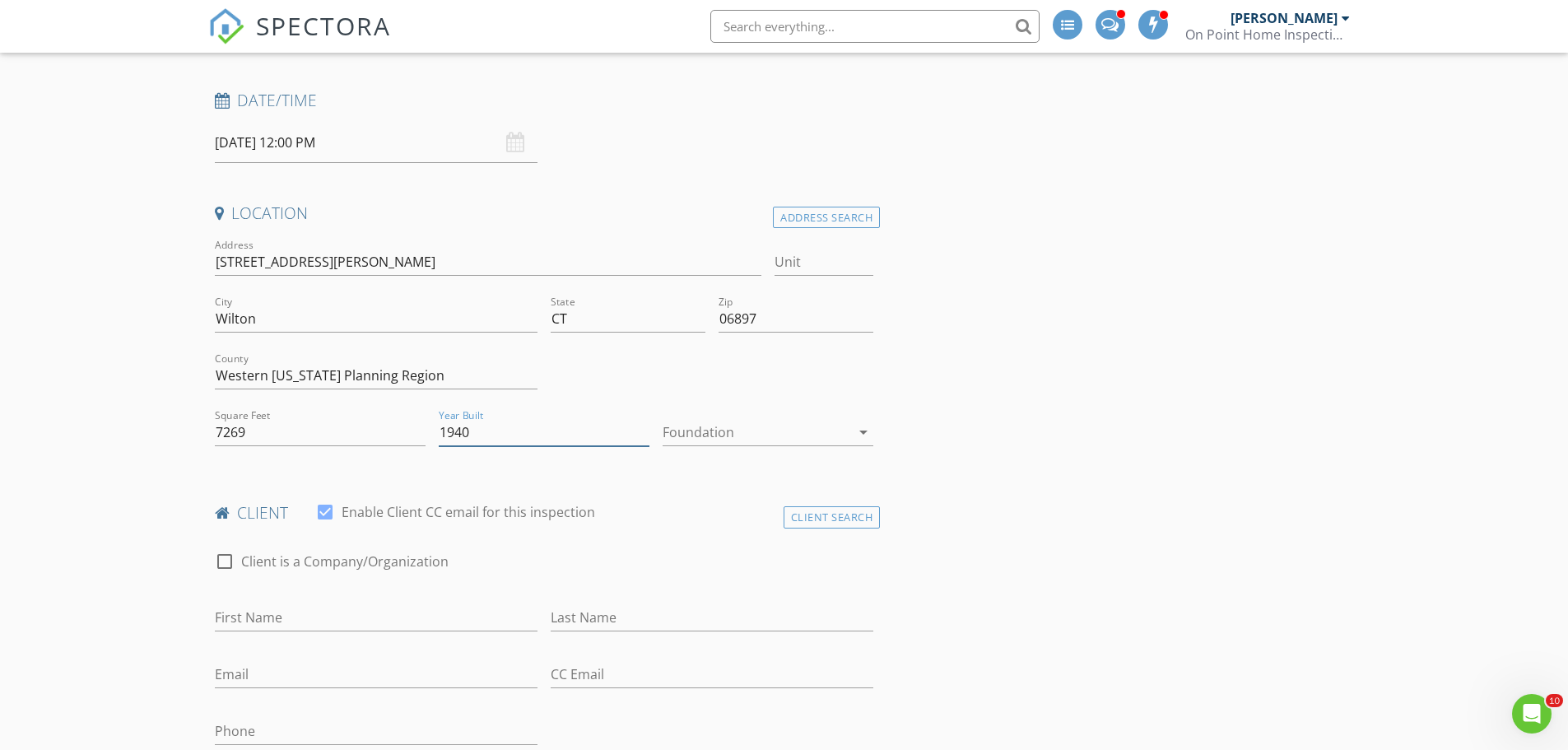type on "1940" 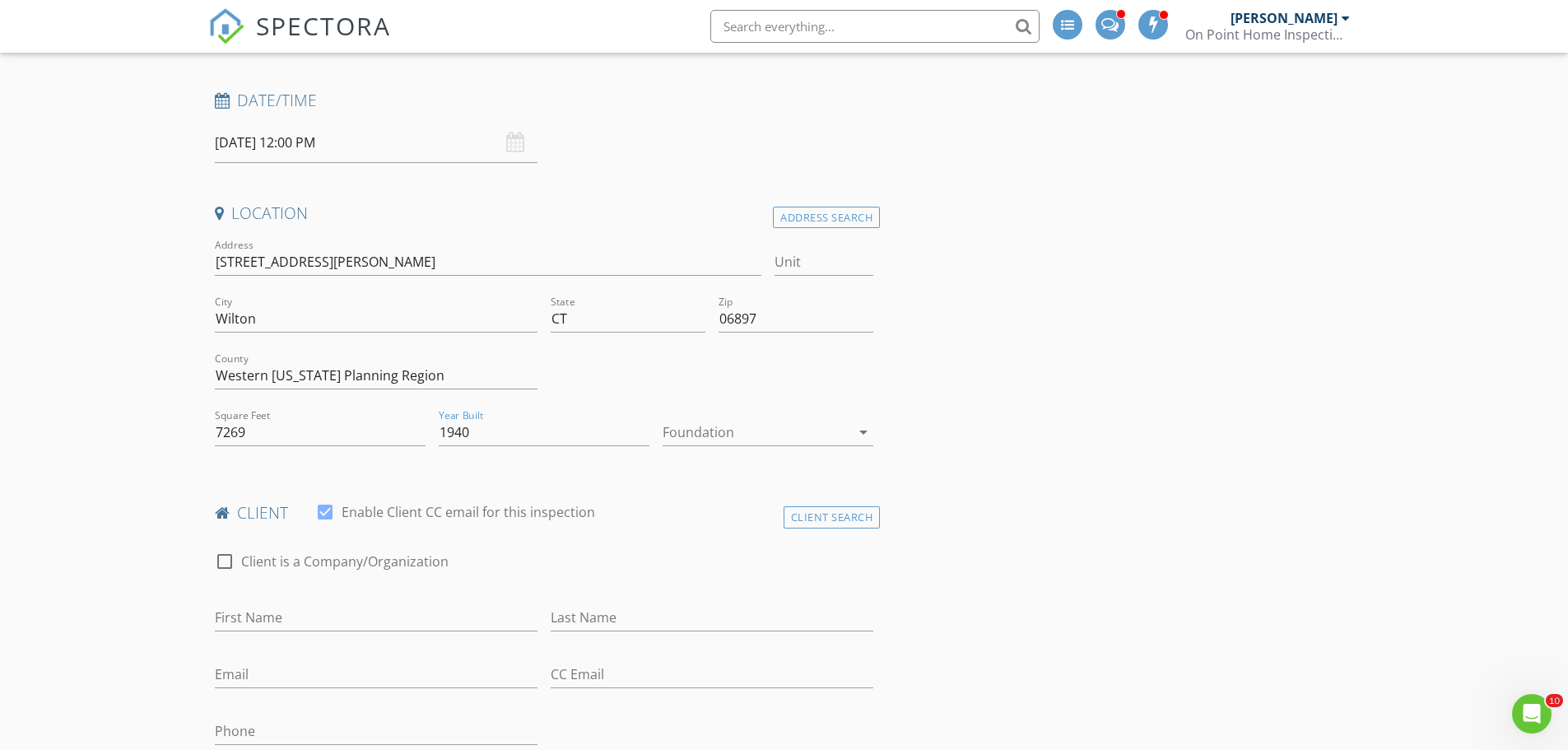 click on "client" at bounding box center [544, 513] 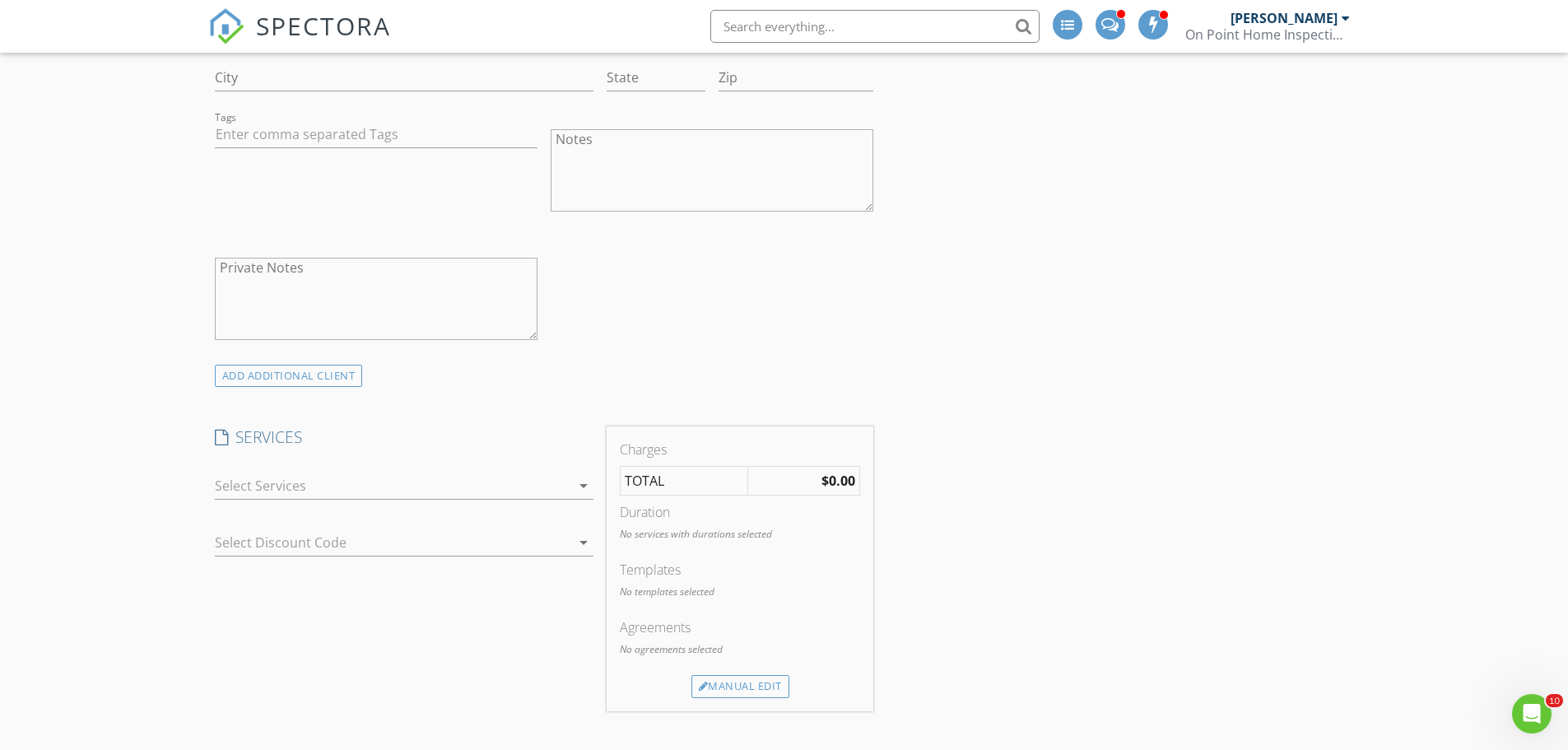 scroll, scrollTop: 1070, scrollLeft: 0, axis: vertical 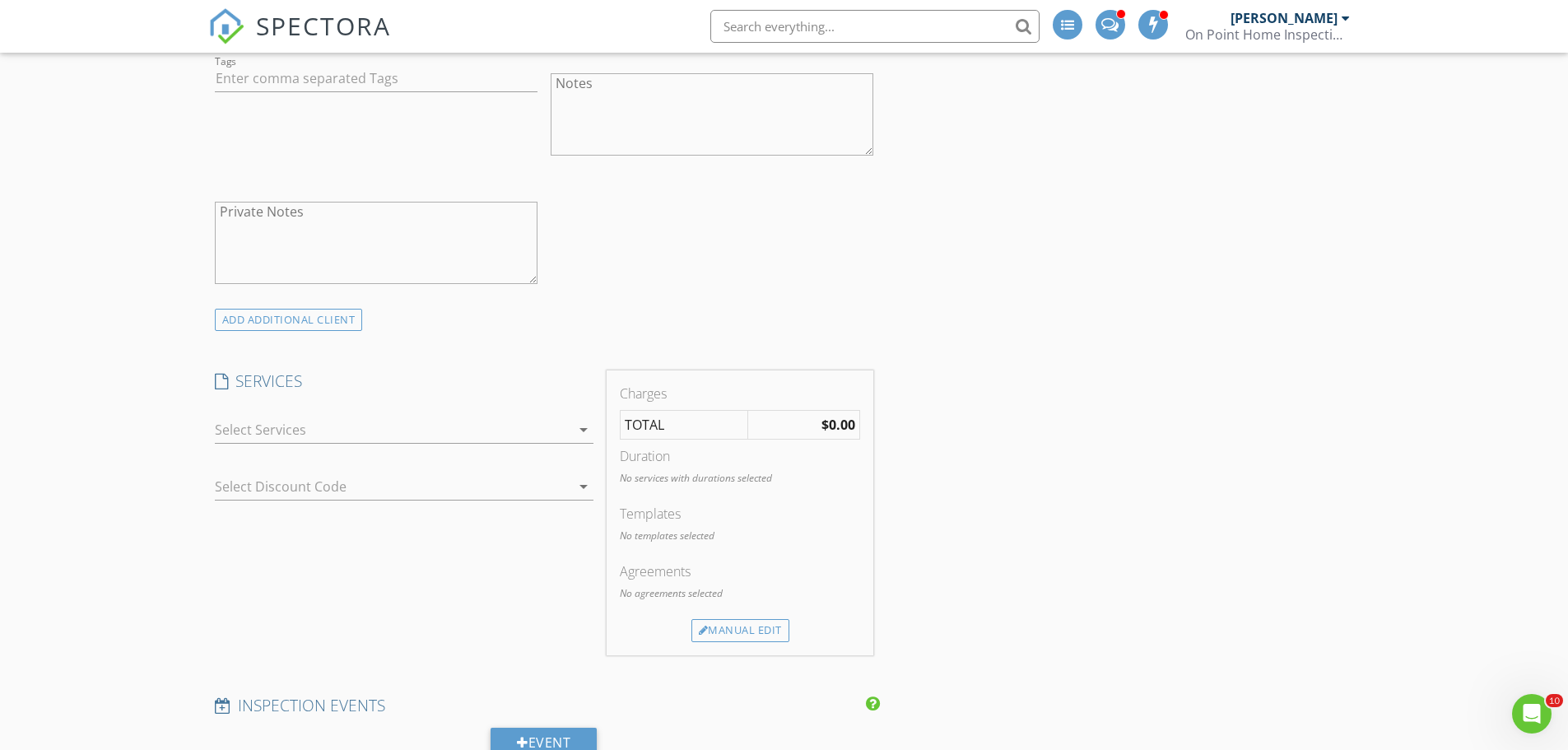click on "arrow_drop_down" at bounding box center (584, 430) 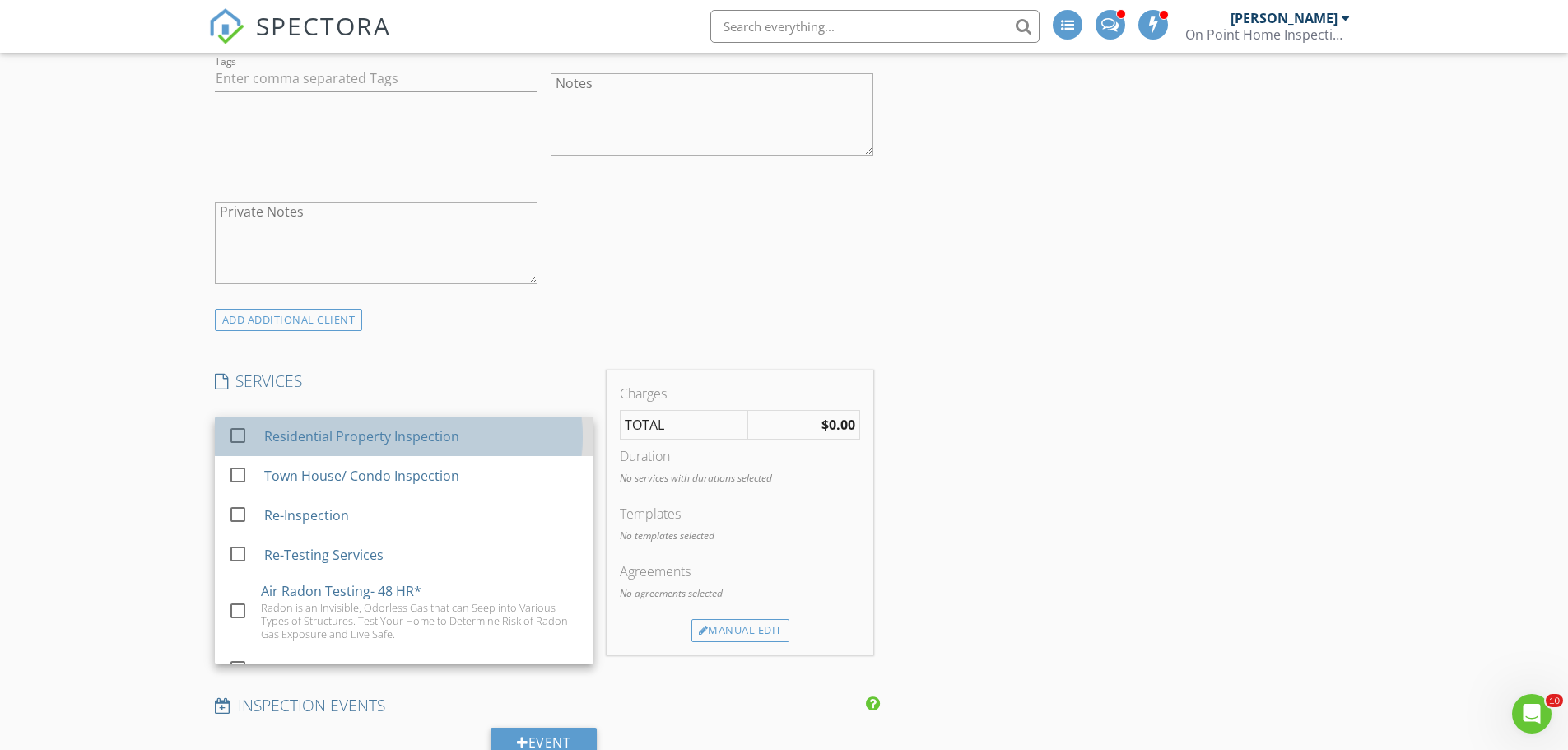 click on "Residential Property Inspection" at bounding box center [361, 436] 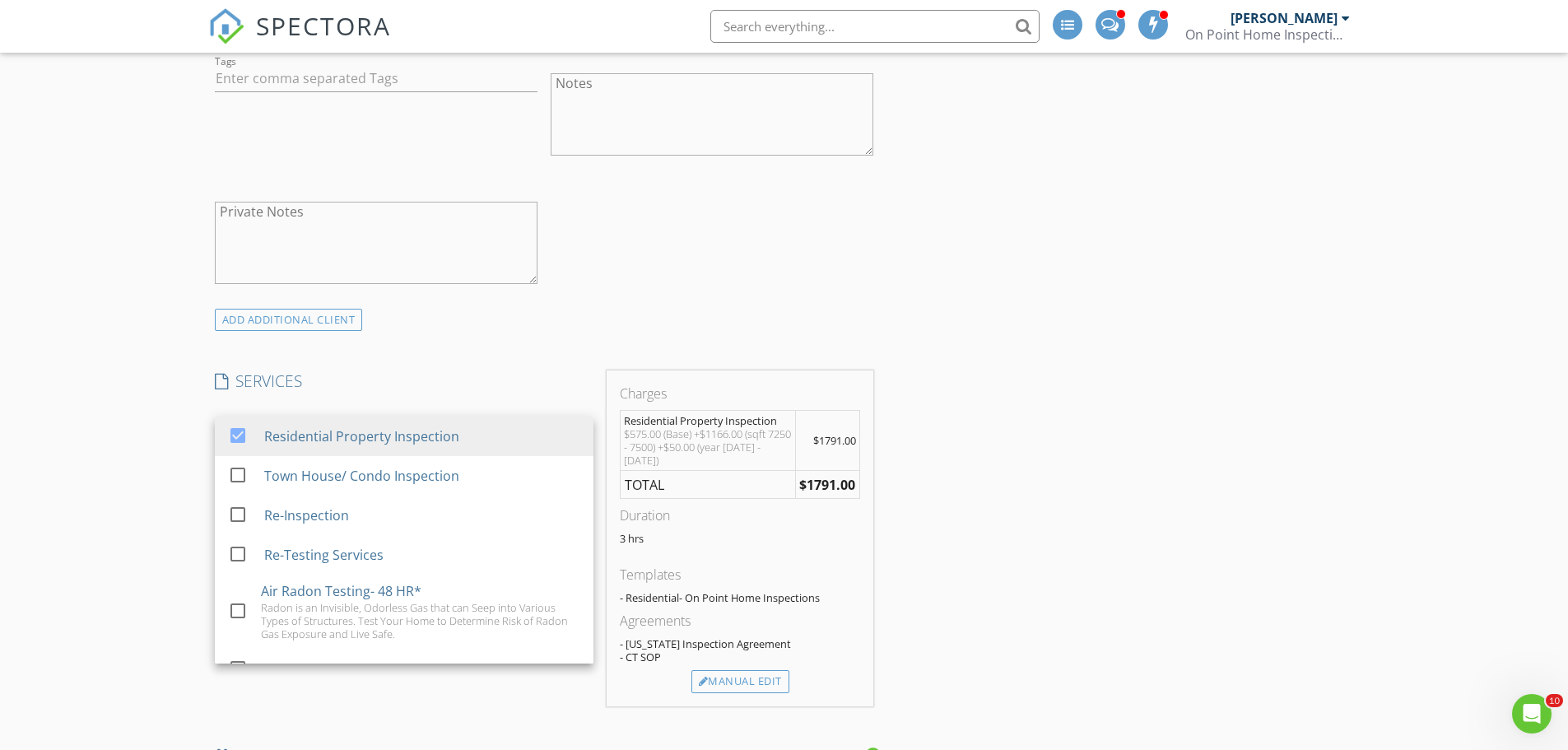 click on "SERVICES" at bounding box center (404, 381) 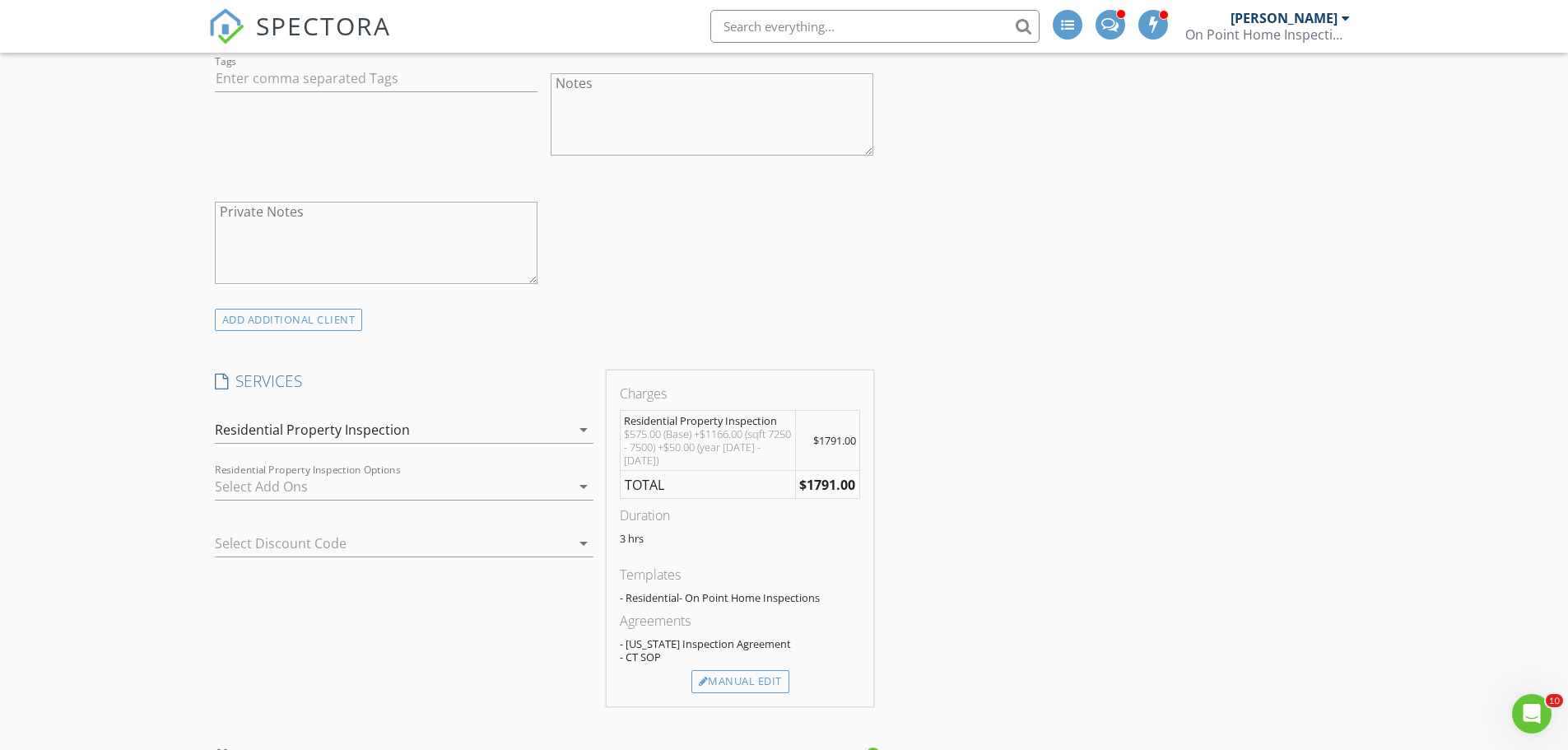 click at bounding box center [393, 487] 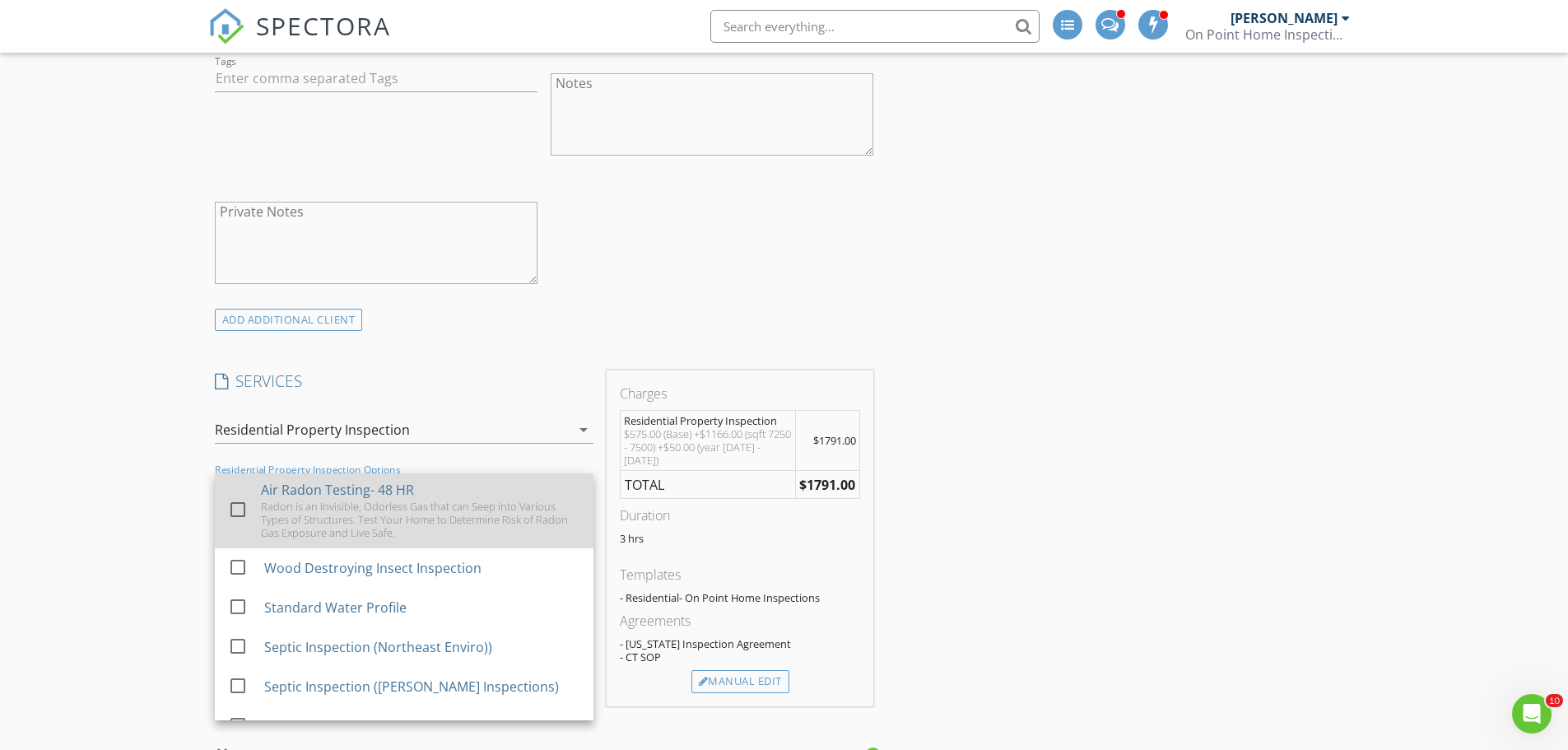 click at bounding box center [238, 510] 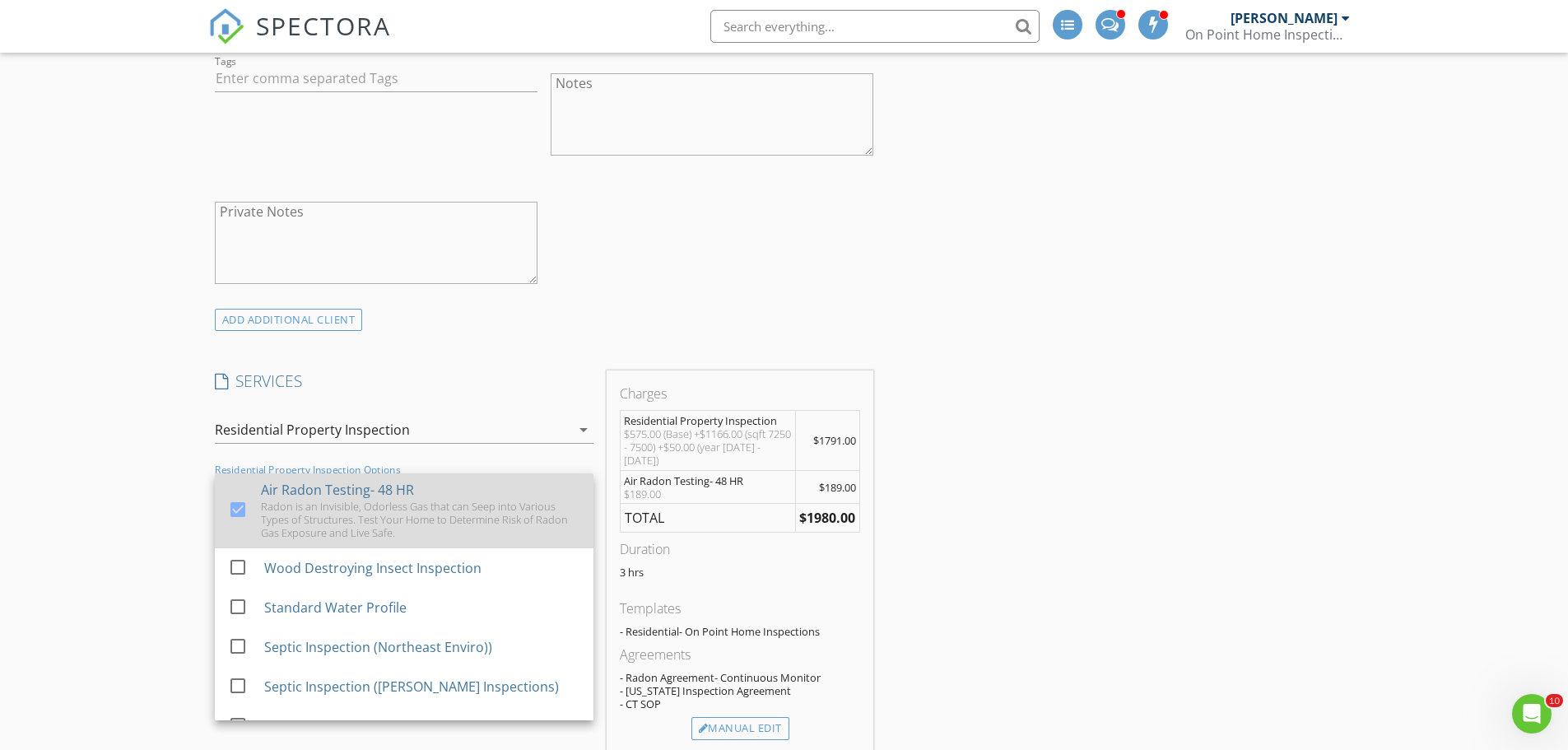 scroll, scrollTop: 82, scrollLeft: 0, axis: vertical 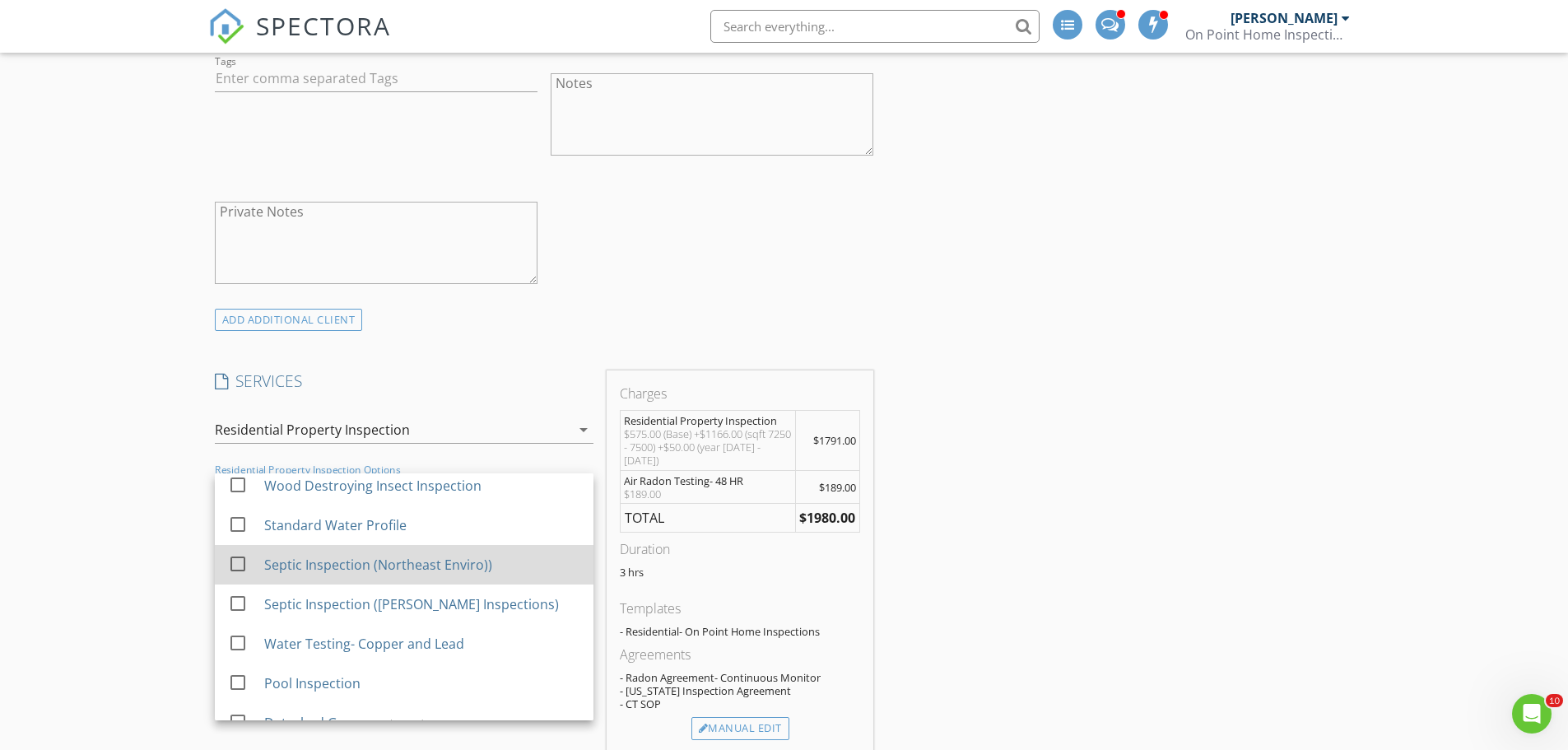 click at bounding box center [238, 564] 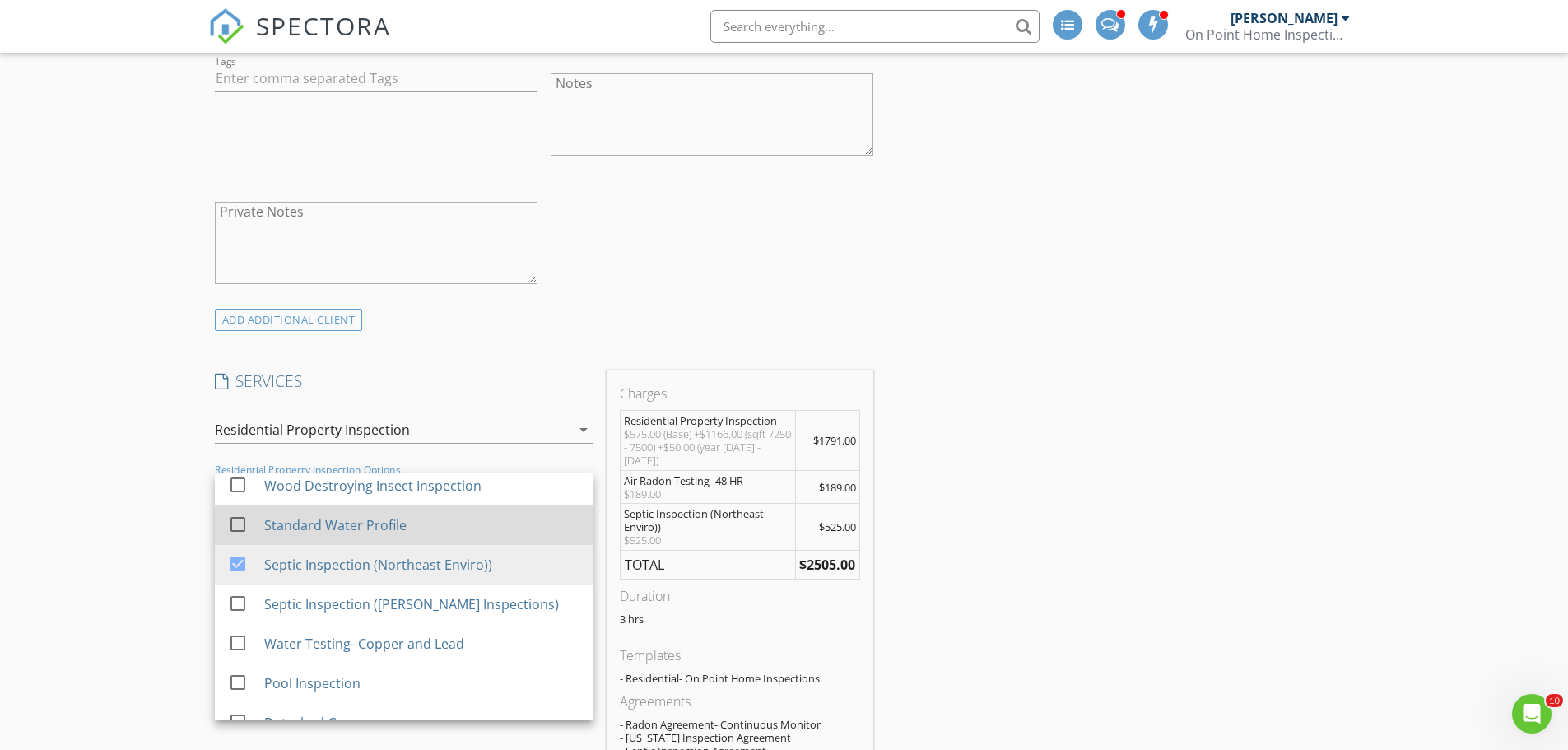 click at bounding box center [238, 524] 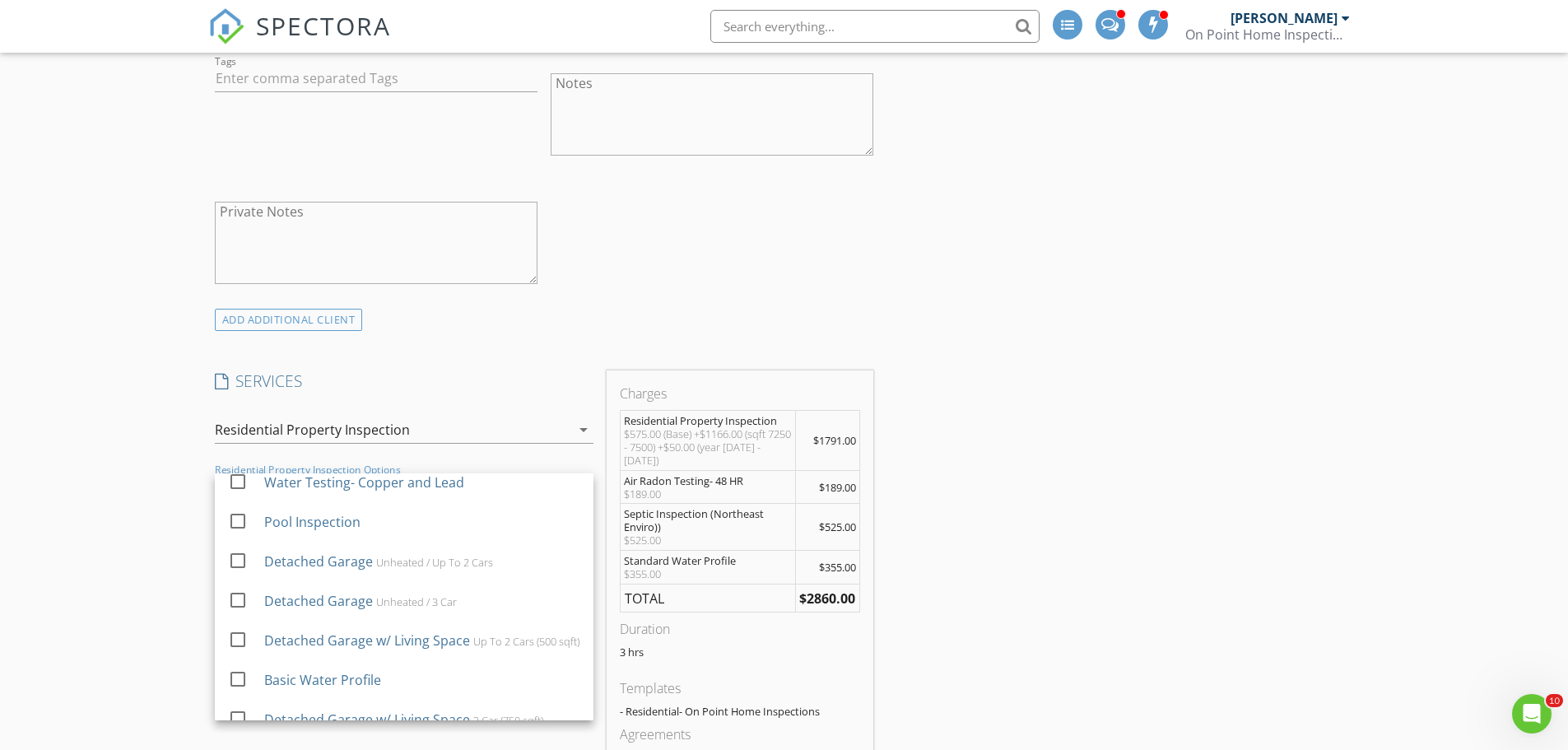 scroll, scrollTop: 247, scrollLeft: 0, axis: vertical 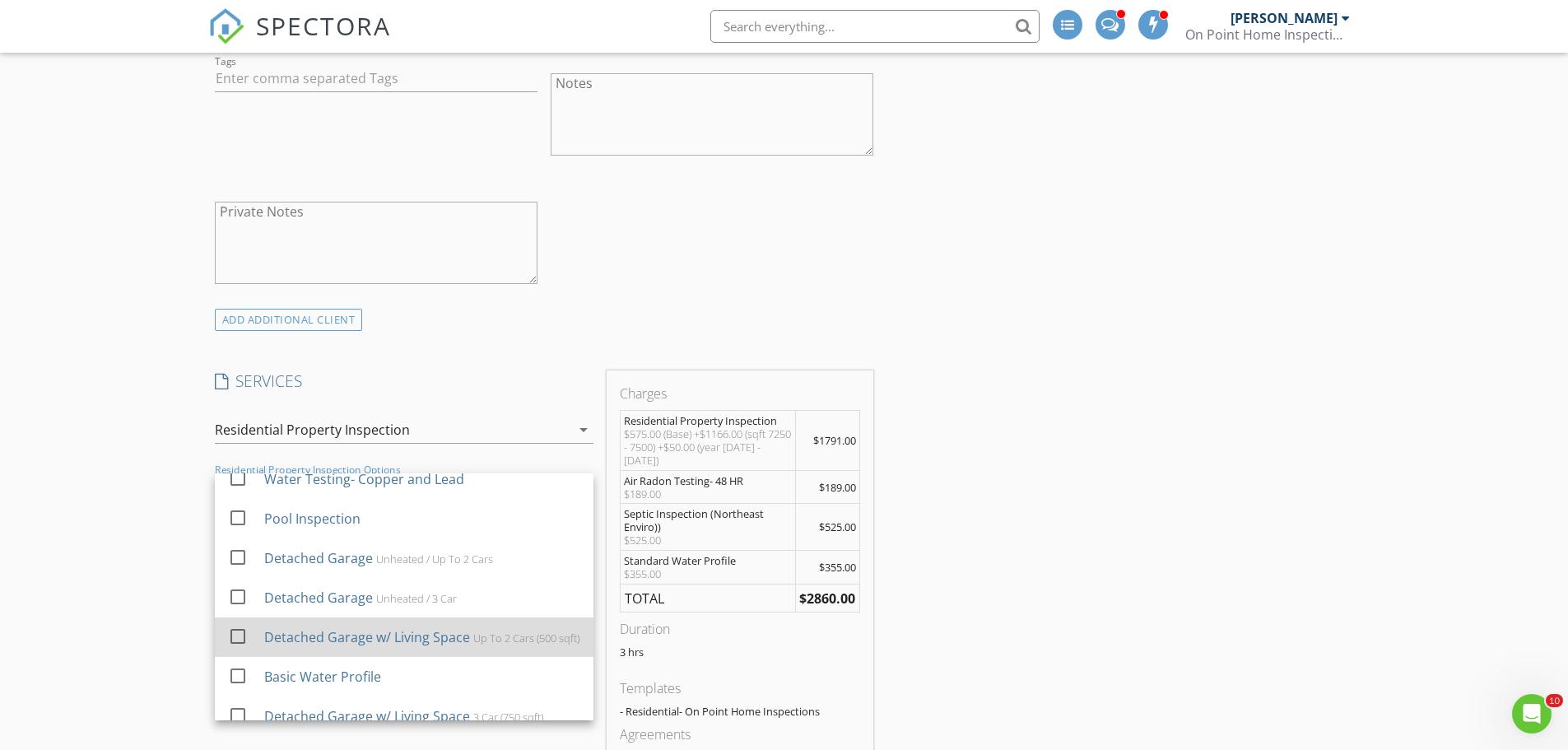 click at bounding box center (238, 636) 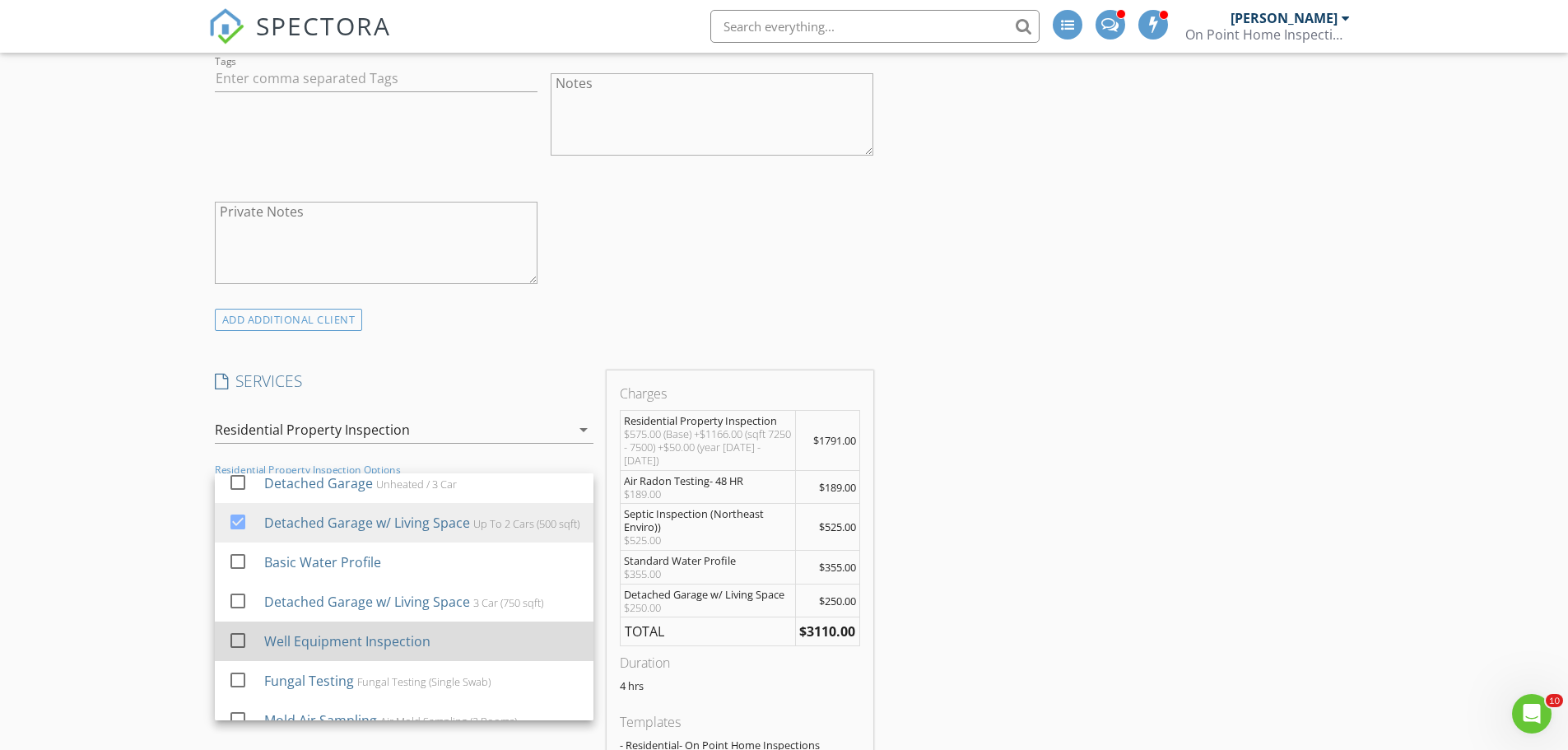 scroll, scrollTop: 329, scrollLeft: 0, axis: vertical 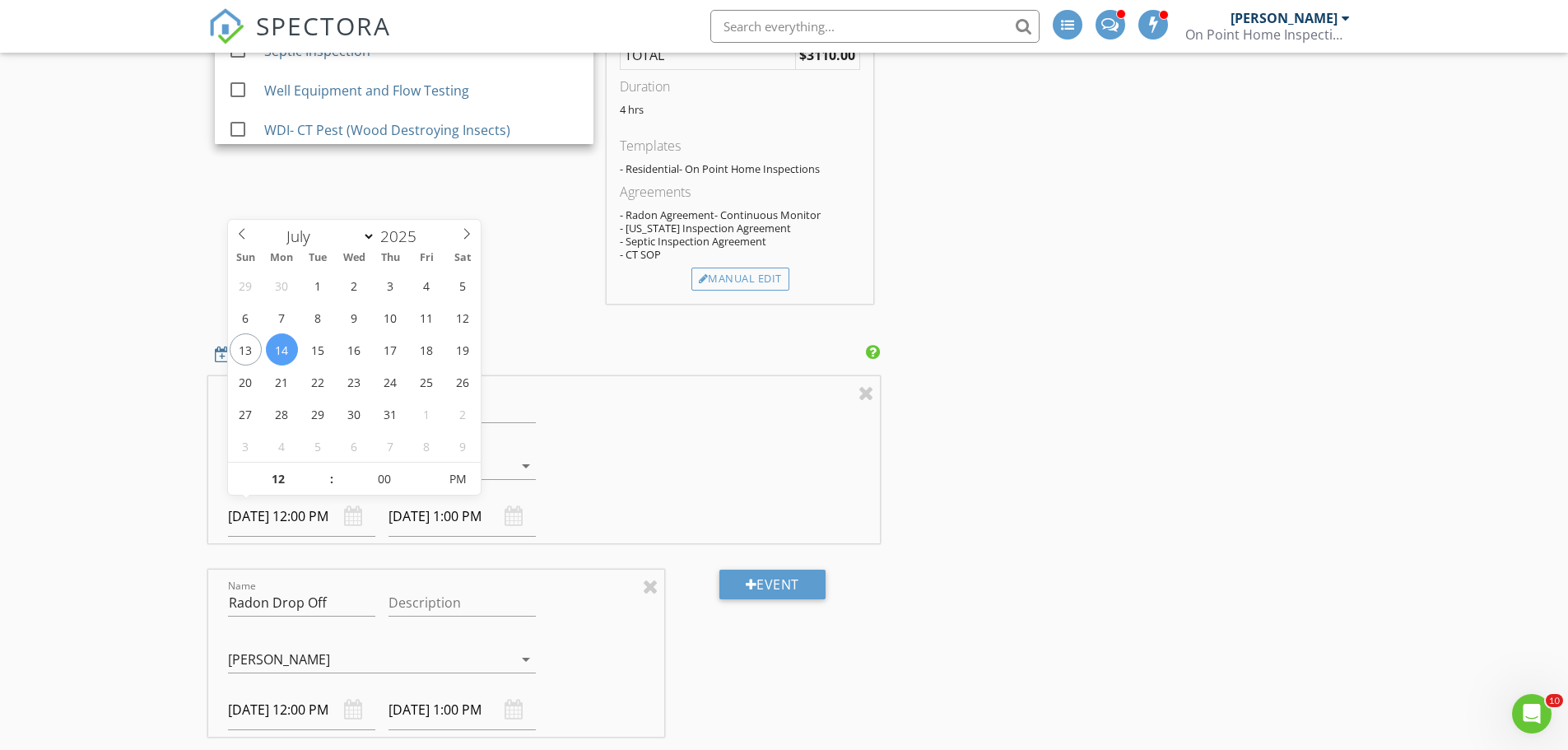 click on "07/14/2025 12:00 PM" at bounding box center [301, 516] 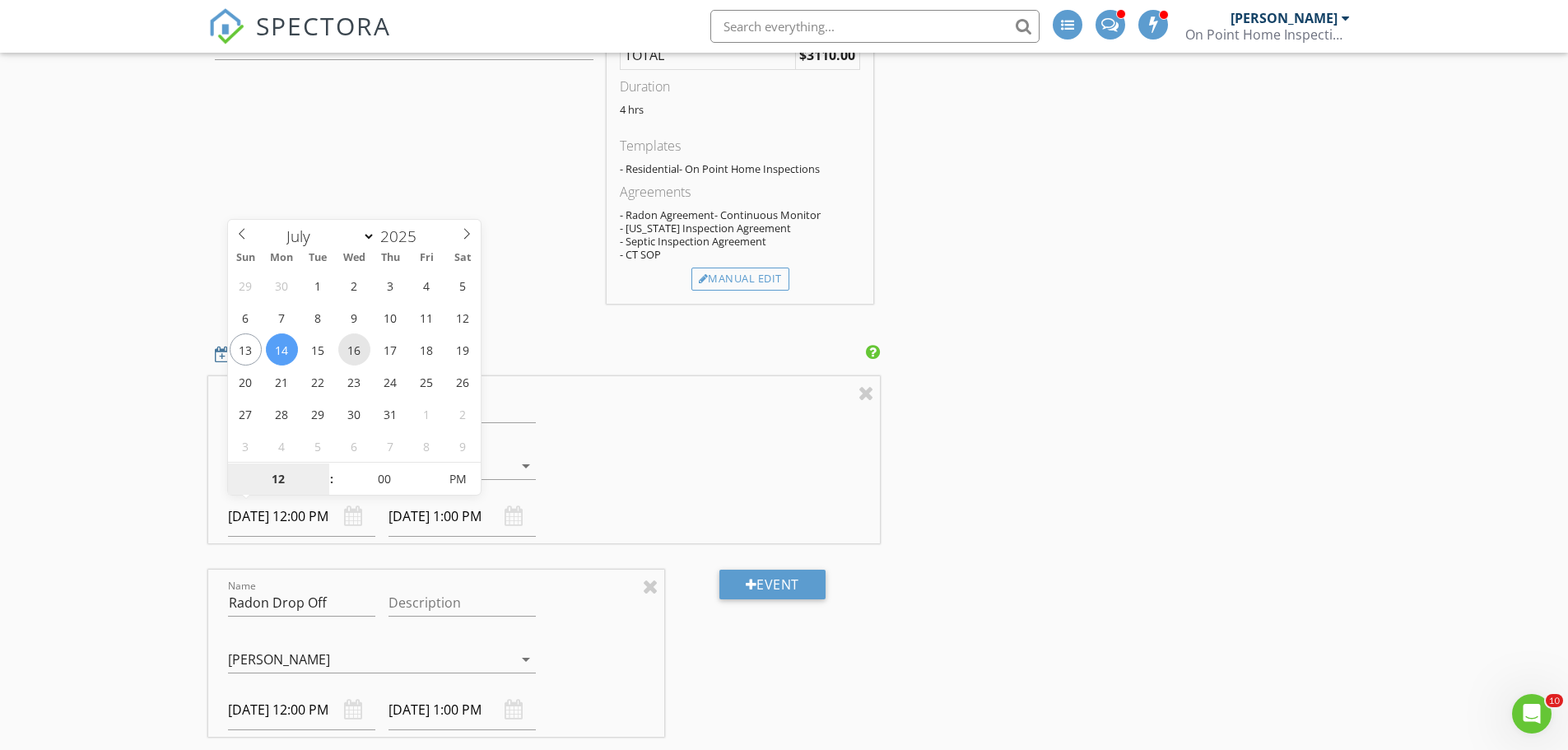 type on "07/16/2025 12:00 PM" 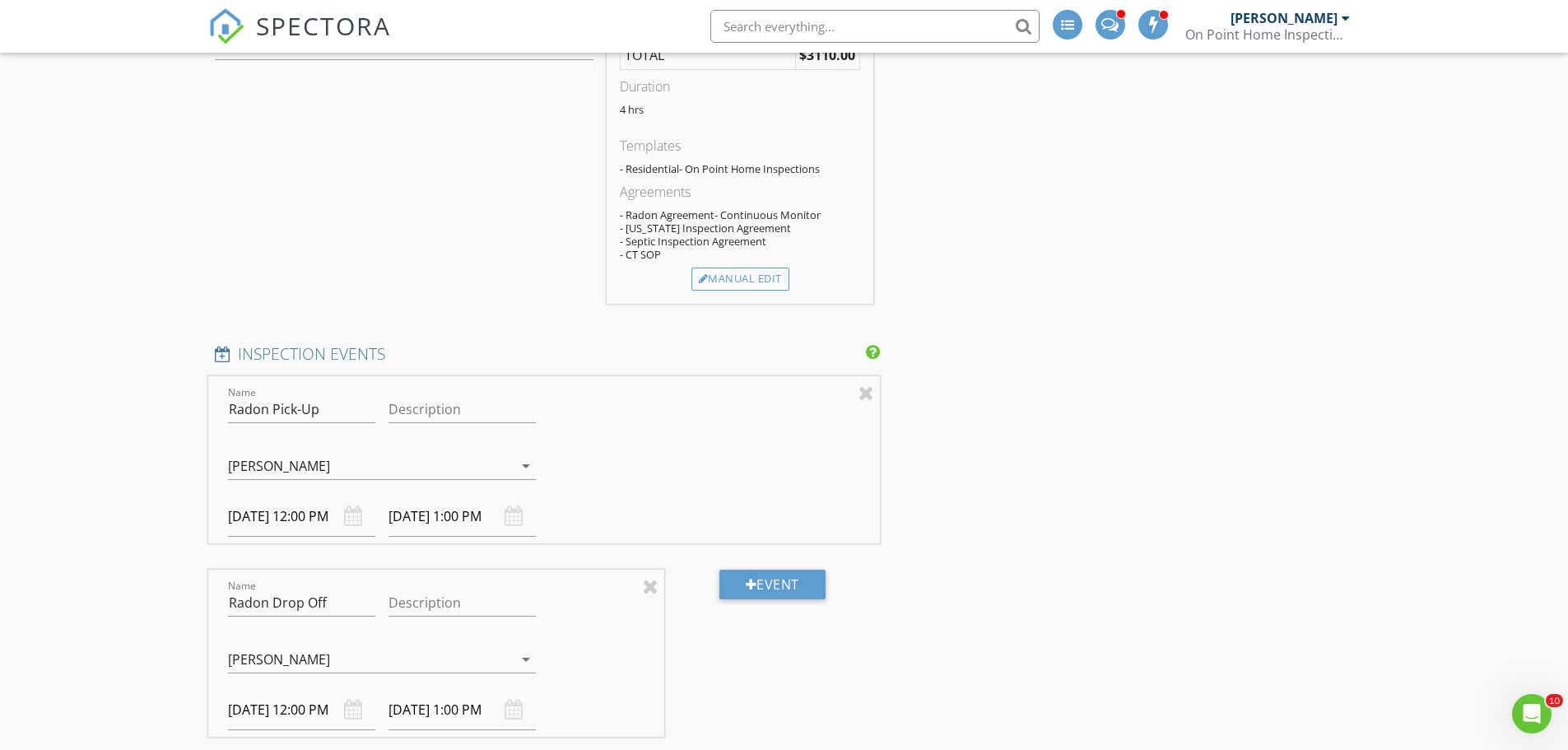 click on "Name Radon Pick-Up   Description     Robert Rainone   Inspector On Point Robert Rainone arrow_drop_down     07/16/2025 12:00 PM   07/16/2025 1:00 PM" at bounding box center [544, 459] 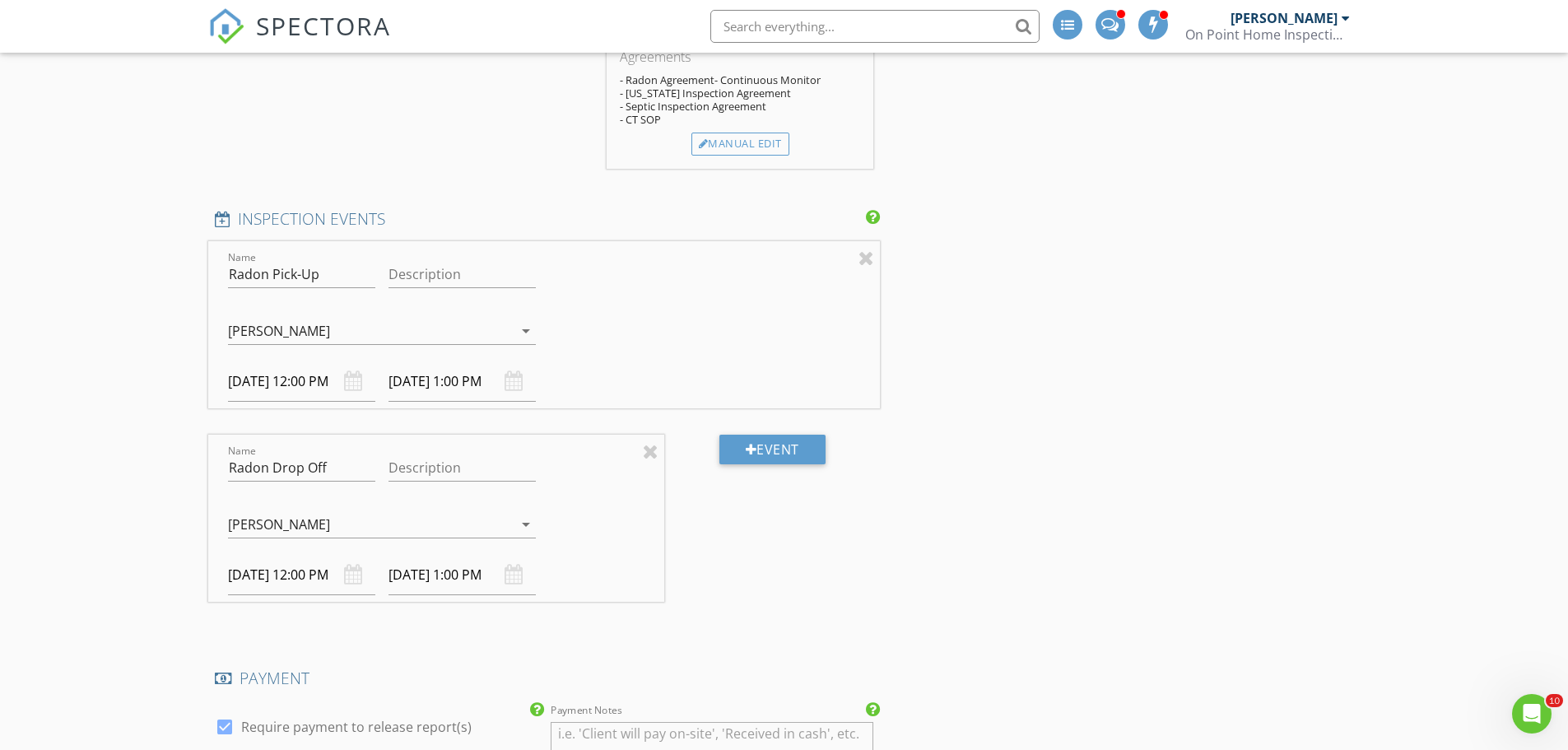 scroll, scrollTop: 1811, scrollLeft: 0, axis: vertical 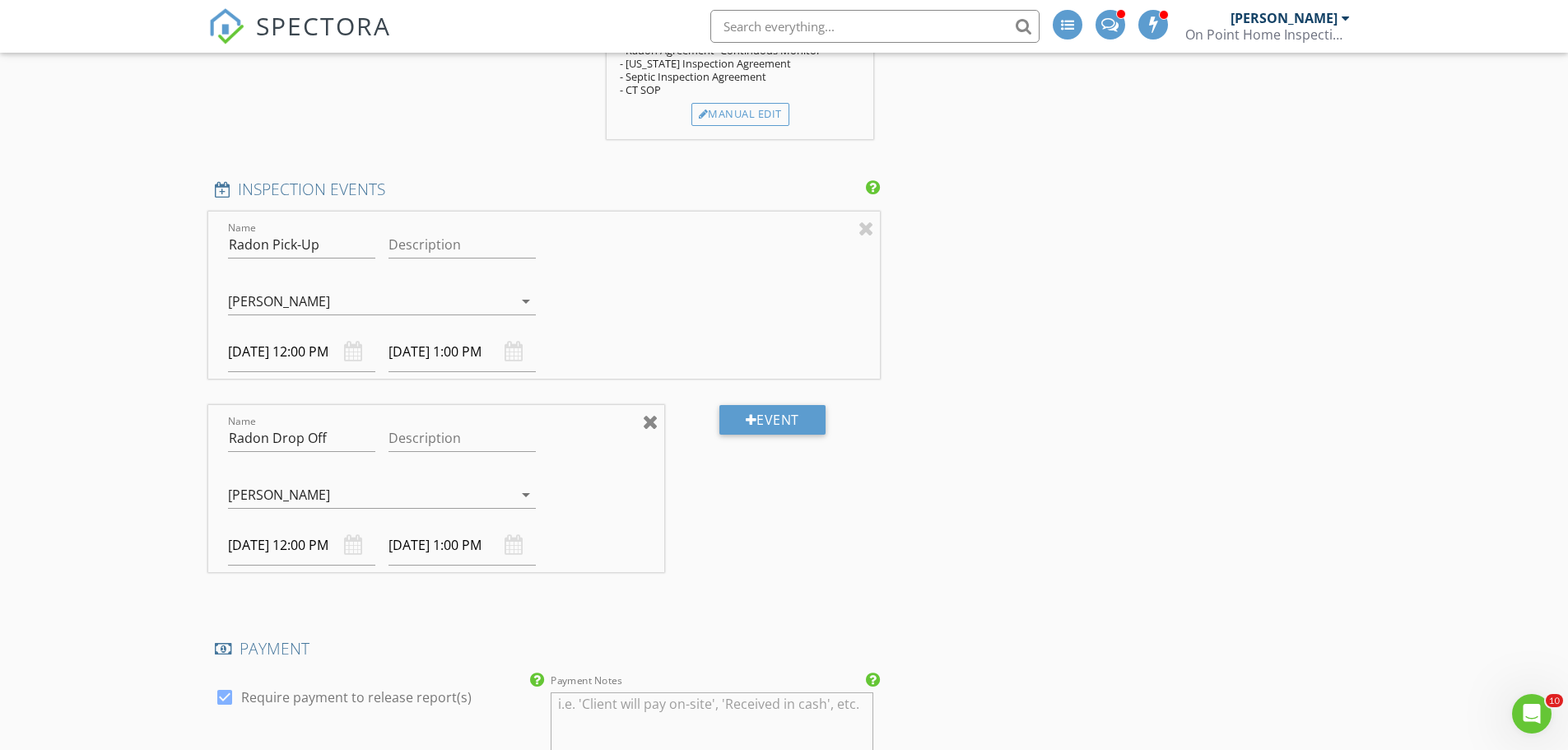 click at bounding box center [650, 422] 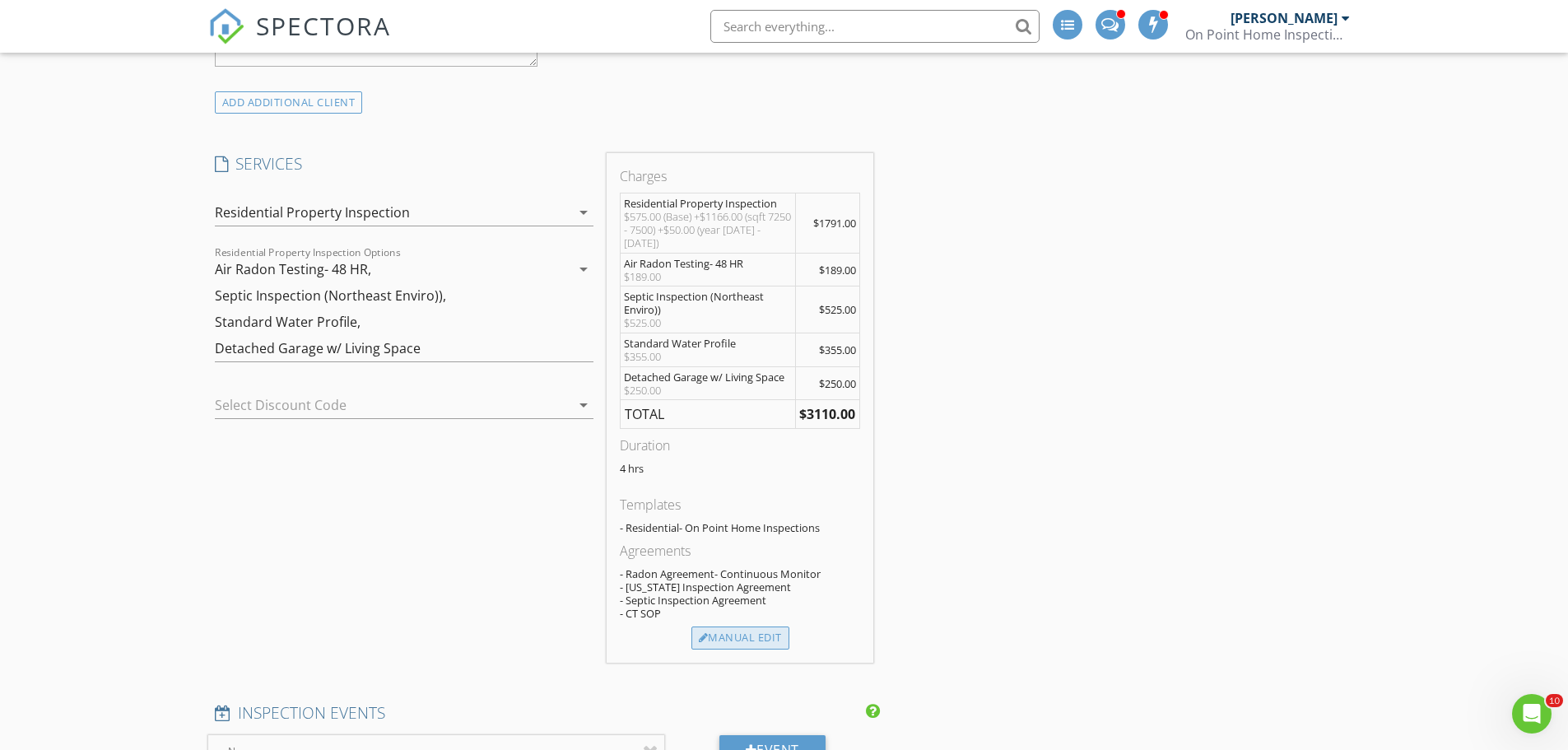 scroll, scrollTop: 1317, scrollLeft: 0, axis: vertical 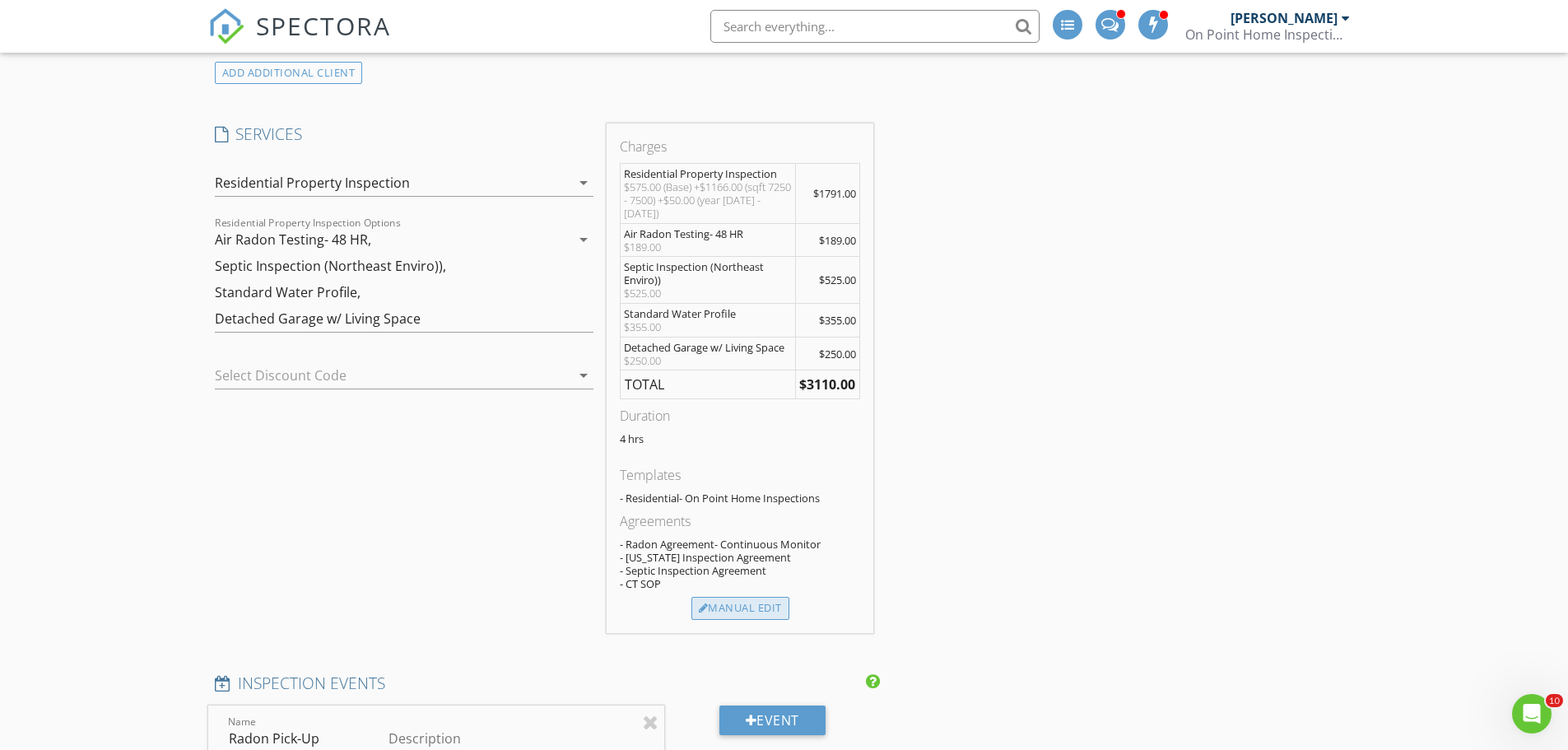 click on "Manual Edit" at bounding box center [740, 608] 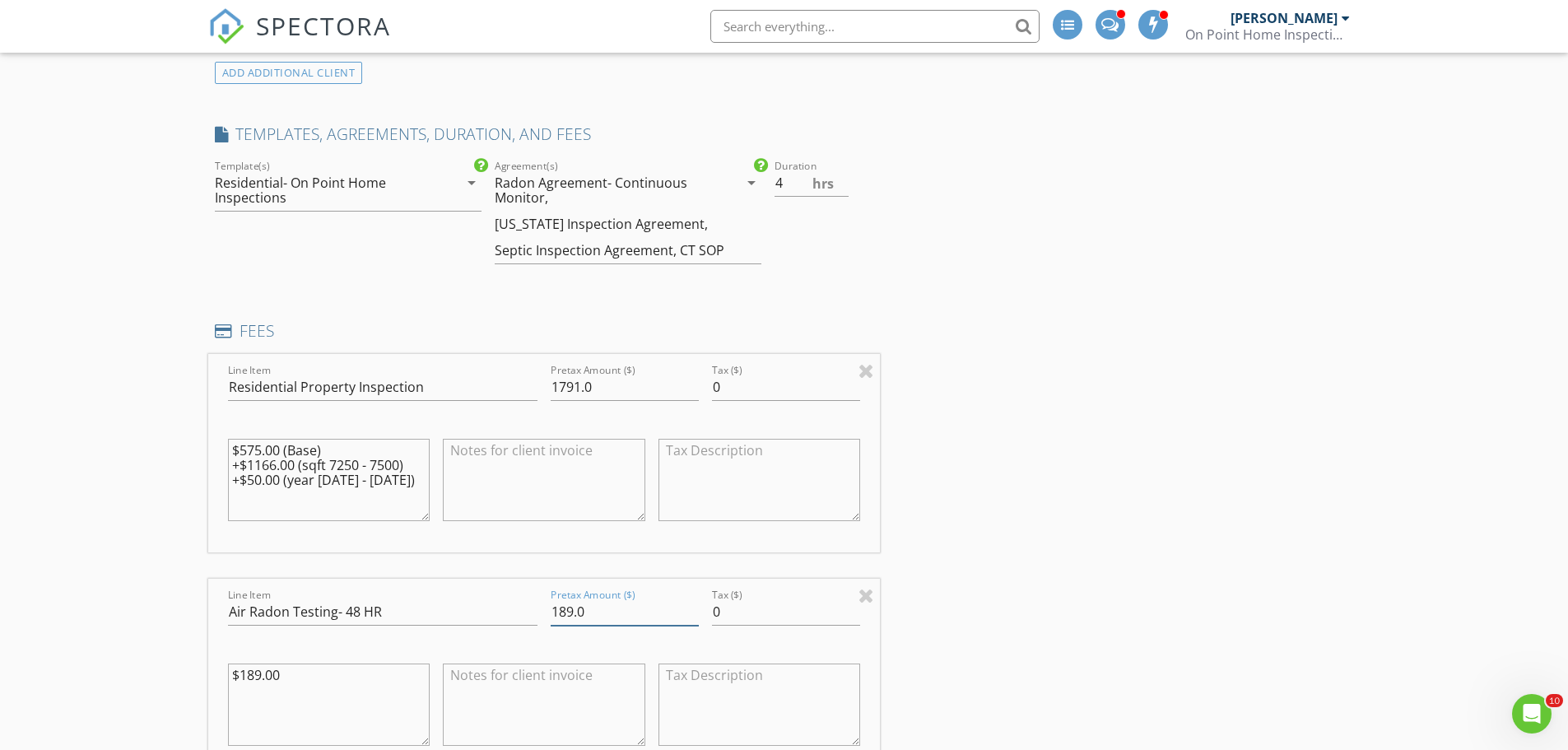 drag, startPoint x: 593, startPoint y: 608, endPoint x: 521, endPoint y: 619, distance: 72.83543 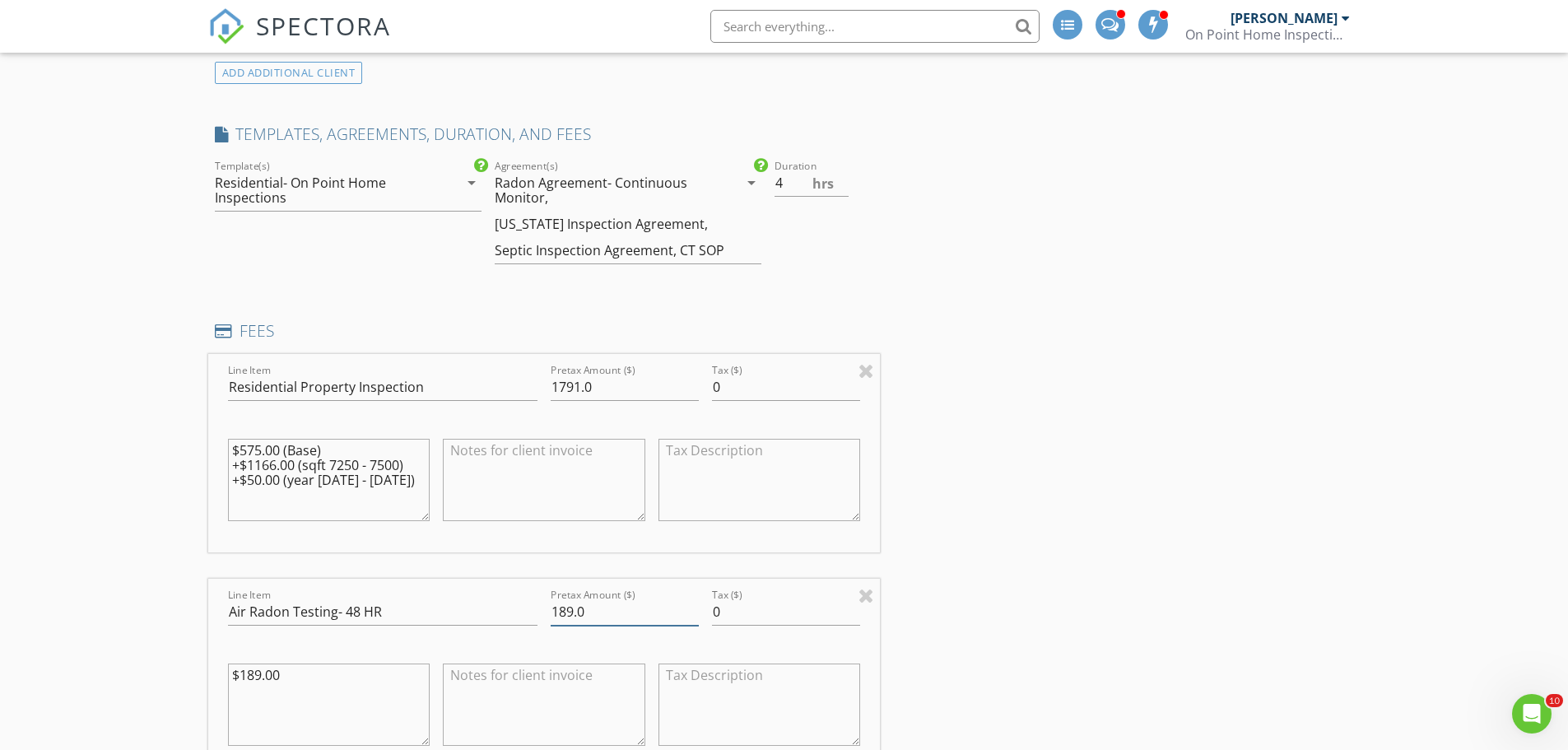 click on "189.0" at bounding box center (625, 612) 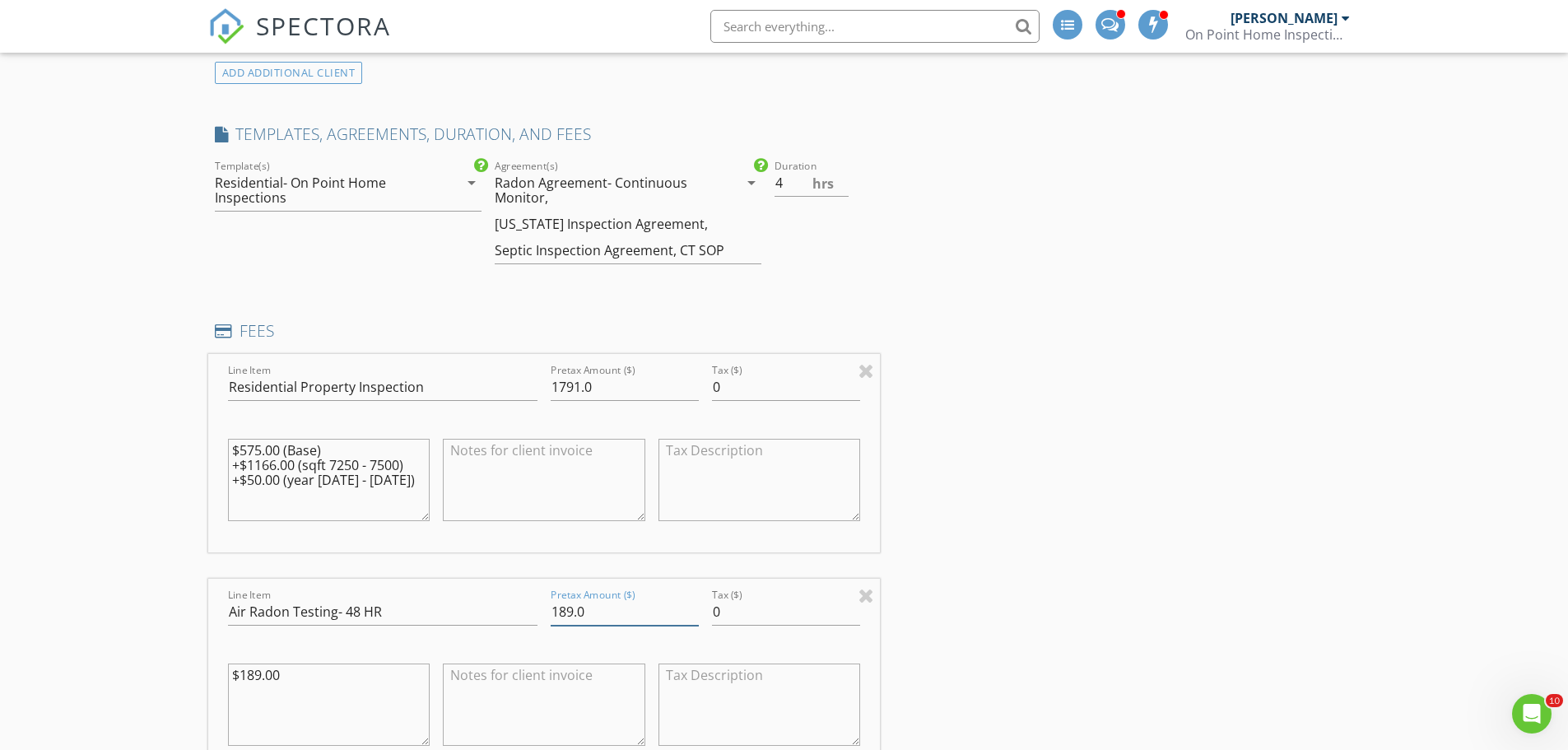 drag, startPoint x: 601, startPoint y: 608, endPoint x: 532, endPoint y: 616, distance: 69.46222 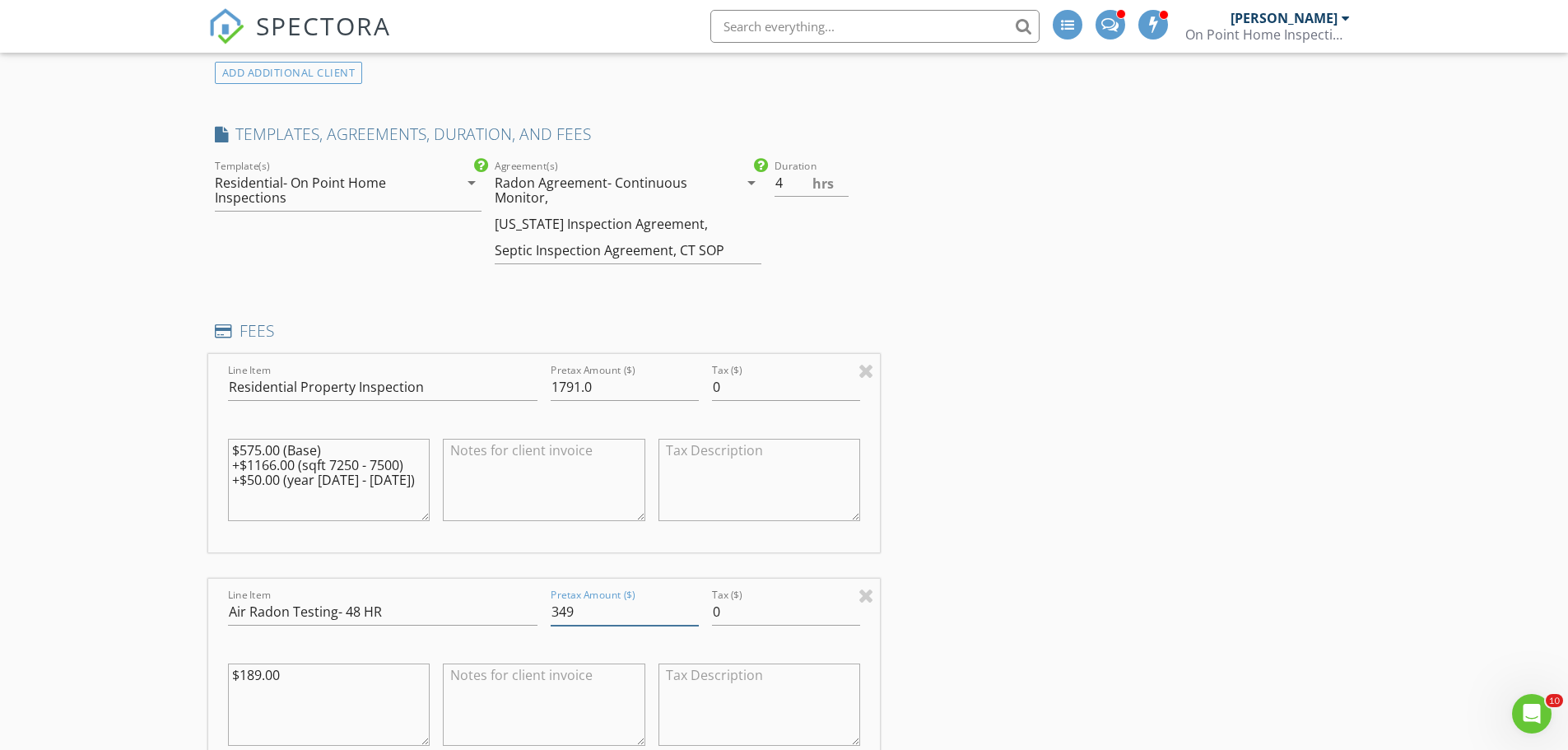 type on "349" 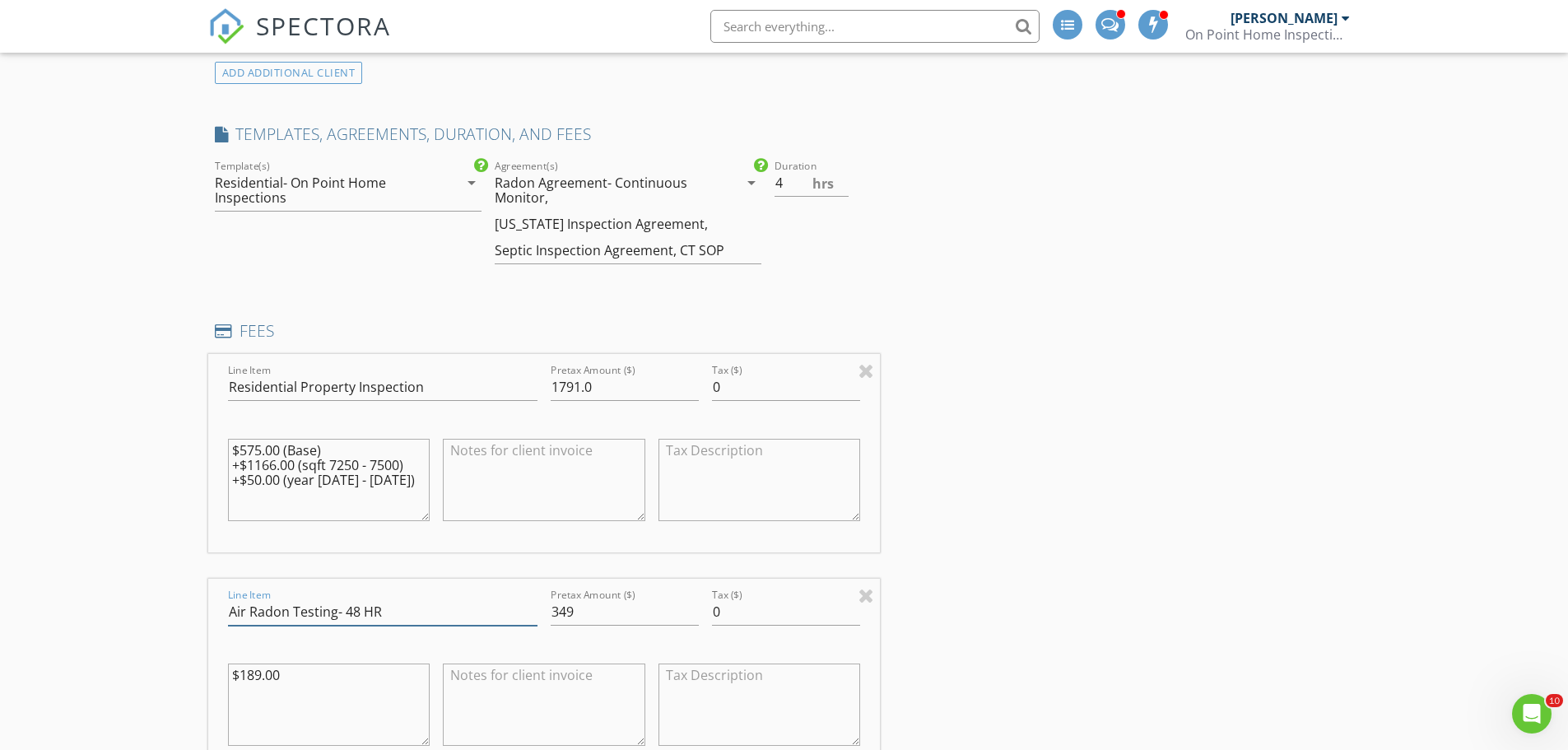 click on "Air Radon Testing- 48 HR" at bounding box center [383, 612] 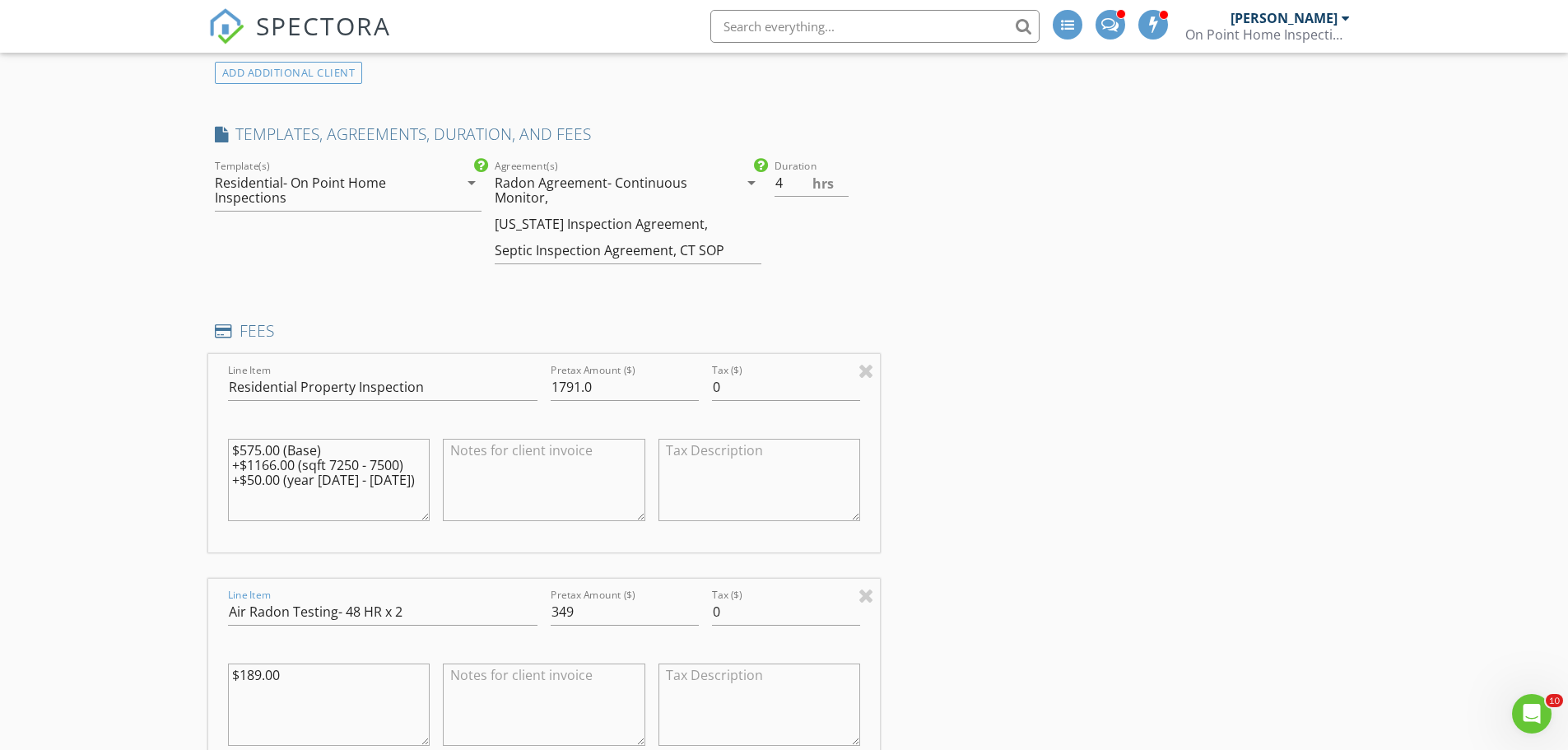 click on "INSPECTOR(S)
check_box   Robert Rainone   PRIMARY   check_box   Inspector On Point     Robert Rainone,  Inspector On Point arrow_drop_down   check_box Robert Rainone specifically requested check_box_outline_blank Inspector On Point specifically requested
Date/Time
07/14/2025 12:00 PM
Location
Address Search       Address 379 Hurlbutt St   Unit   City Wilton   State CT   Zip 06897   County Western Connecticut Planning Region     Square Feet 7269   Year Built 1940   Foundation arrow_drop_down
client
check_box Enable Client CC email for this inspection   Client Search     check_box_outline_blank Client is a Company/Organization     First Name   Last Name   Email   CC Email   Phone   Address   City   State   Zip     Tags         Notes   Private Notes
ADD ADDITIONAL client
SERVICES" at bounding box center (784, 1325) 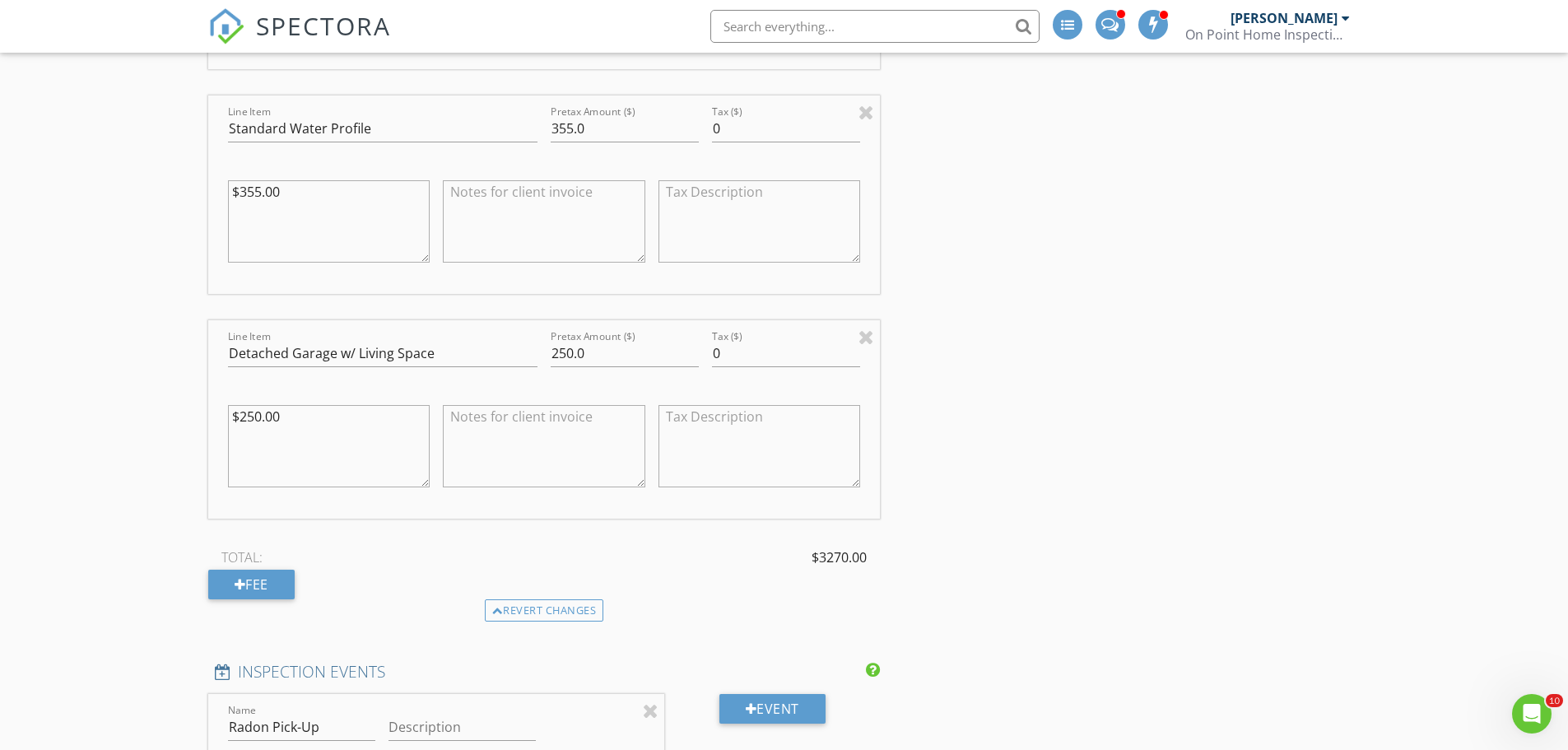 scroll, scrollTop: 2141, scrollLeft: 0, axis: vertical 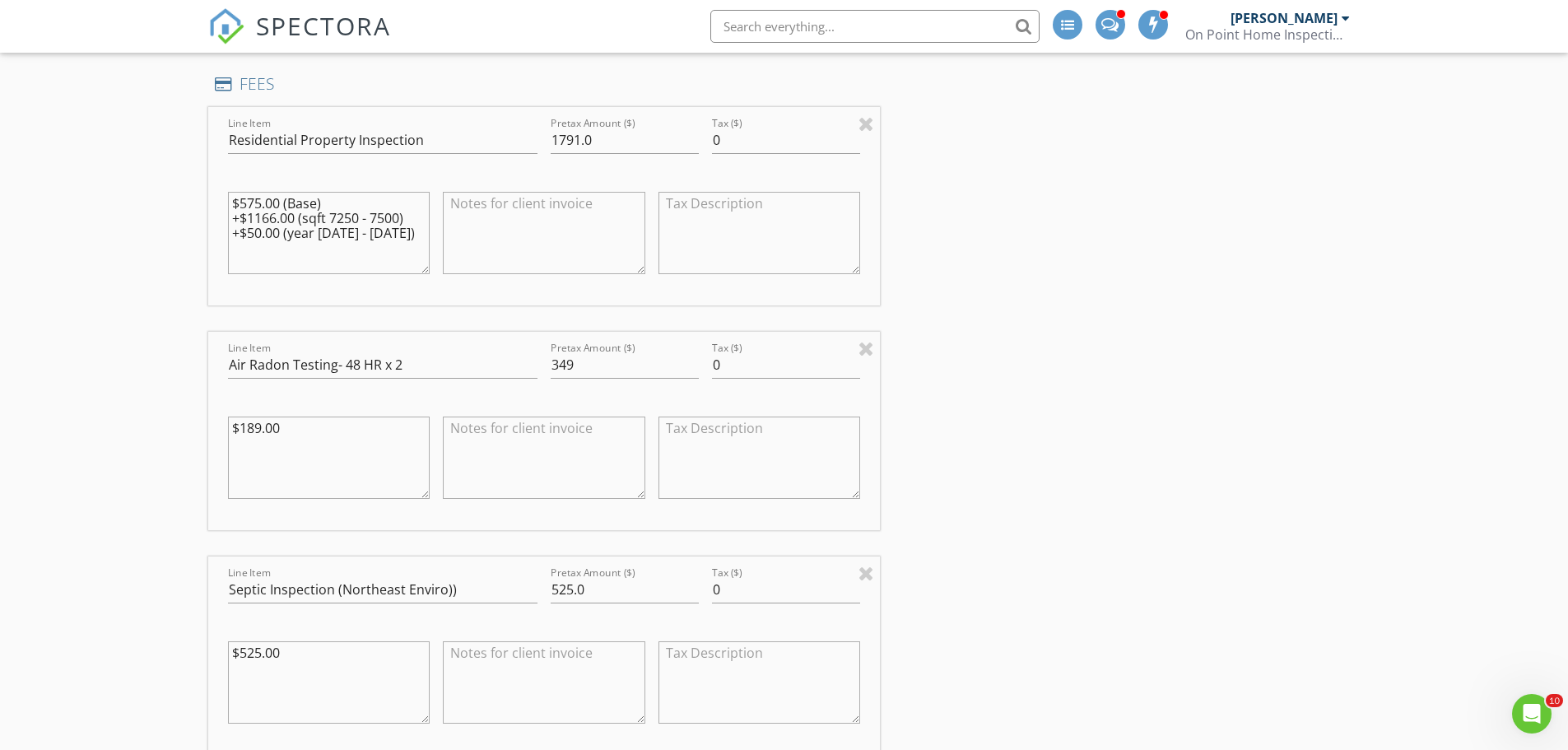 click on "INSPECTOR(S)
check_box   Robert Rainone   PRIMARY   check_box   Inspector On Point     Robert Rainone,  Inspector On Point arrow_drop_down   check_box Robert Rainone specifically requested check_box_outline_blank Inspector On Point specifically requested
Date/Time
07/14/2025 12:00 PM
Location
Address Search       Address 379 Hurlbutt St   Unit   City Wilton   State CT   Zip 06897   County Western Connecticut Planning Region     Square Feet 7269   Year Built 1940   Foundation arrow_drop_down
client
check_box Enable Client CC email for this inspection   Client Search     check_box_outline_blank Client is a Company/Organization     First Name   Last Name   Email   CC Email   Phone   Address   City   State   Zip     Tags         Notes   Private Notes
ADD ADDITIONAL client
SERVICES" at bounding box center [784, 1078] 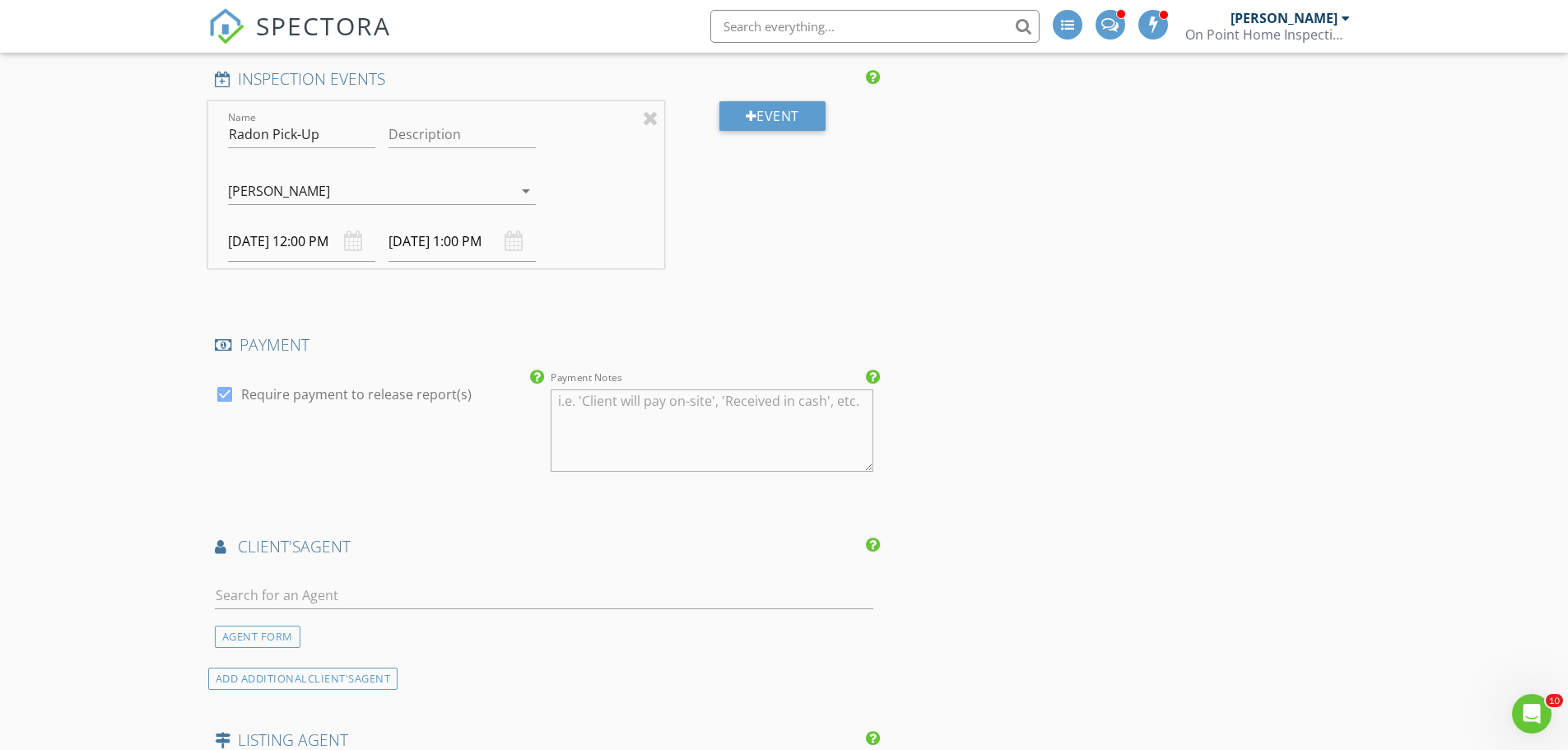 scroll, scrollTop: 2964, scrollLeft: 0, axis: vertical 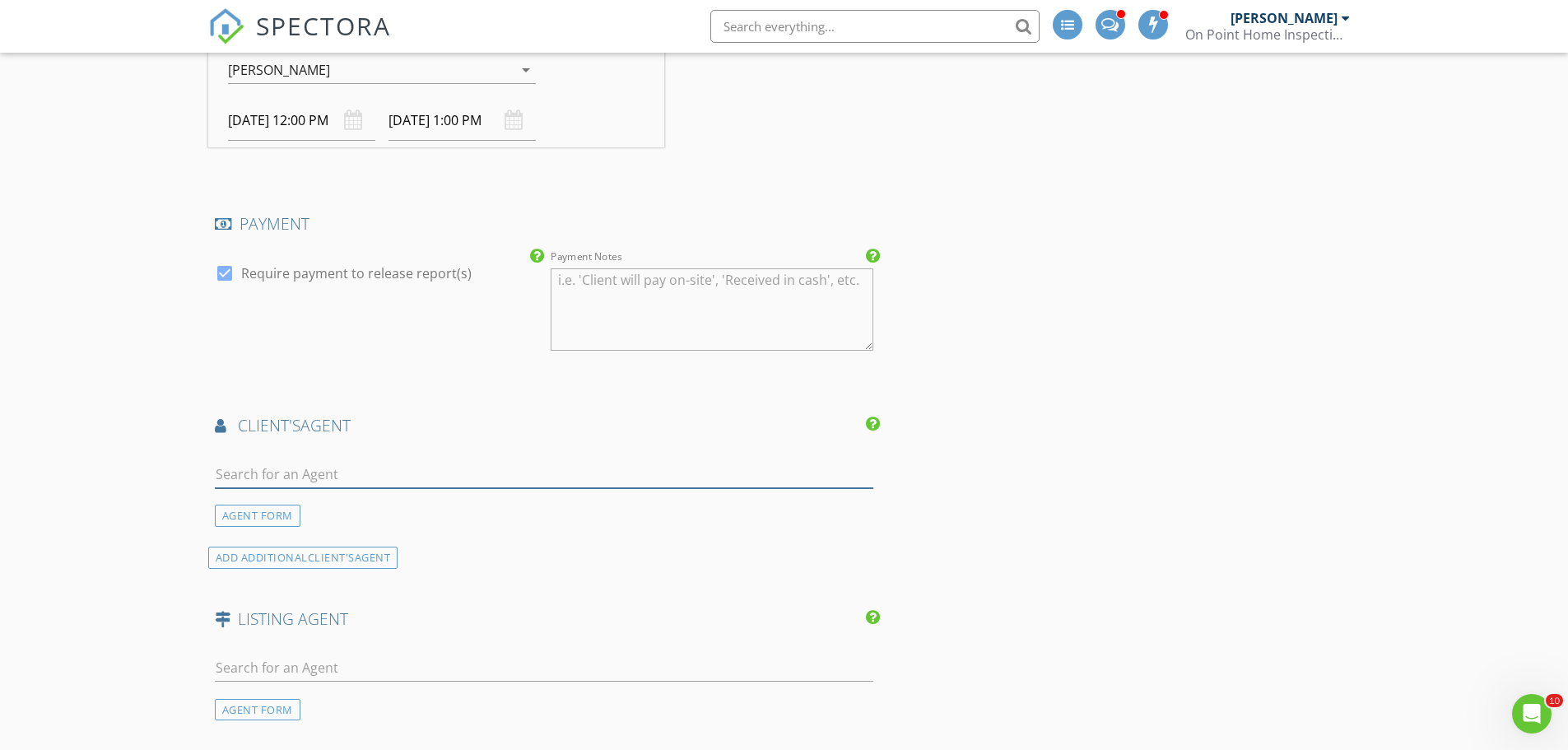 click at bounding box center [544, 474] 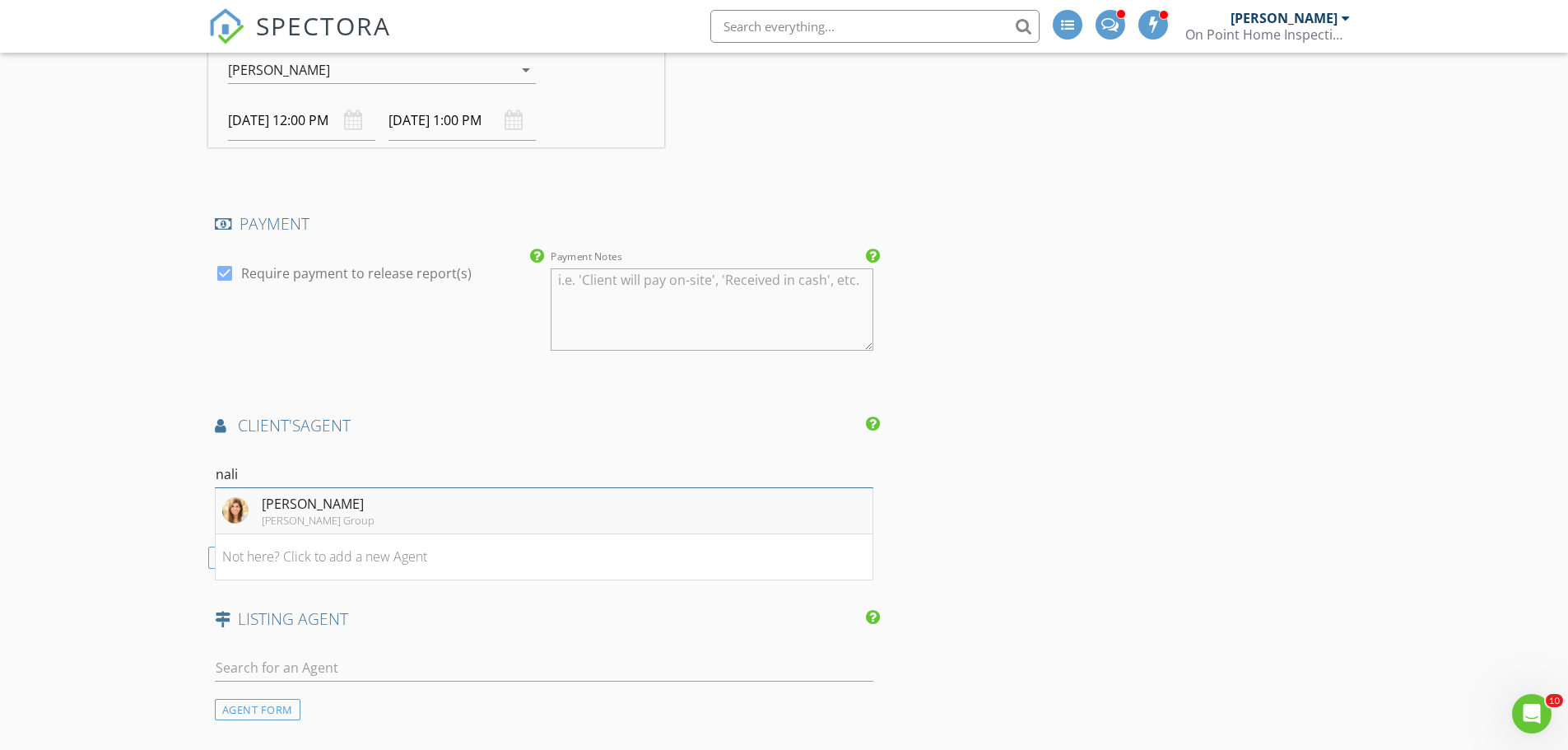 type on "nali" 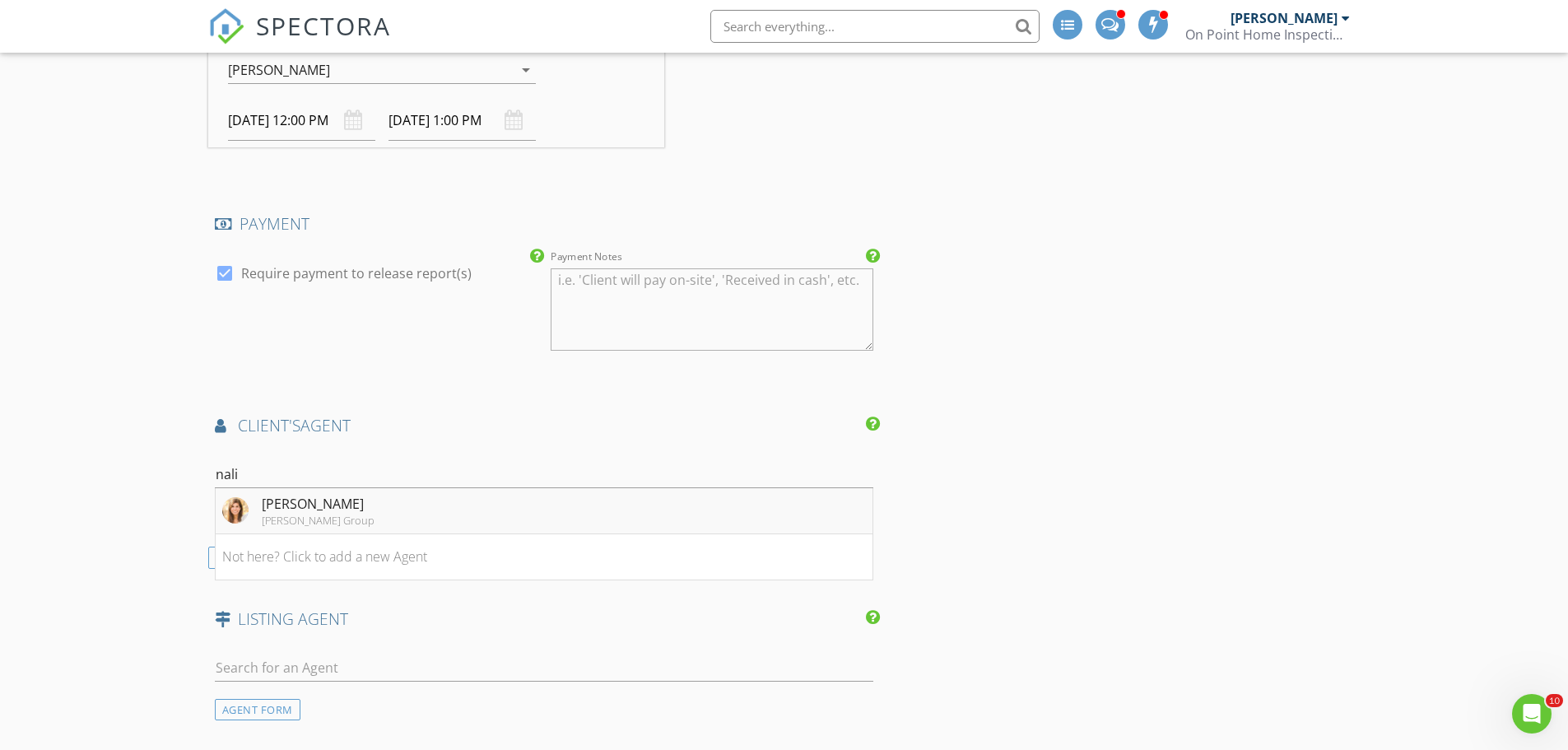 click on "Nalini Hage" at bounding box center [318, 504] 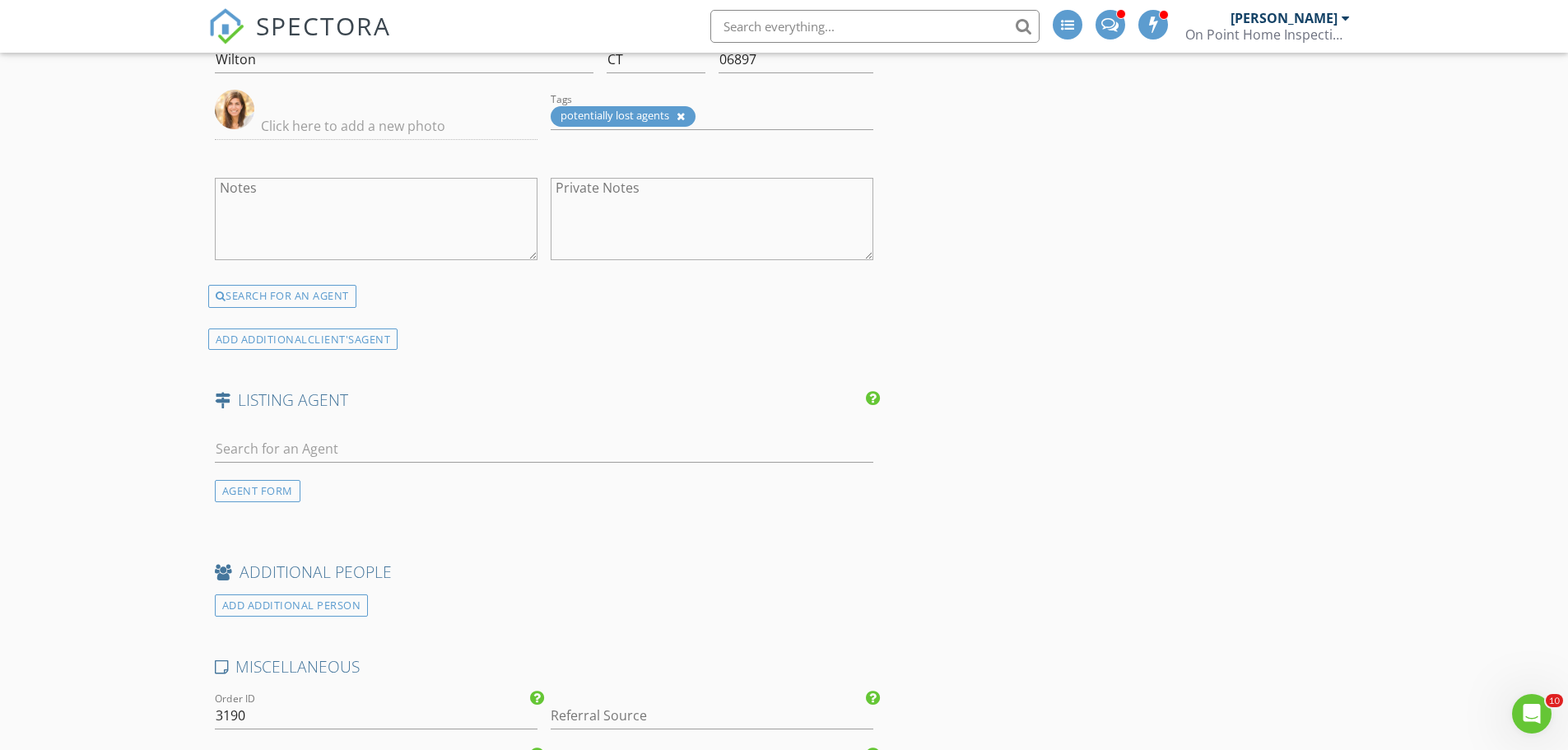 scroll, scrollTop: 3622, scrollLeft: 0, axis: vertical 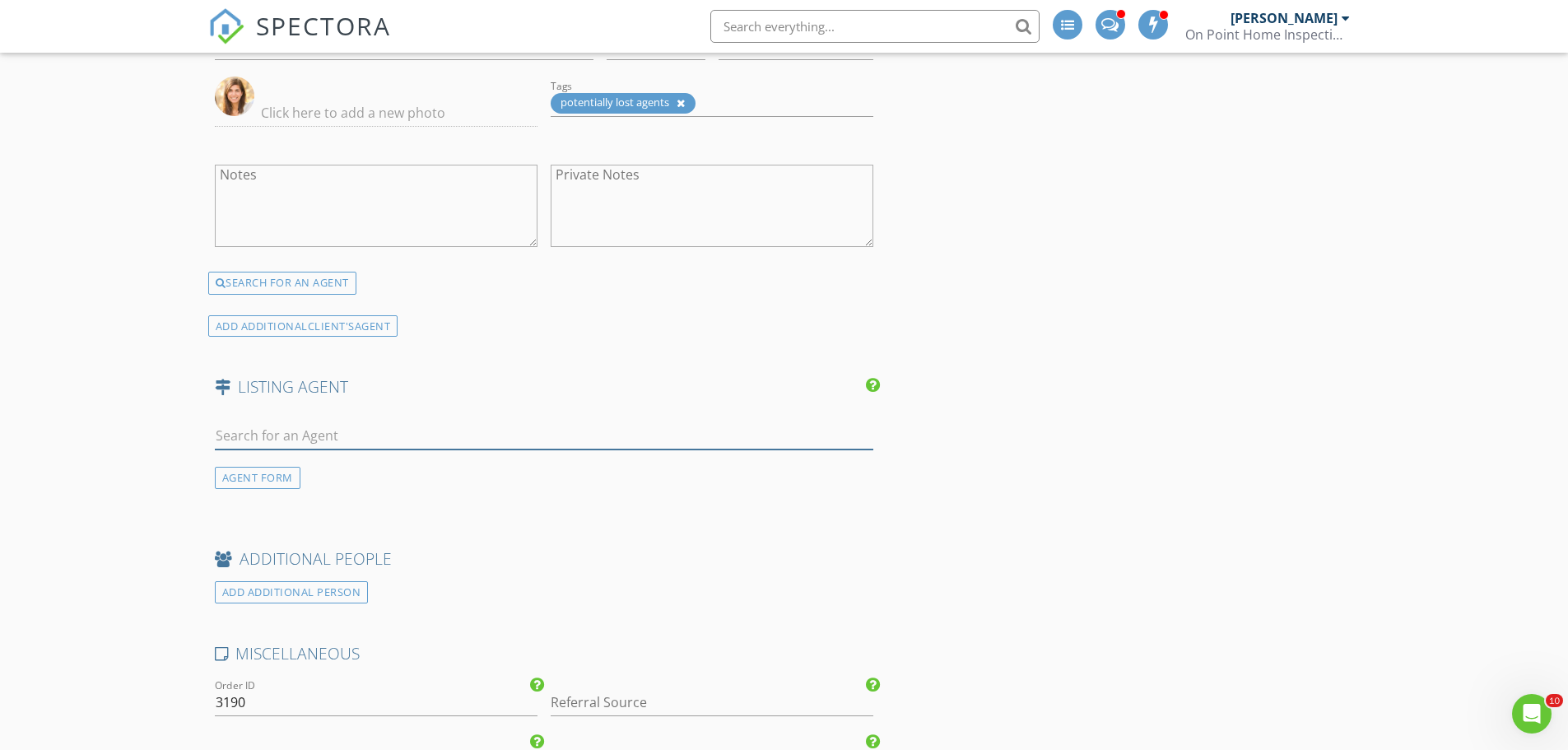 click at bounding box center (544, 436) 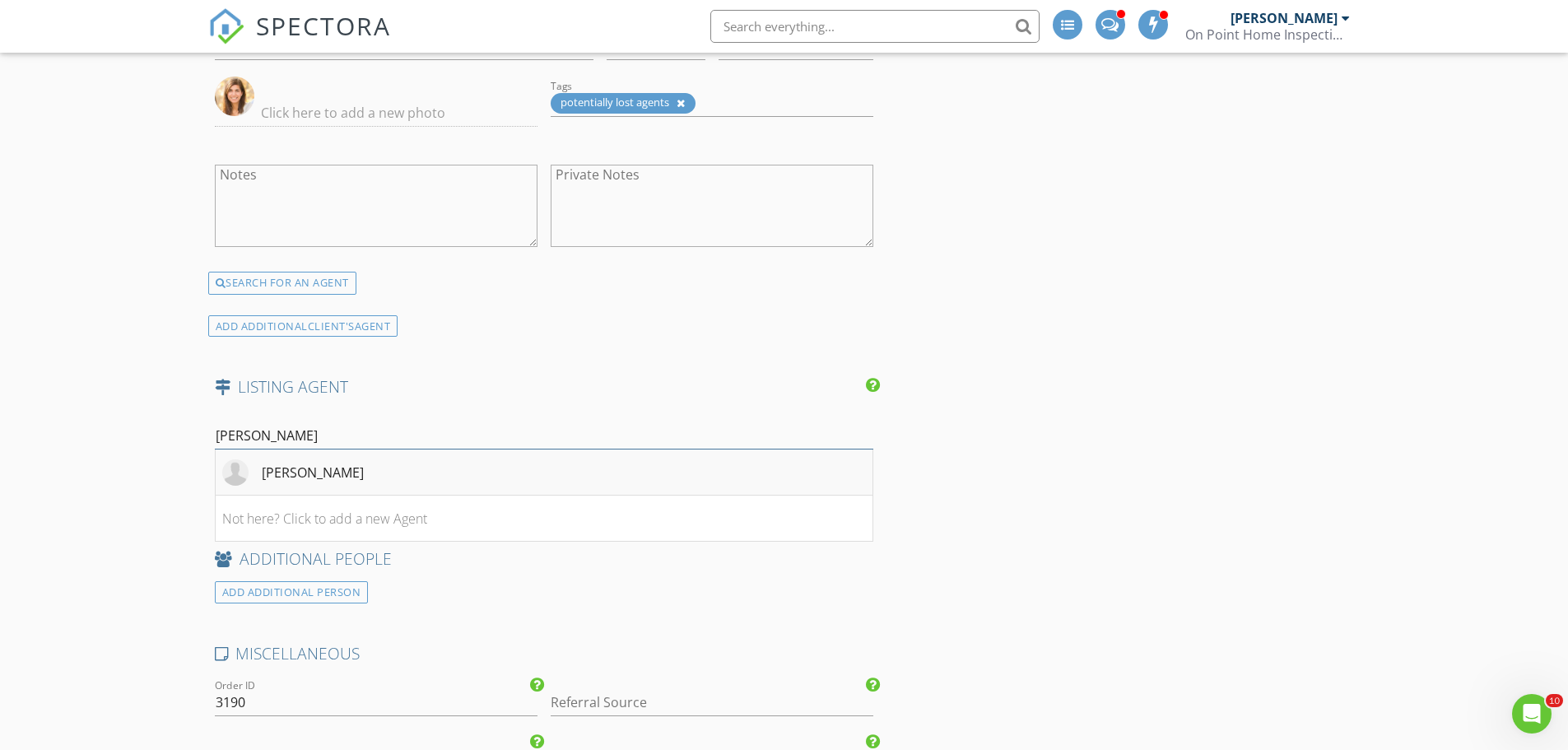 type on "Karla" 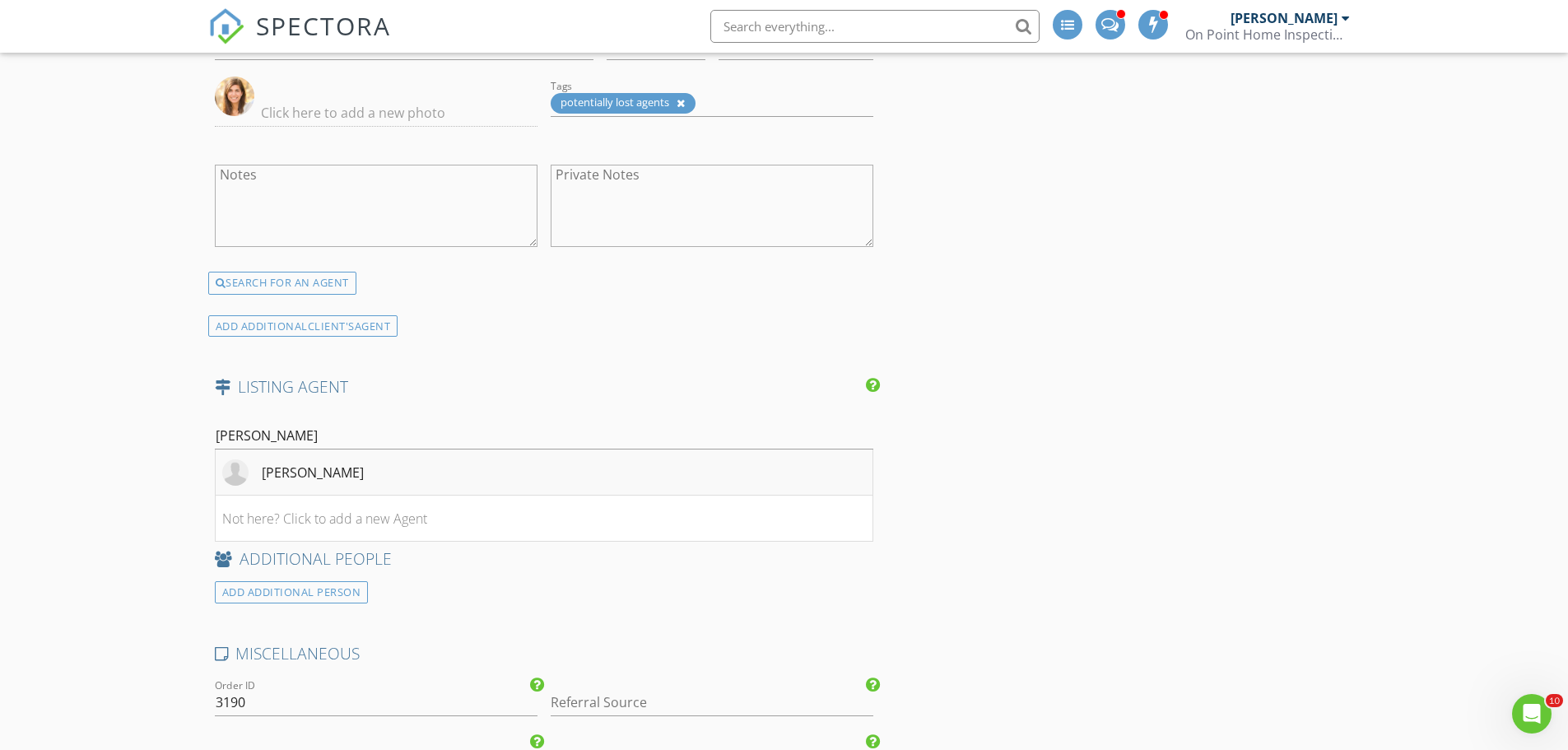 click on "Karla Murtaugh" at bounding box center (313, 473) 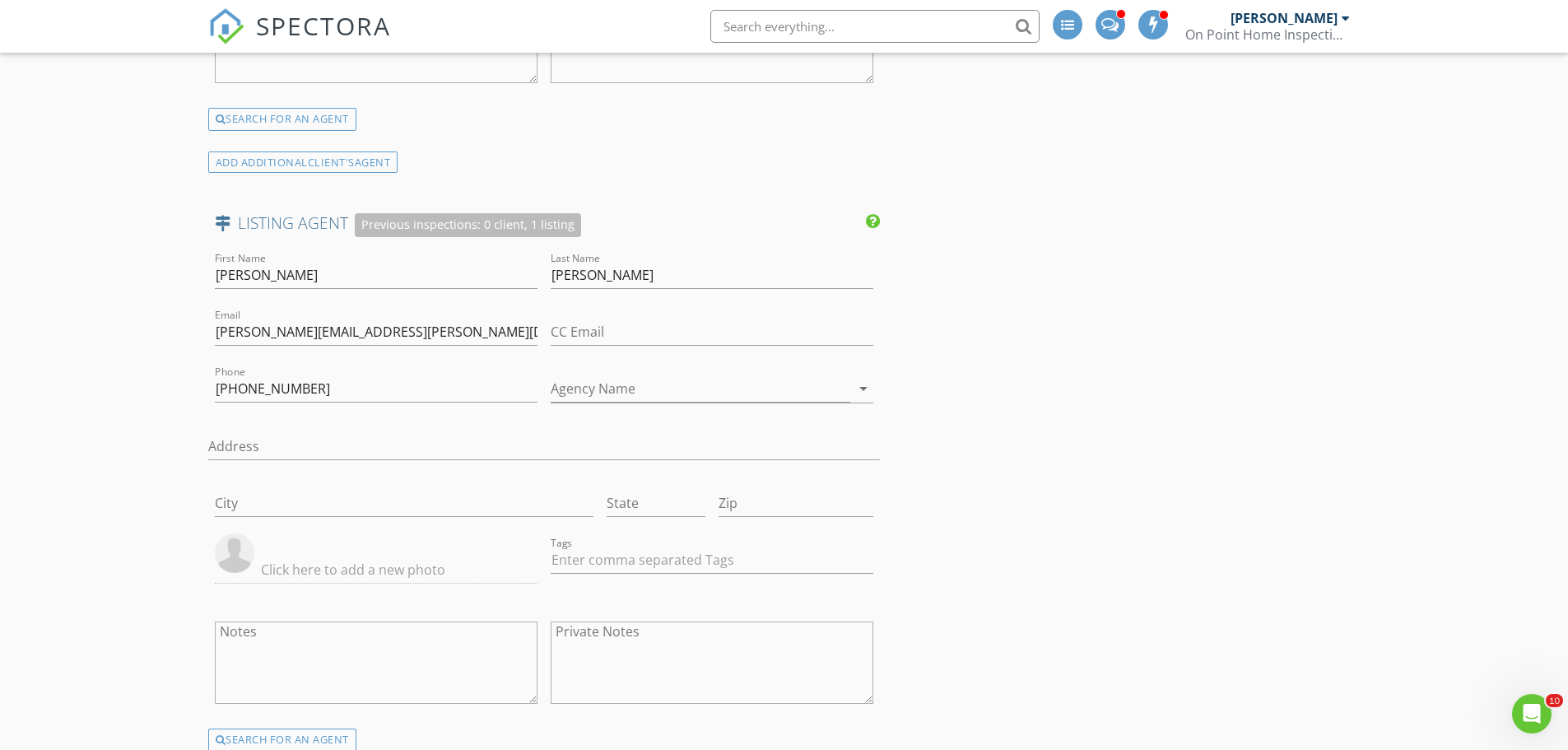 scroll, scrollTop: 3787, scrollLeft: 0, axis: vertical 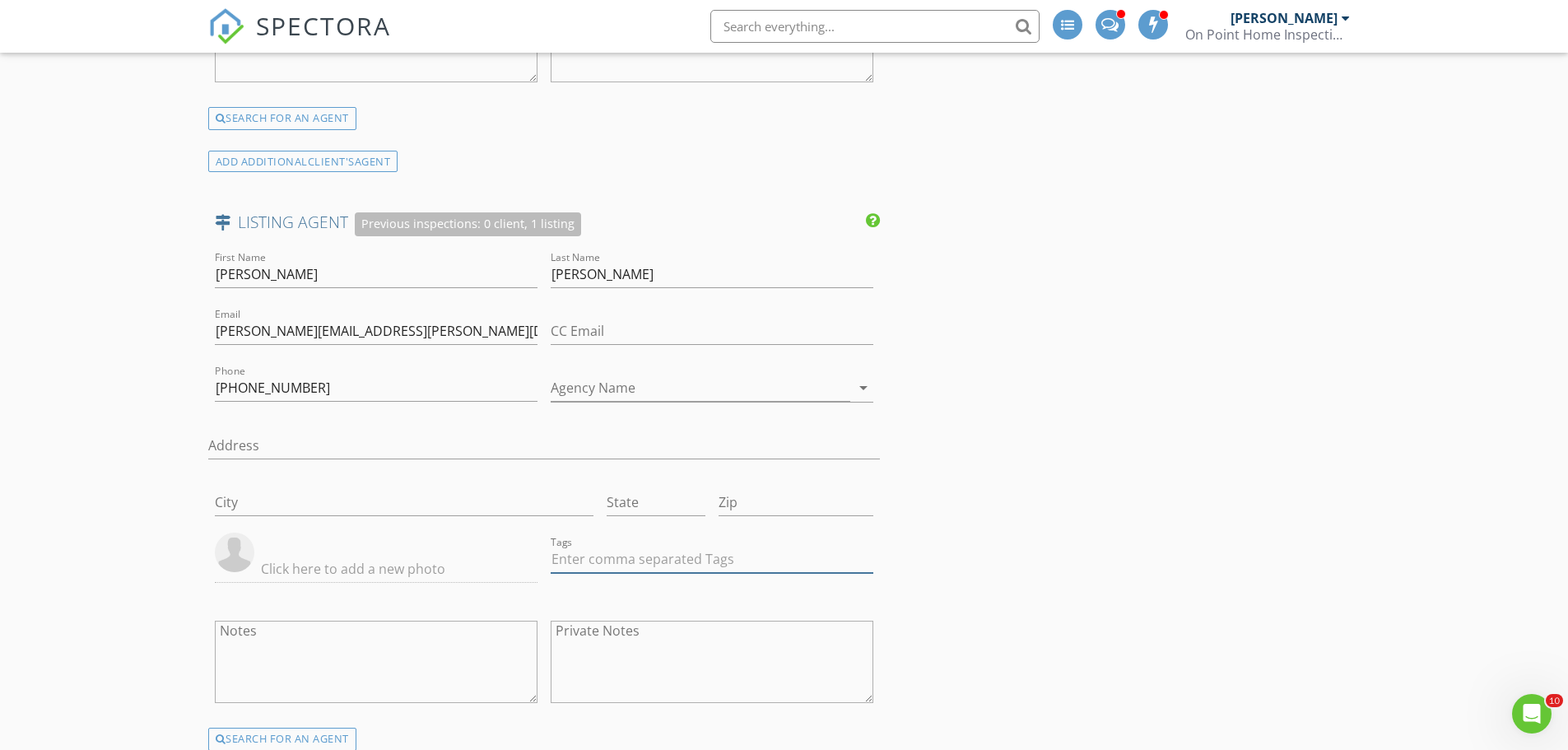 click at bounding box center (712, 559) 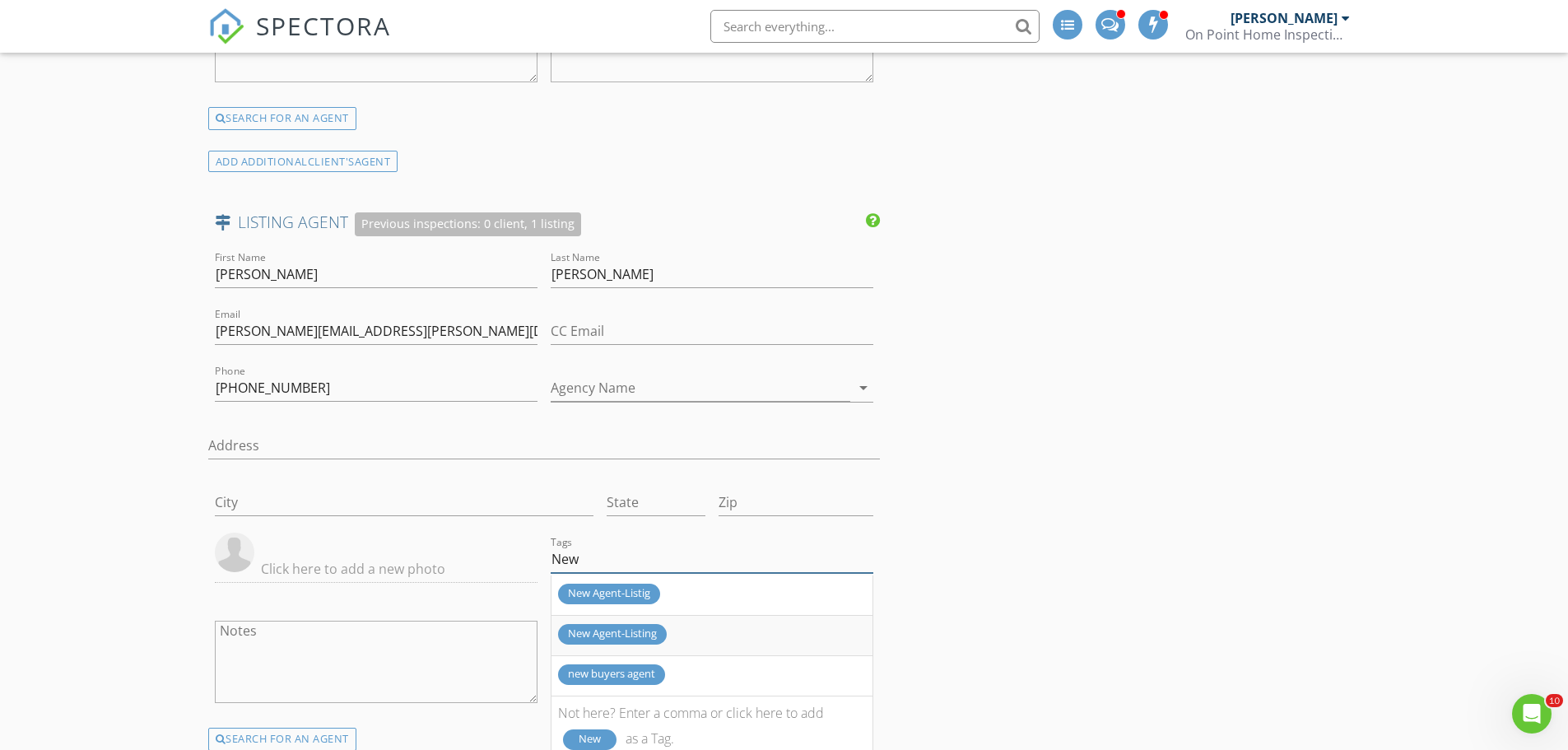 type on "New" 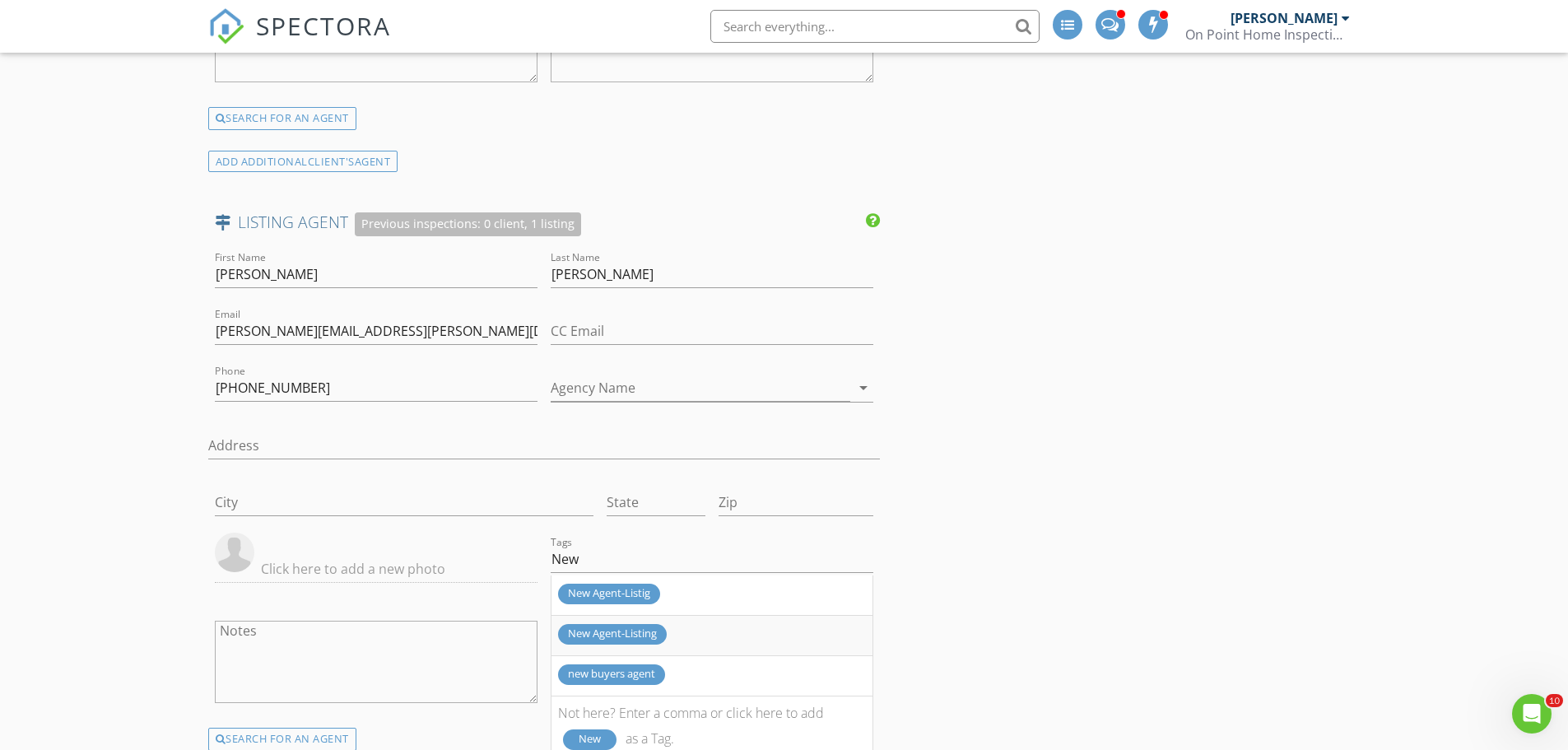 click on "New Agent-Listing" at bounding box center [612, 634] 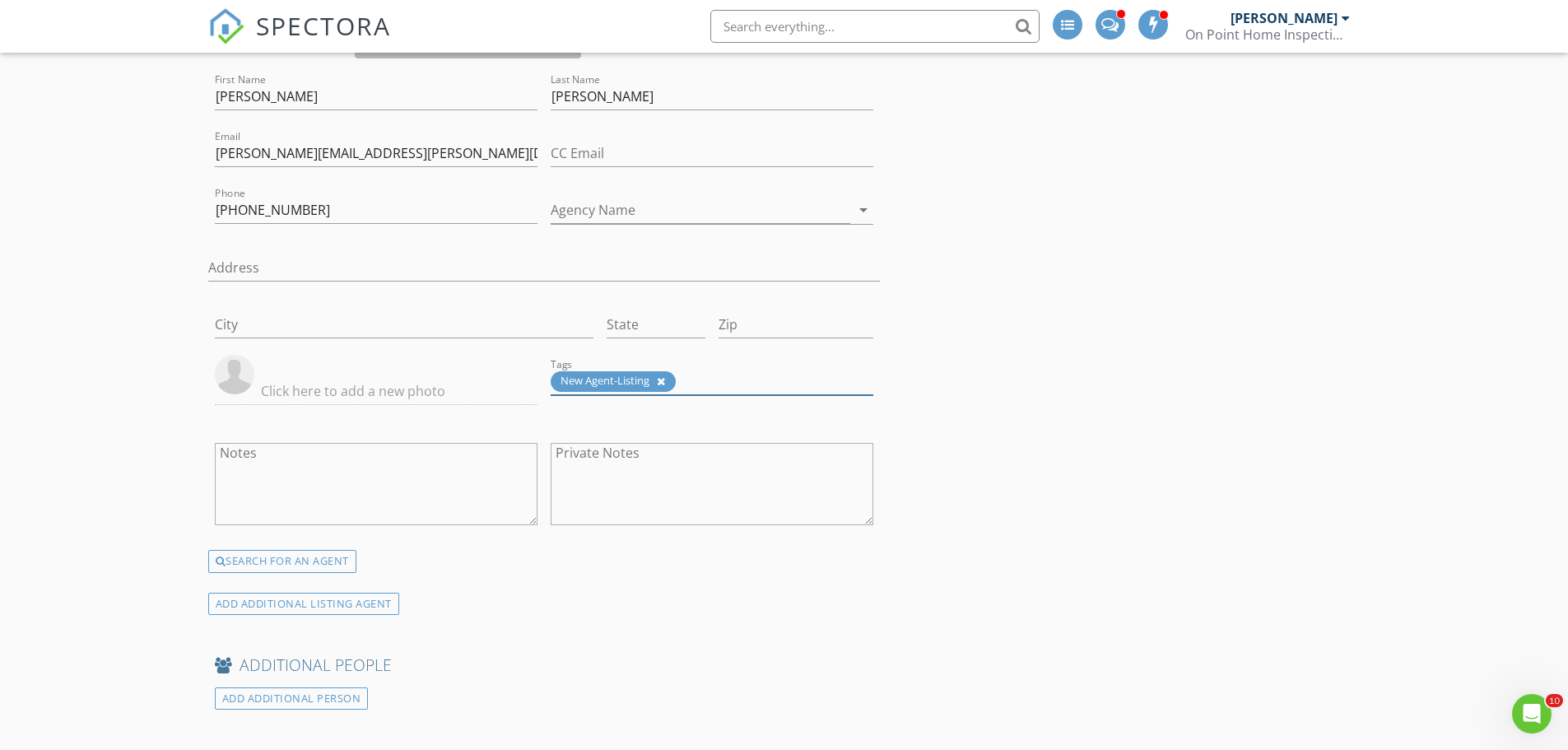 scroll, scrollTop: 3952, scrollLeft: 0, axis: vertical 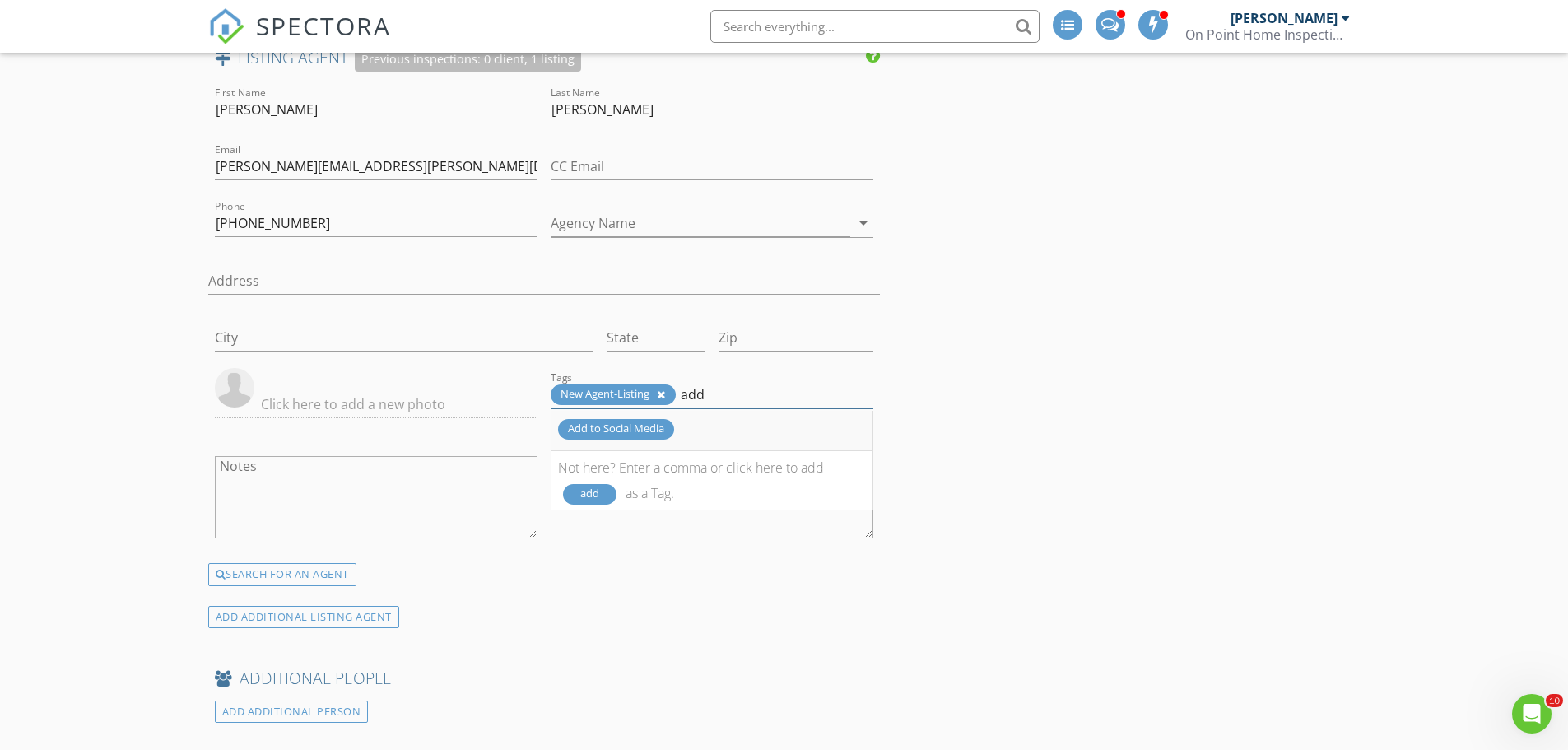 type on "add" 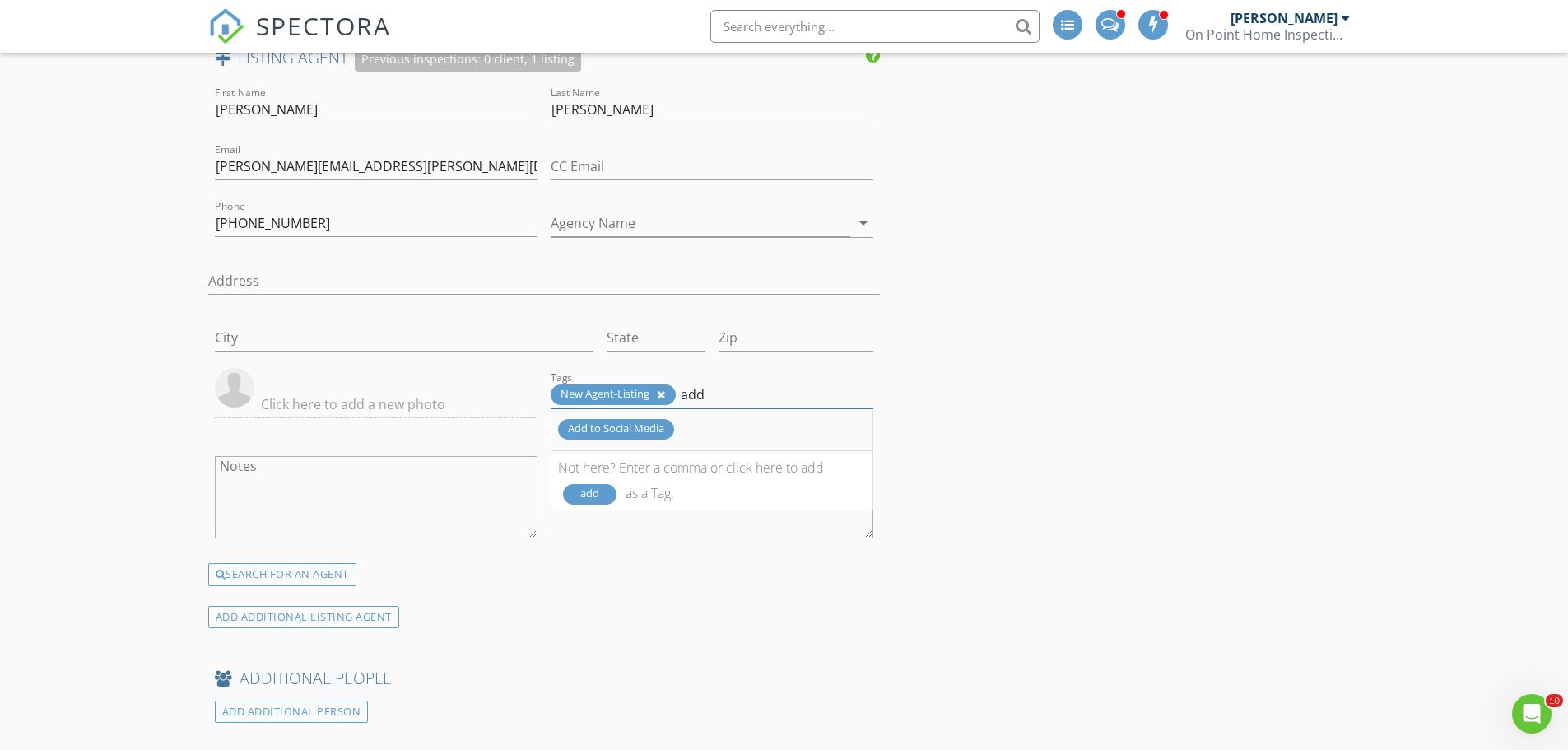 click on "Add to Social Media" at bounding box center (616, 429) 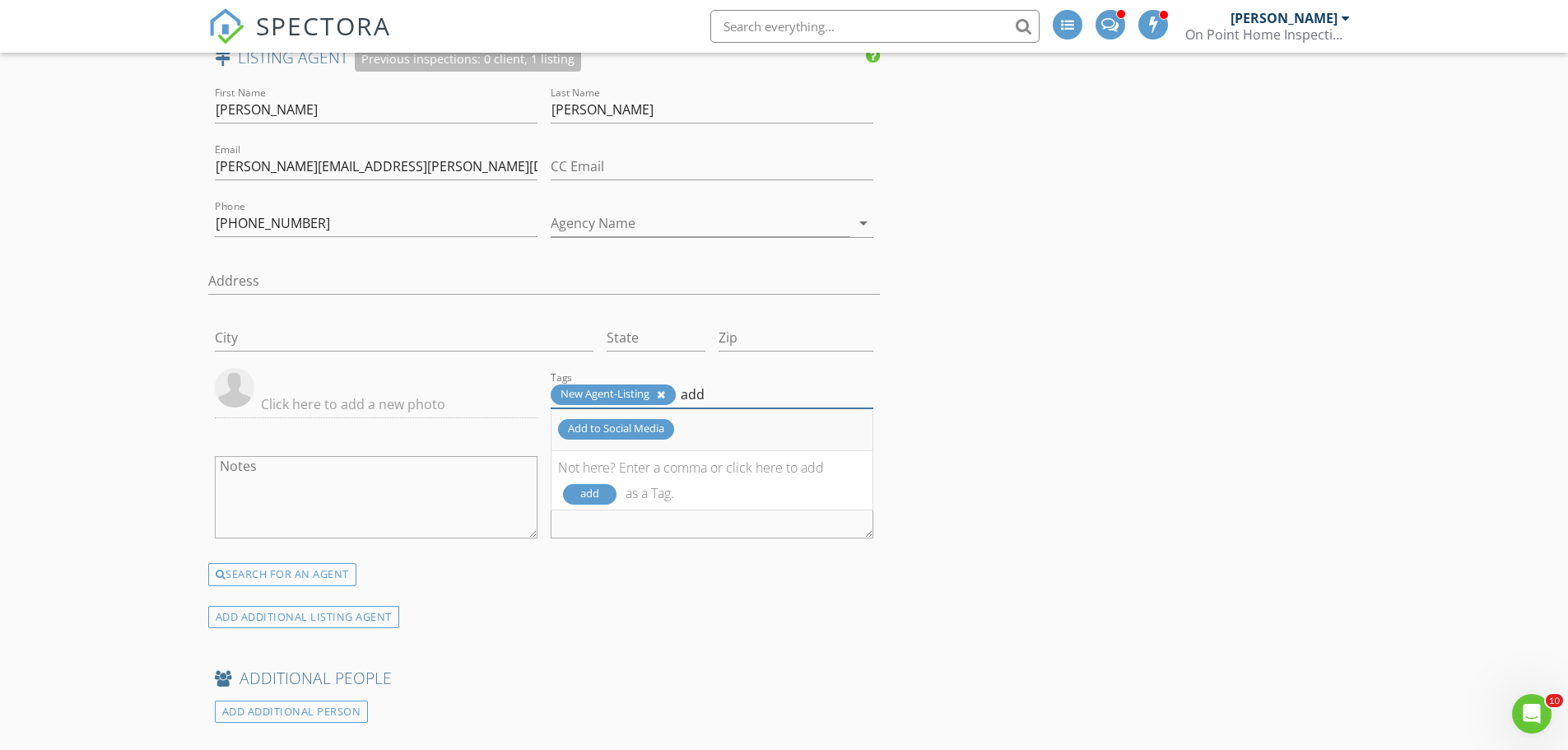 type 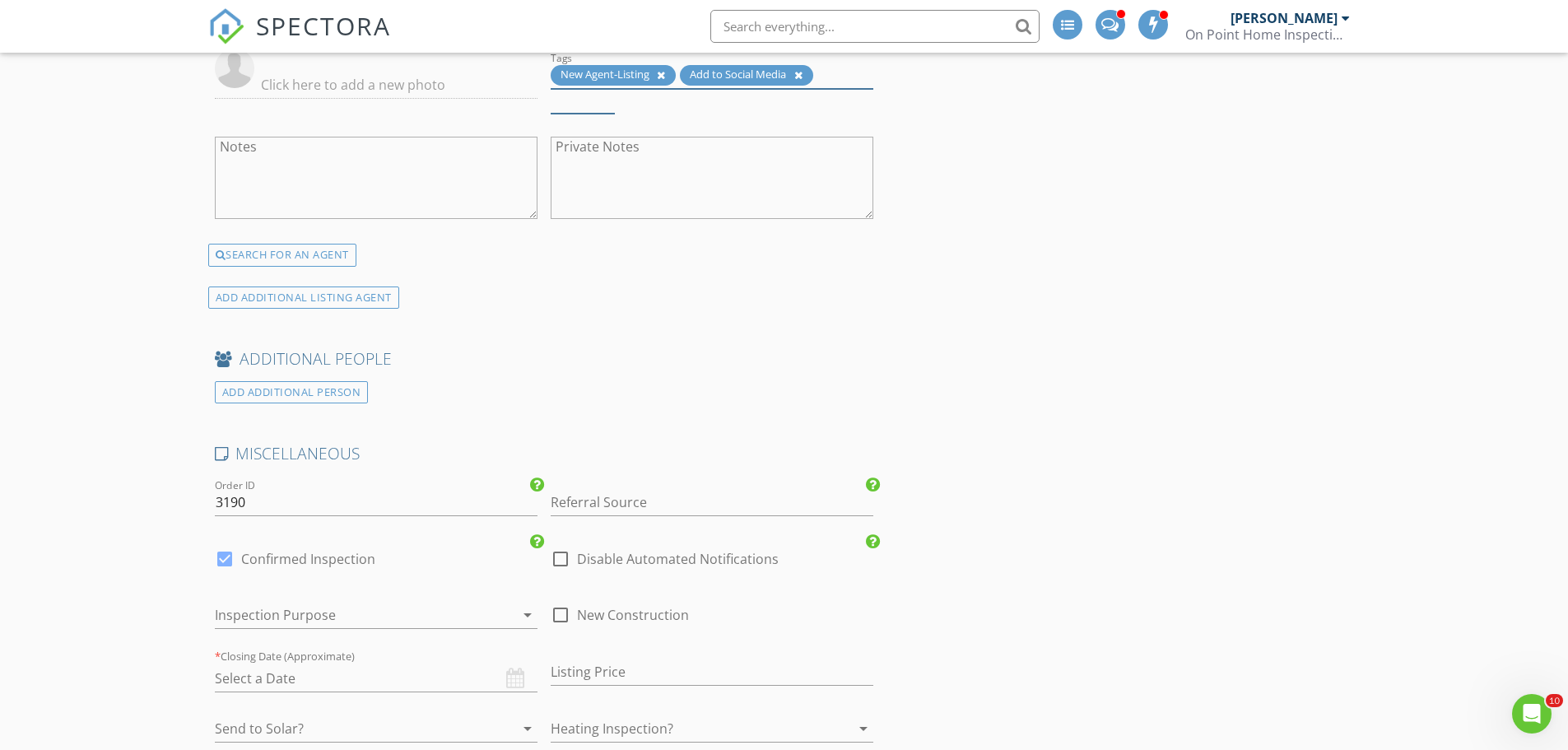 scroll, scrollTop: 4281, scrollLeft: 0, axis: vertical 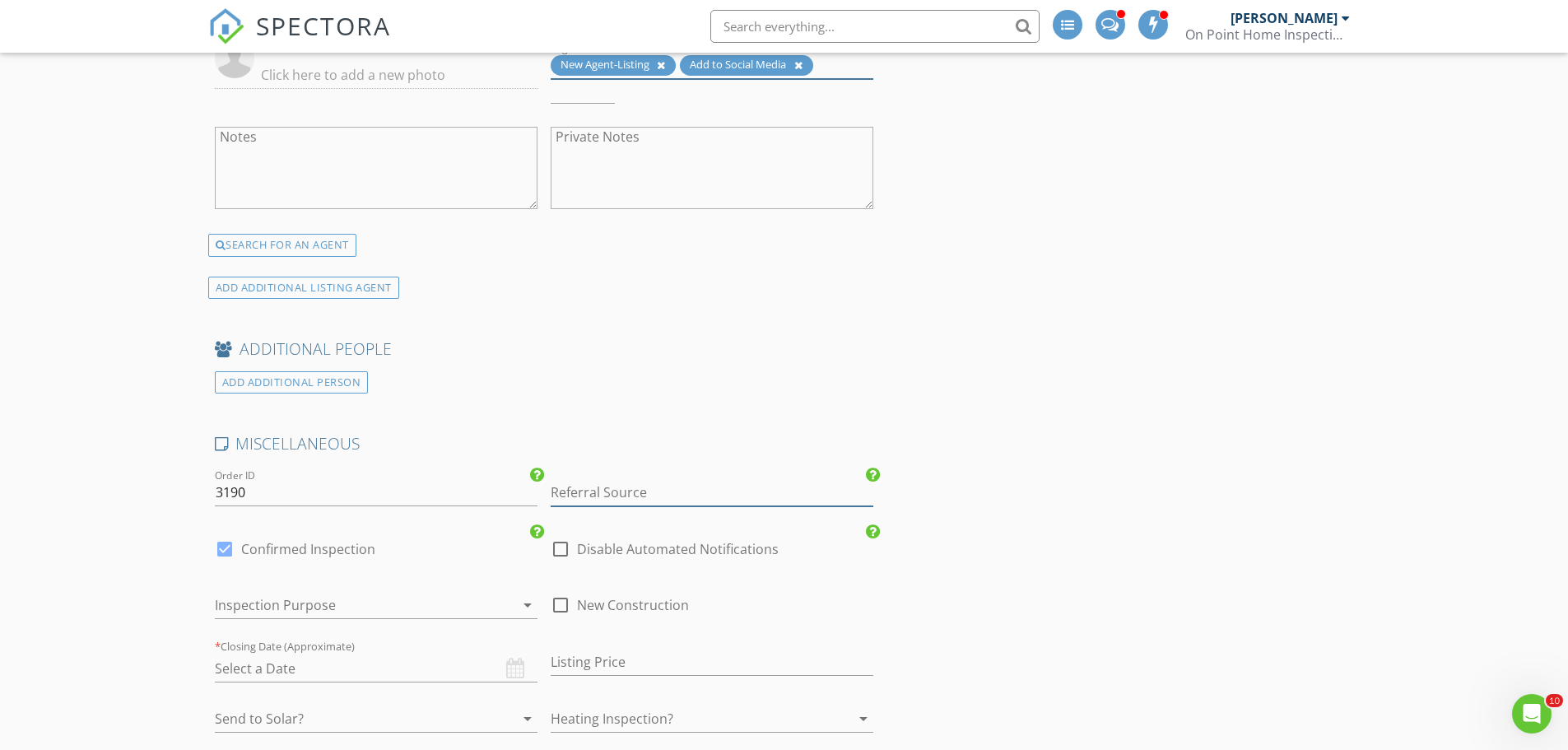 click at bounding box center (712, 492) 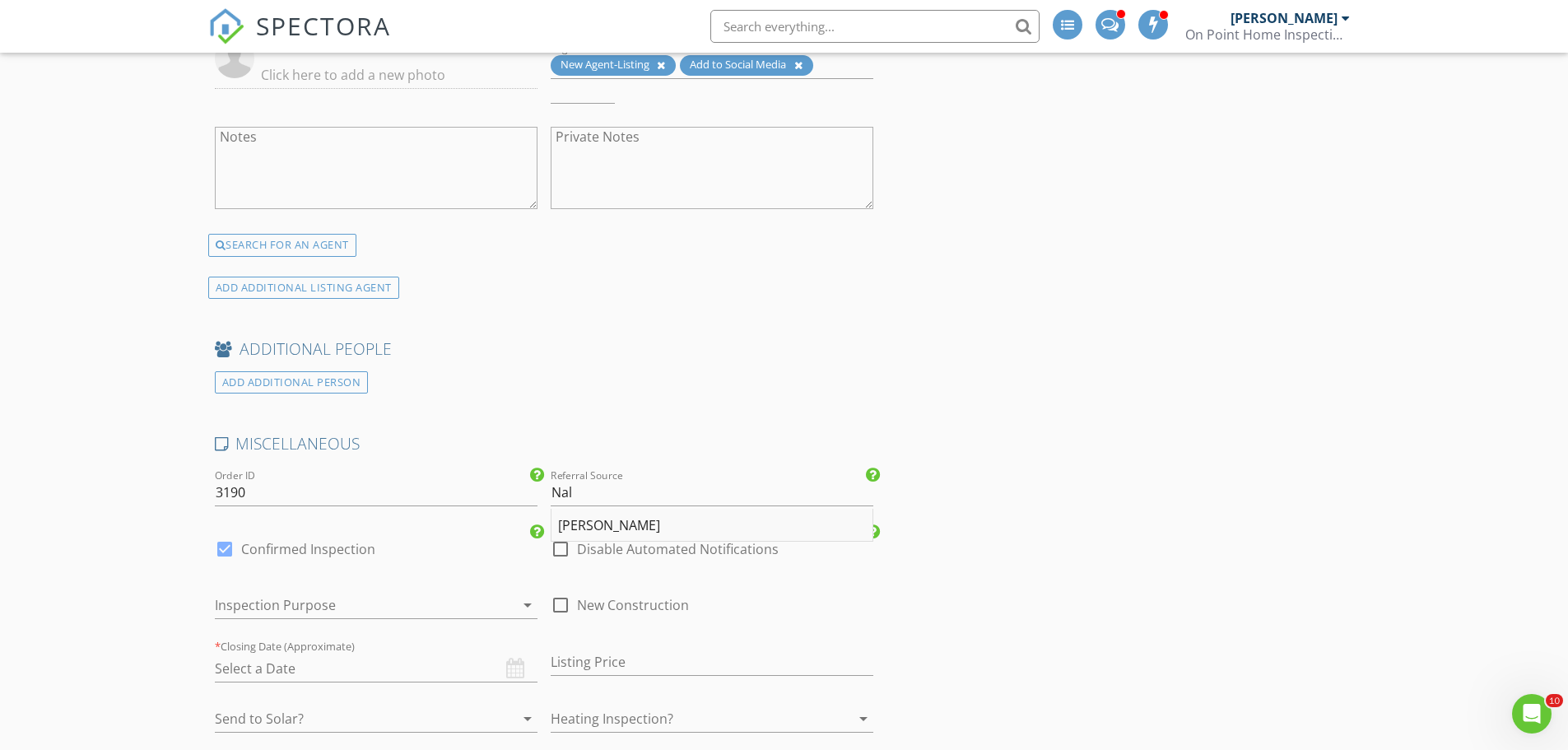 click on "Nalini Hage" at bounding box center (712, 525) 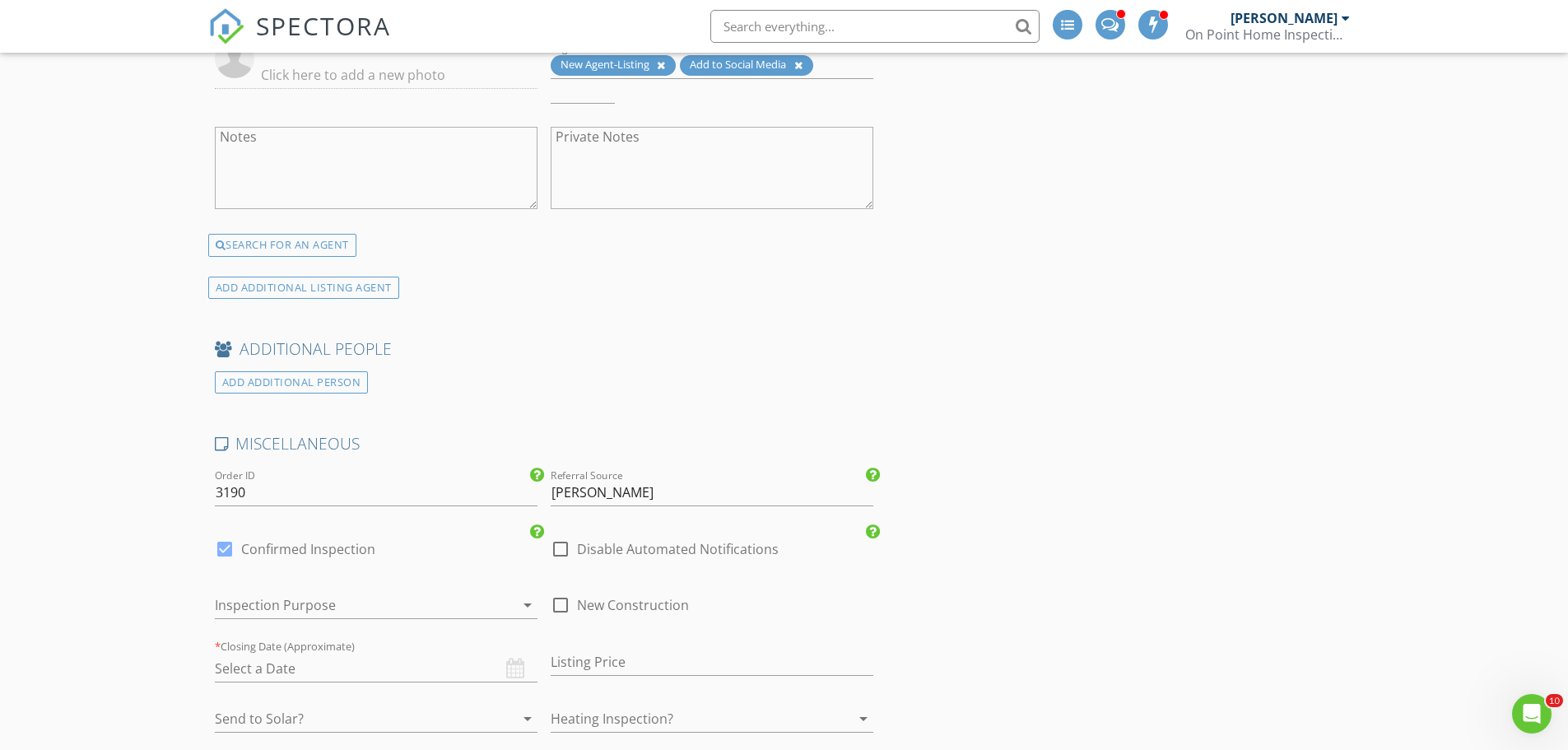 click on "INSPECTOR(S)
check_box   Robert Rainone   PRIMARY   check_box   Inspector On Point     Robert Rainone,  Inspector On Point arrow_drop_down   check_box Robert Rainone specifically requested check_box_outline_blank Inspector On Point specifically requested
Date/Time
07/14/2025 12:00 PM
Location
Address Search       Address 379 Hurlbutt St   Unit   City Wilton   State CT   Zip 06897   County Western Connecticut Planning Region     Square Feet 7269   Year Built 1940   Foundation arrow_drop_down
client
check_box Enable Client CC email for this inspection   Client Search     check_box_outline_blank Client is a Company/Organization     First Name   Last Name   Email   CC Email   Phone   Address   City   State   Zip     Tags         Notes   Private Notes
ADD ADDITIONAL client
SERVICES" at bounding box center (784, -1200) 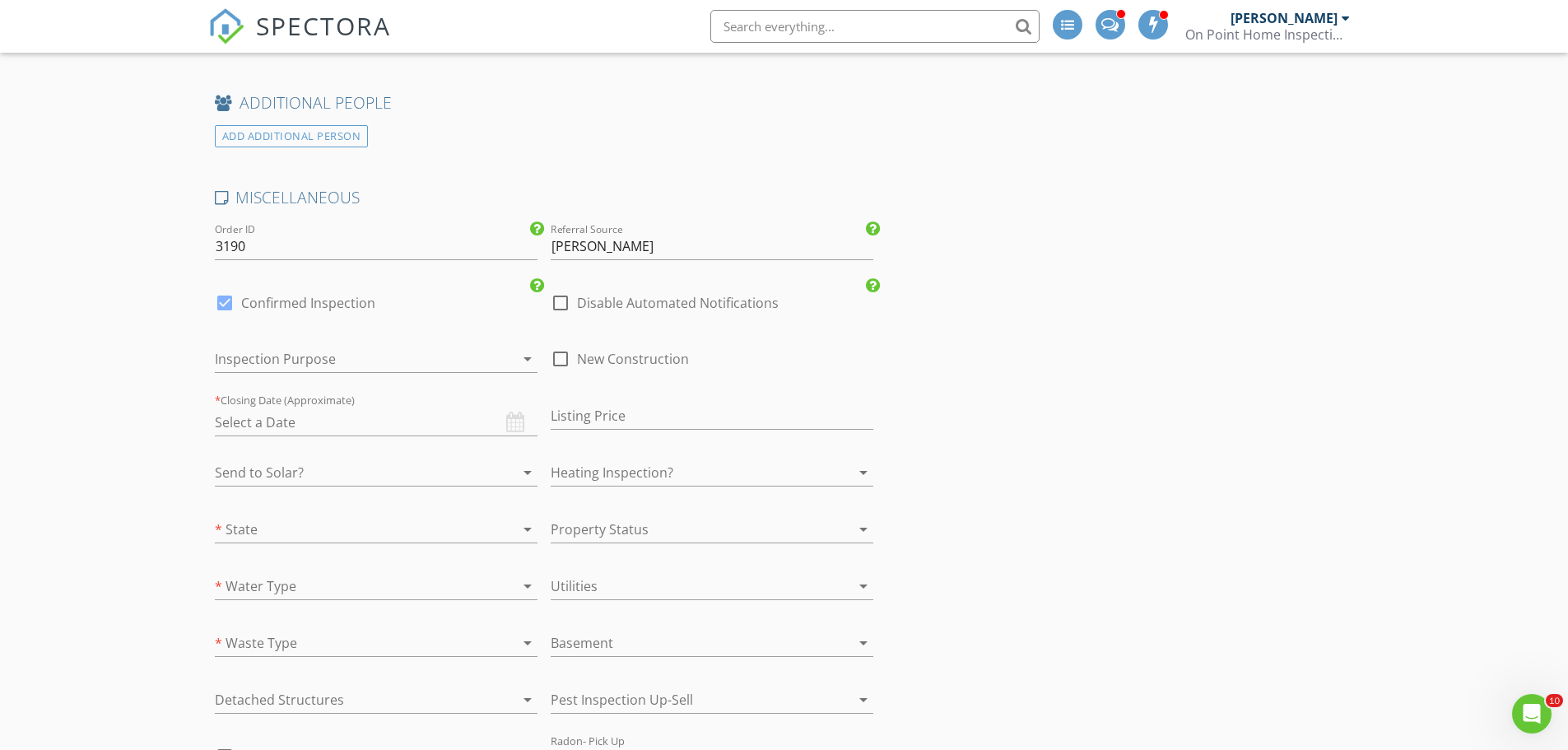 scroll, scrollTop: 4528, scrollLeft: 0, axis: vertical 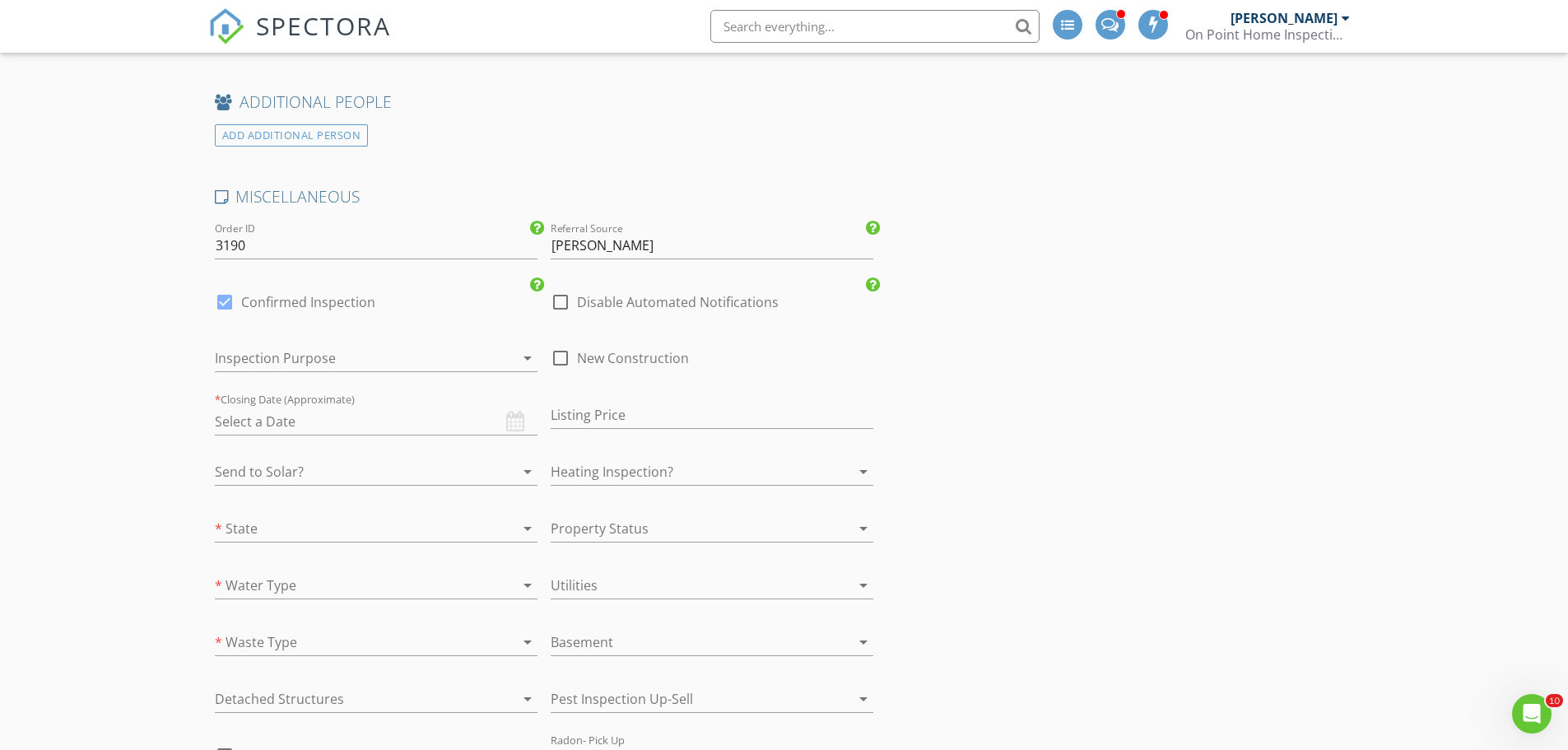 click at bounding box center [353, 358] 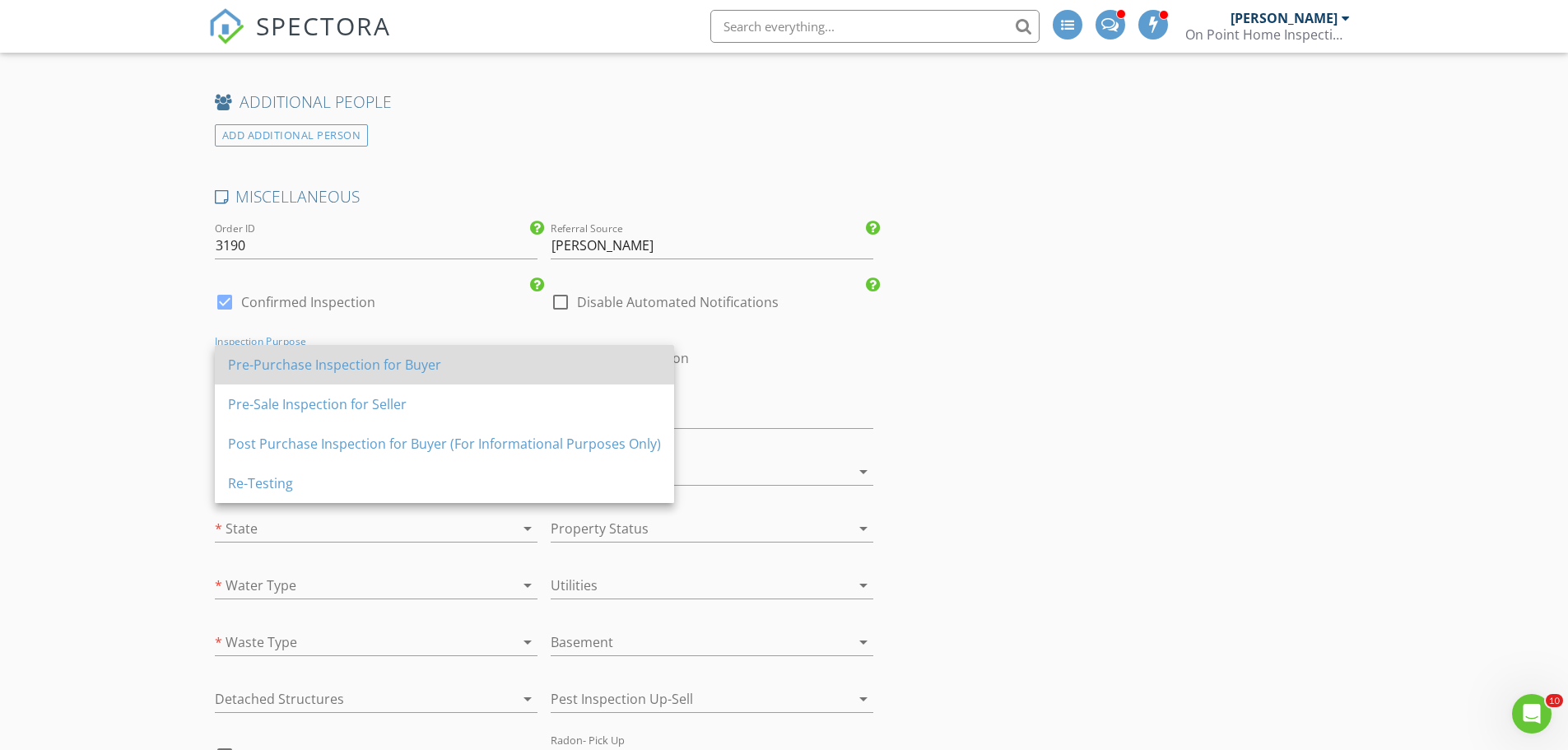click on "Pre-Purchase Inspection for Buyer" at bounding box center (444, 365) 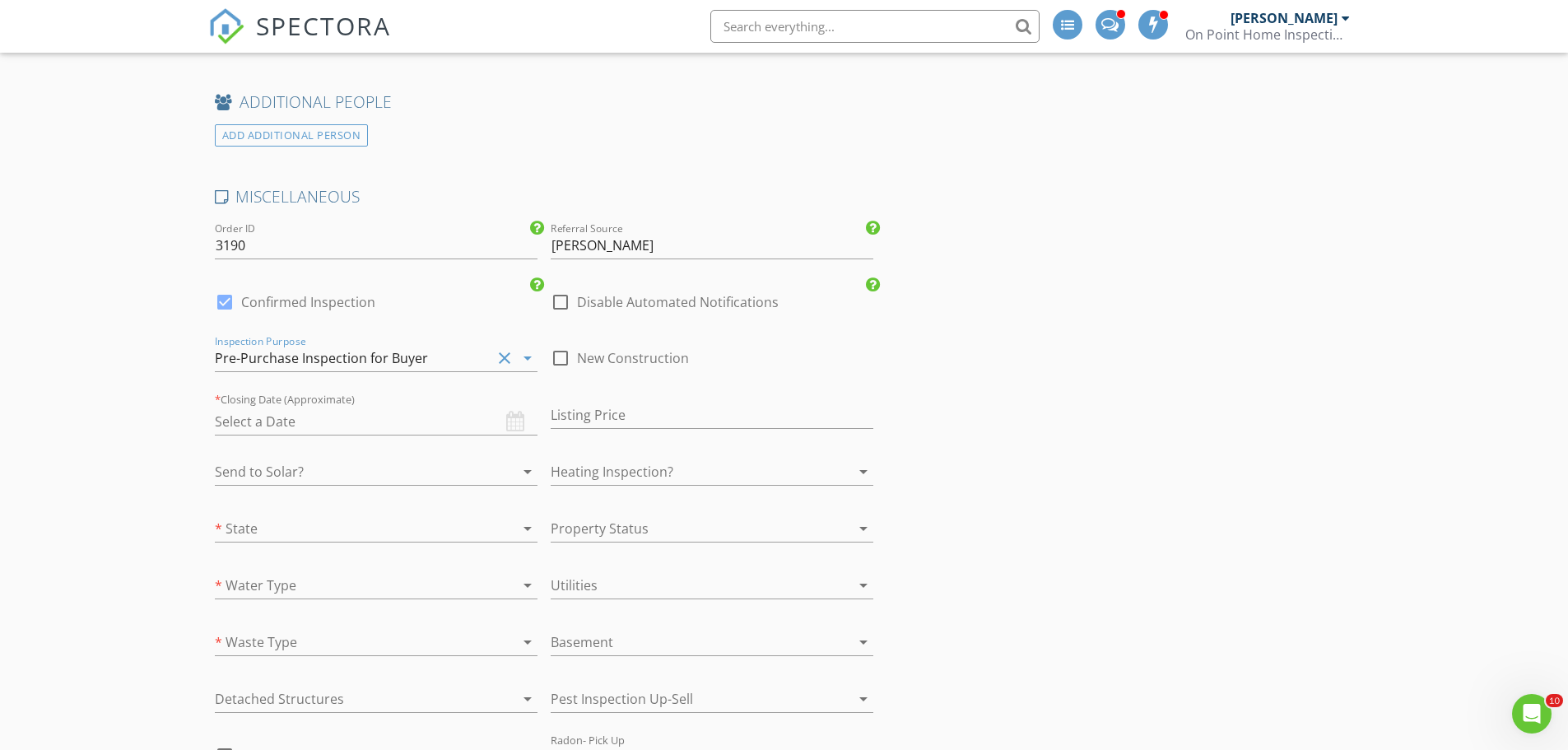 click at bounding box center [376, 422] 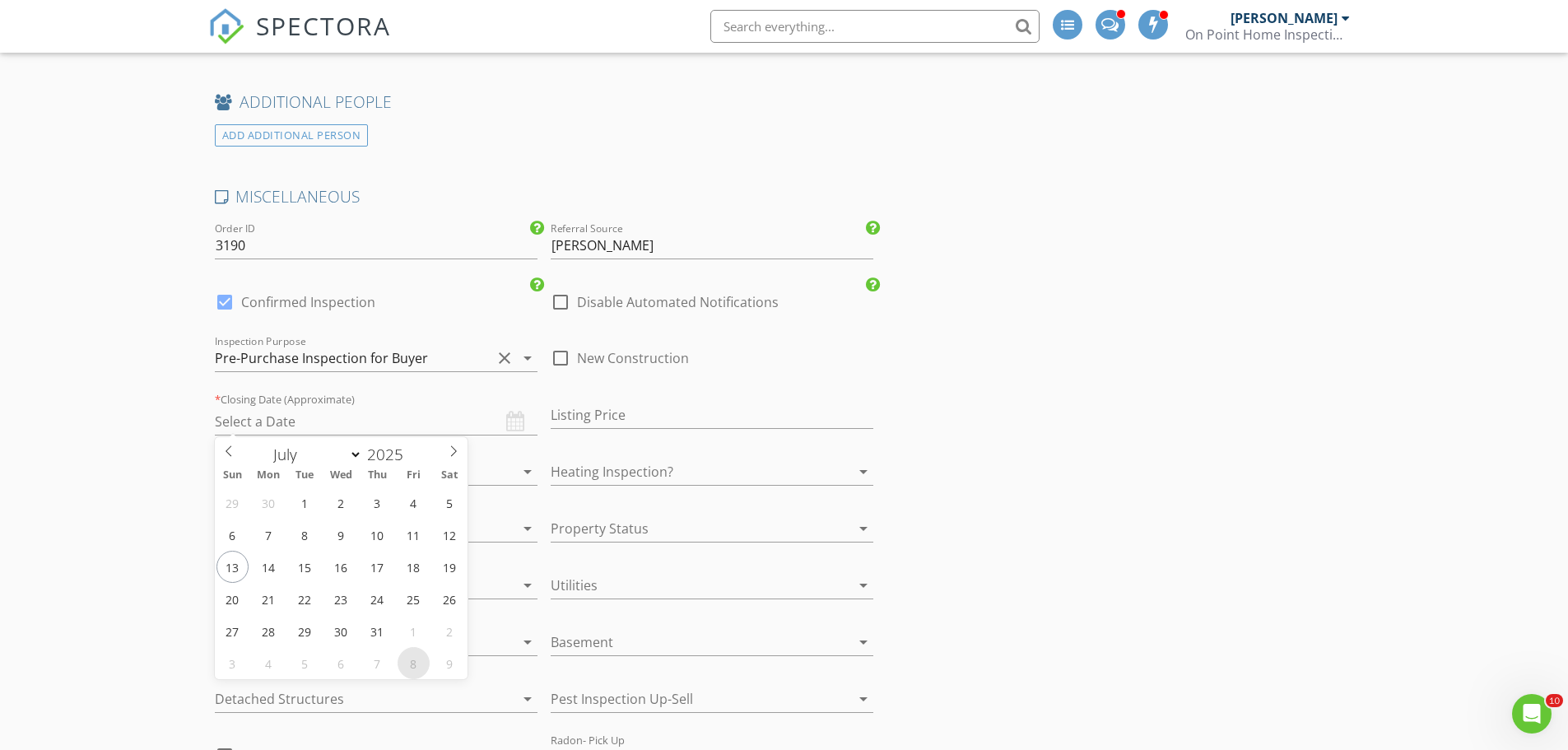 type on "08/08/2025" 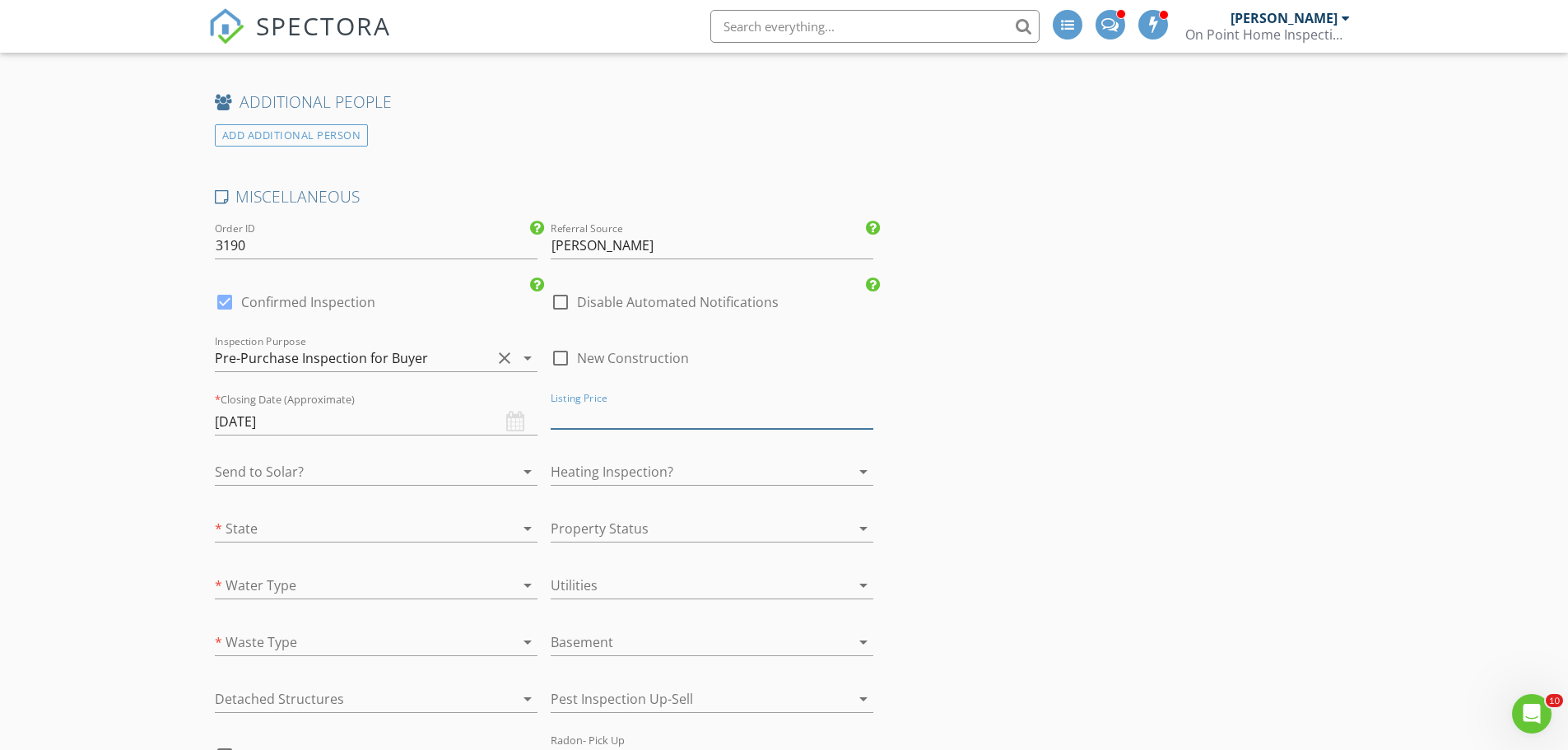 click at bounding box center (712, 415) 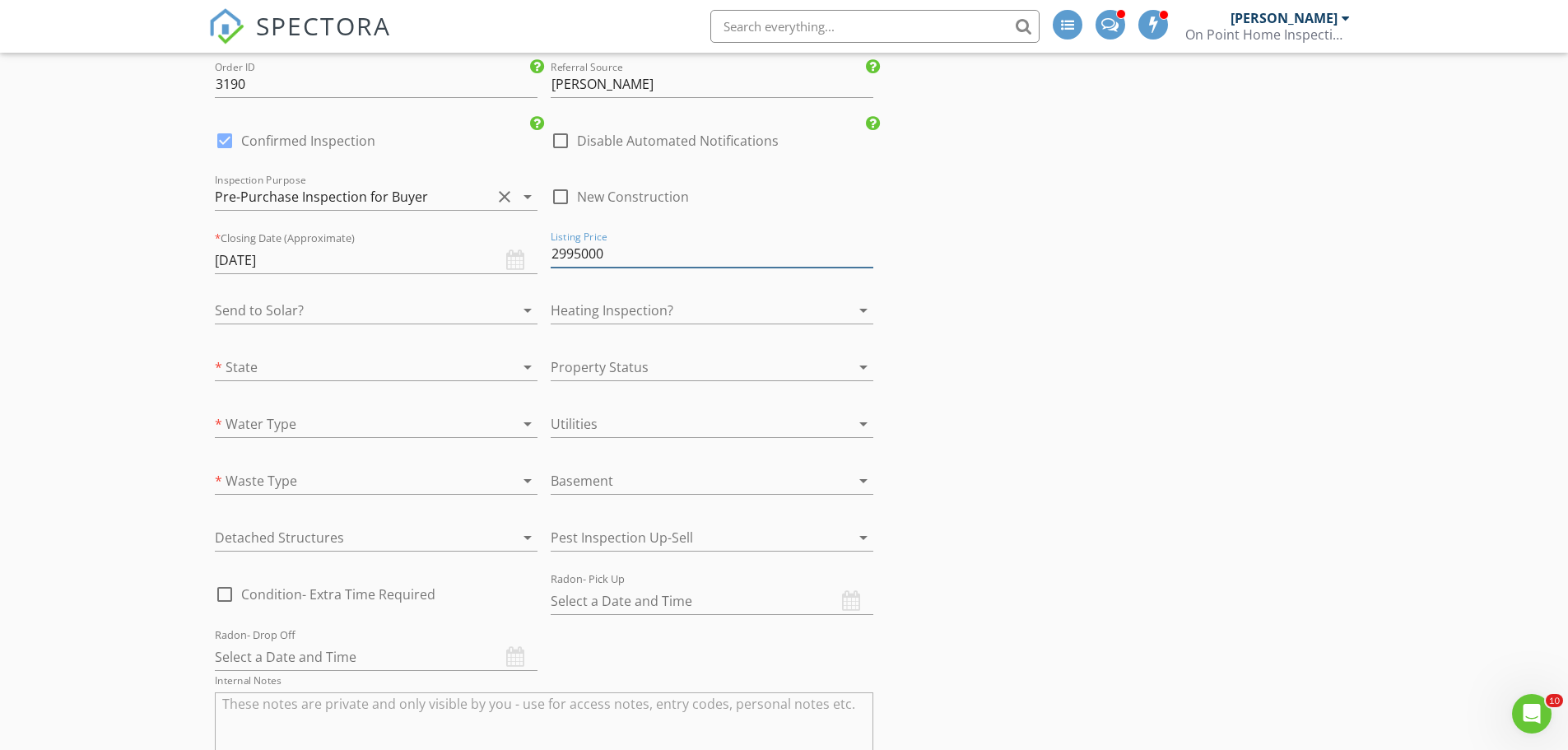 scroll, scrollTop: 4693, scrollLeft: 0, axis: vertical 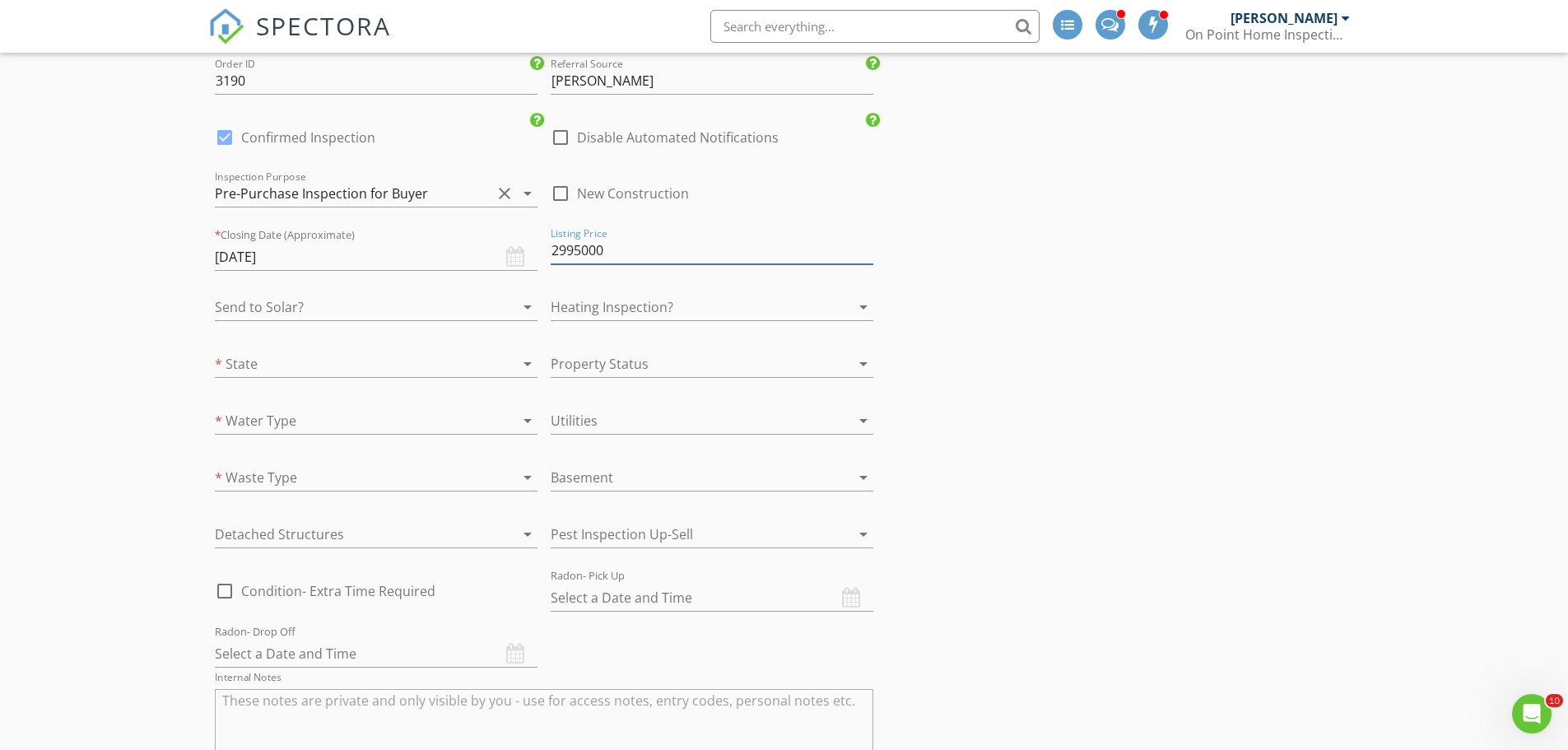 type on "2995000" 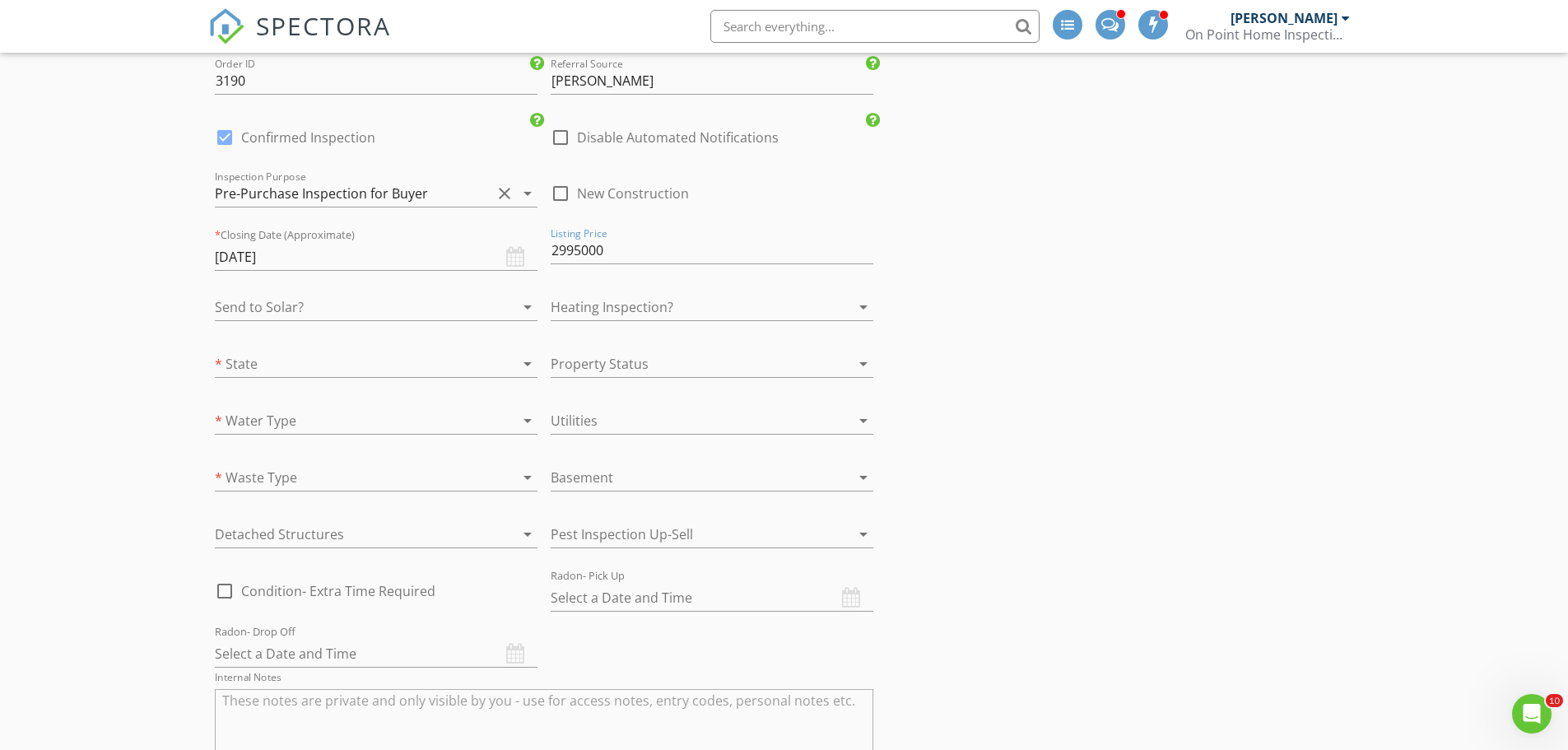 click at bounding box center (353, 307) 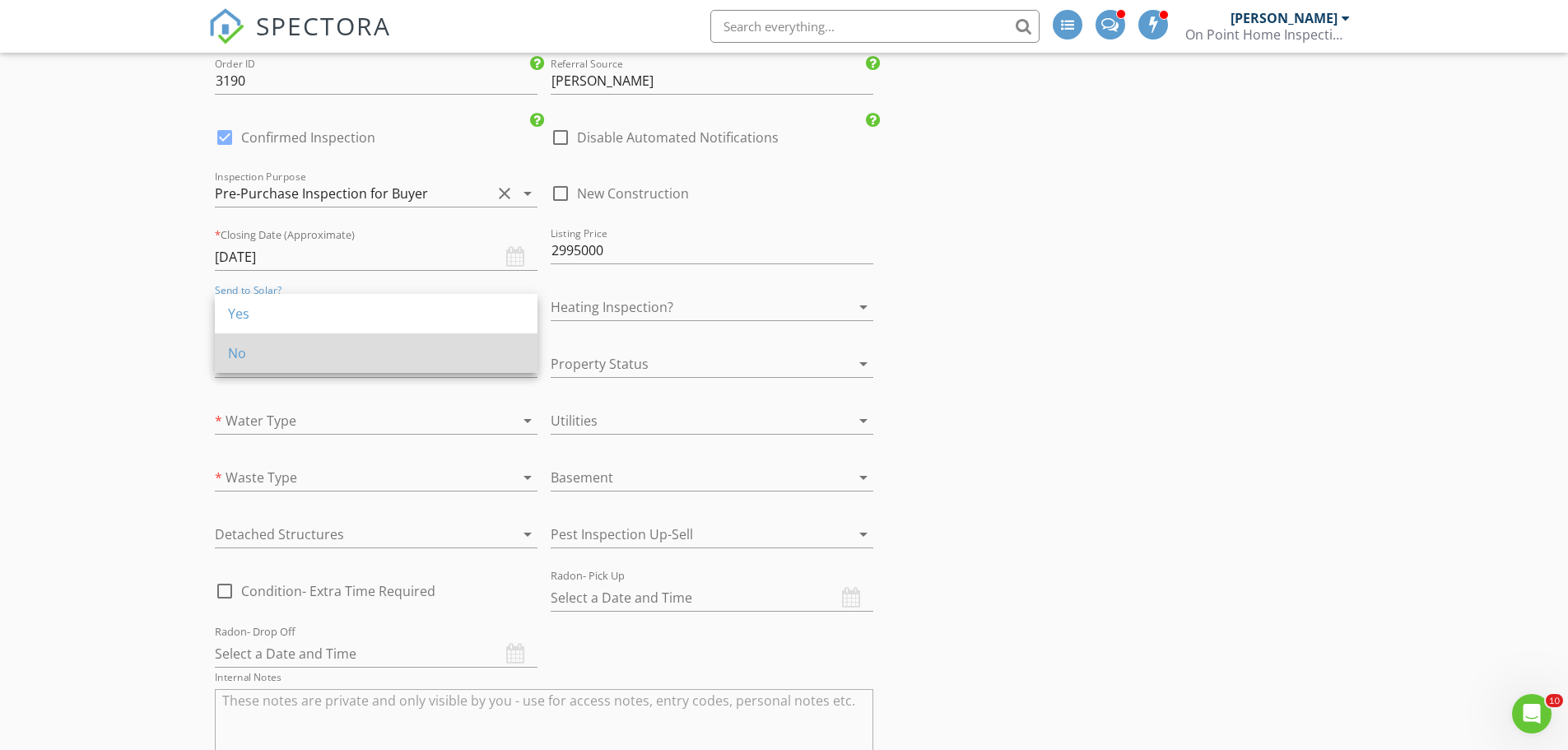 click on "No" at bounding box center (376, 353) 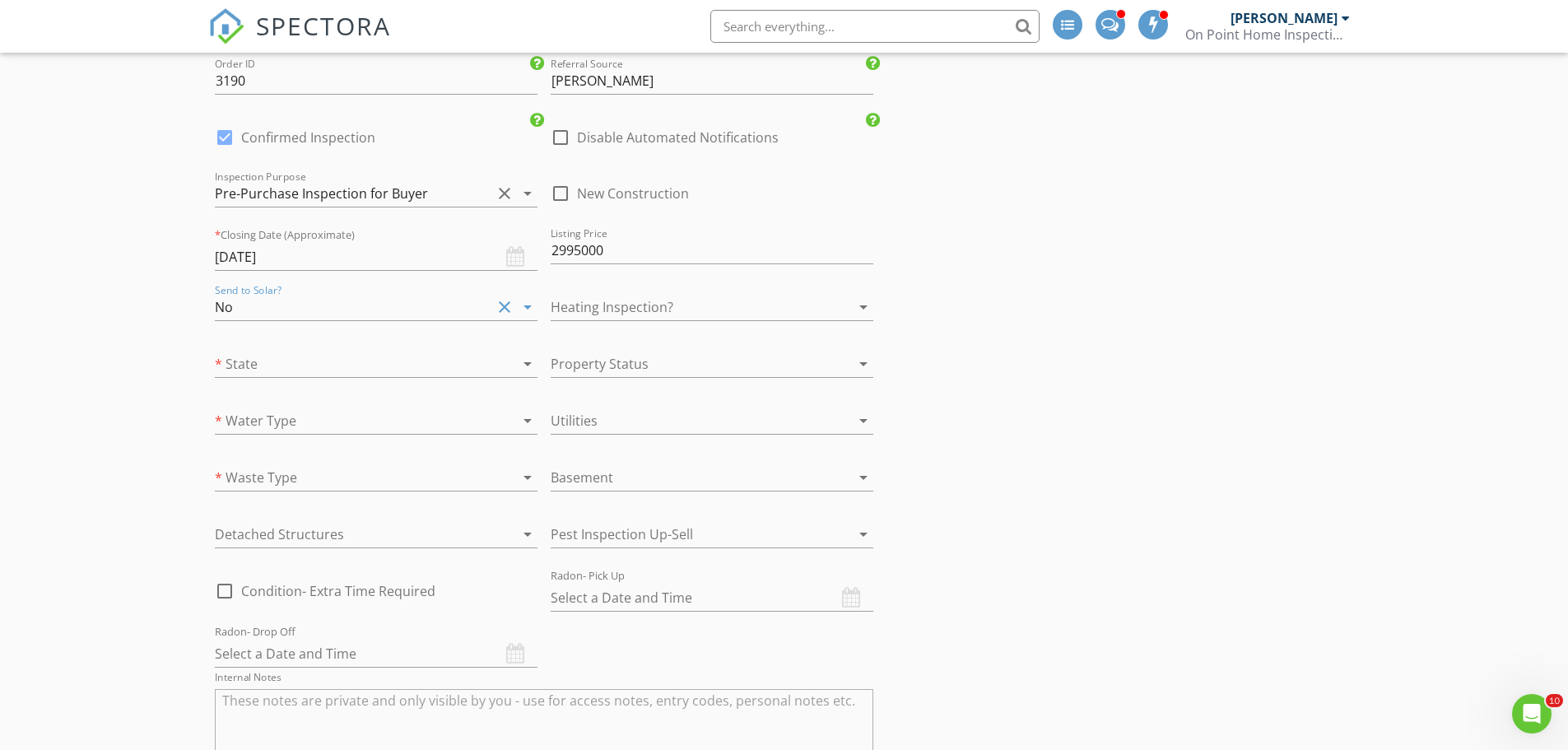 click at bounding box center [689, 307] 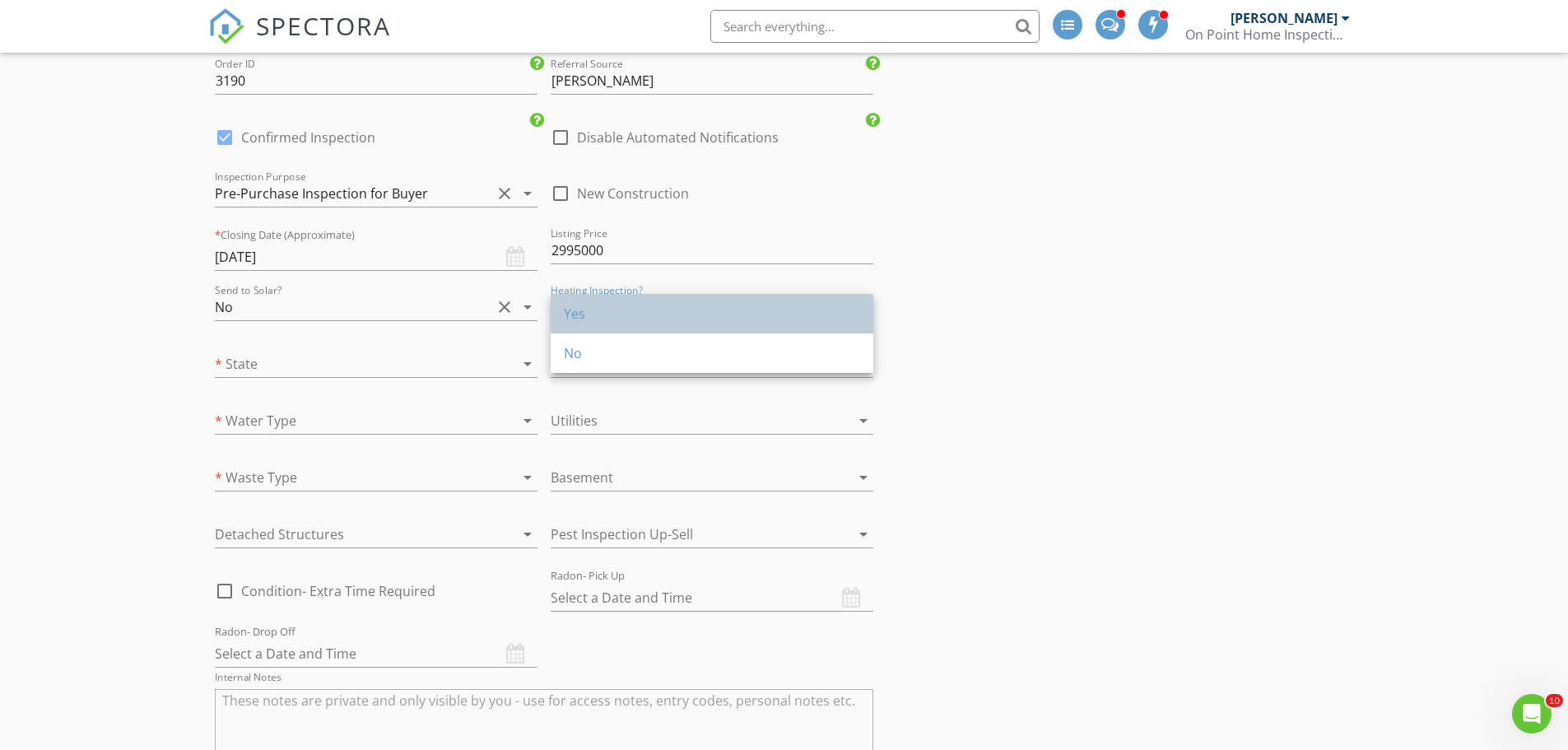 drag, startPoint x: 580, startPoint y: 318, endPoint x: 534, endPoint y: 331, distance: 47.80167 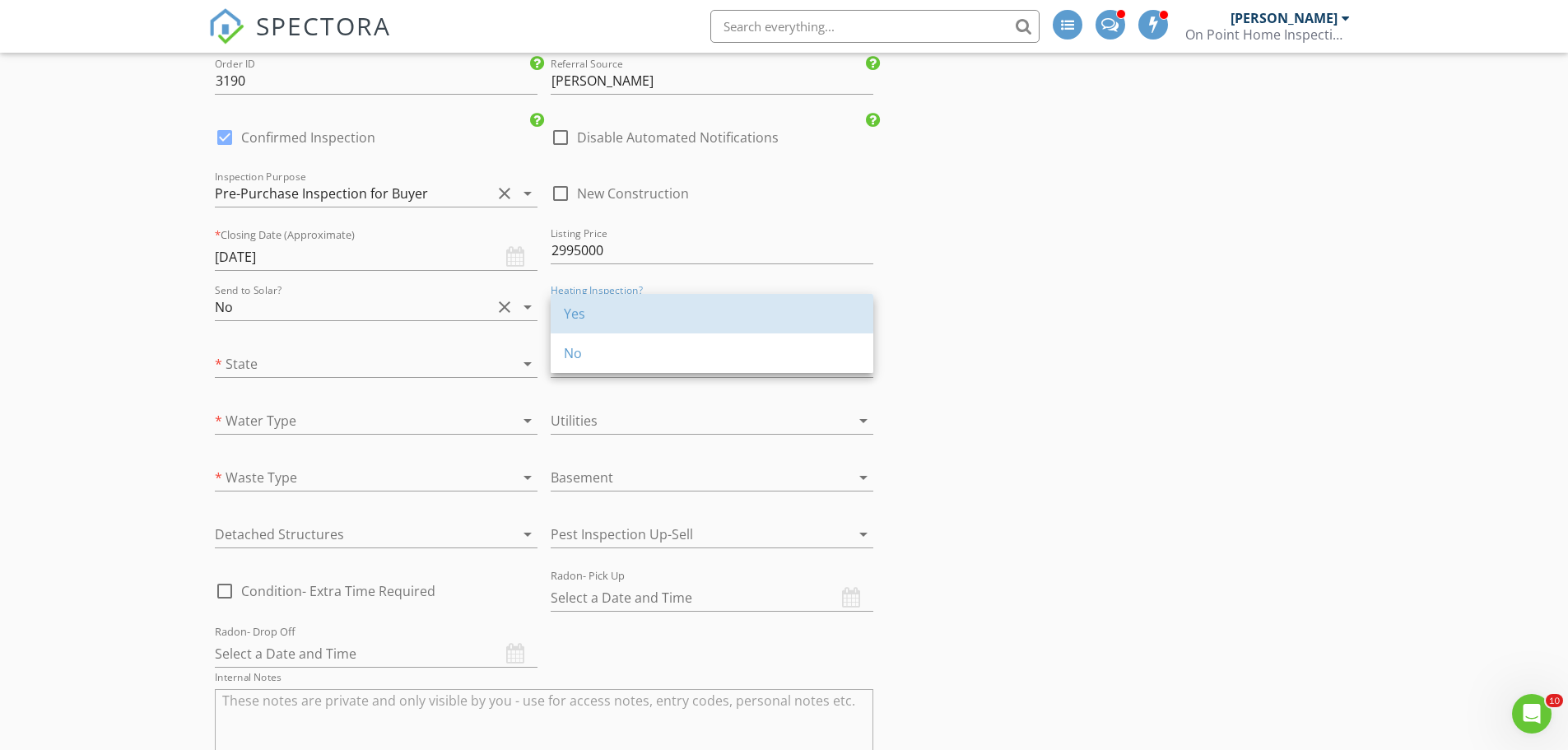 click on "Yes" at bounding box center [712, 314] 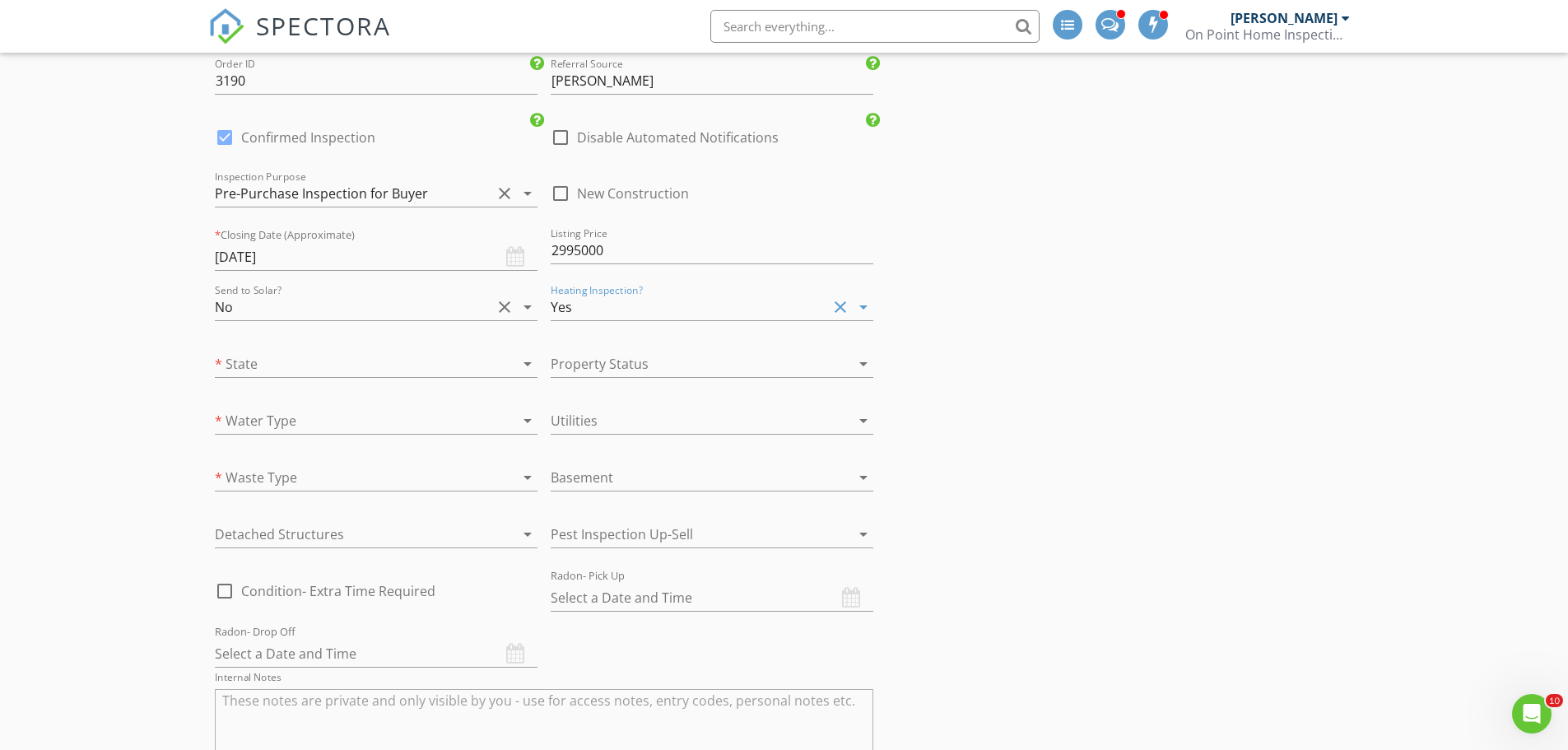 drag, startPoint x: 439, startPoint y: 361, endPoint x: 416, endPoint y: 365, distance: 23.345235 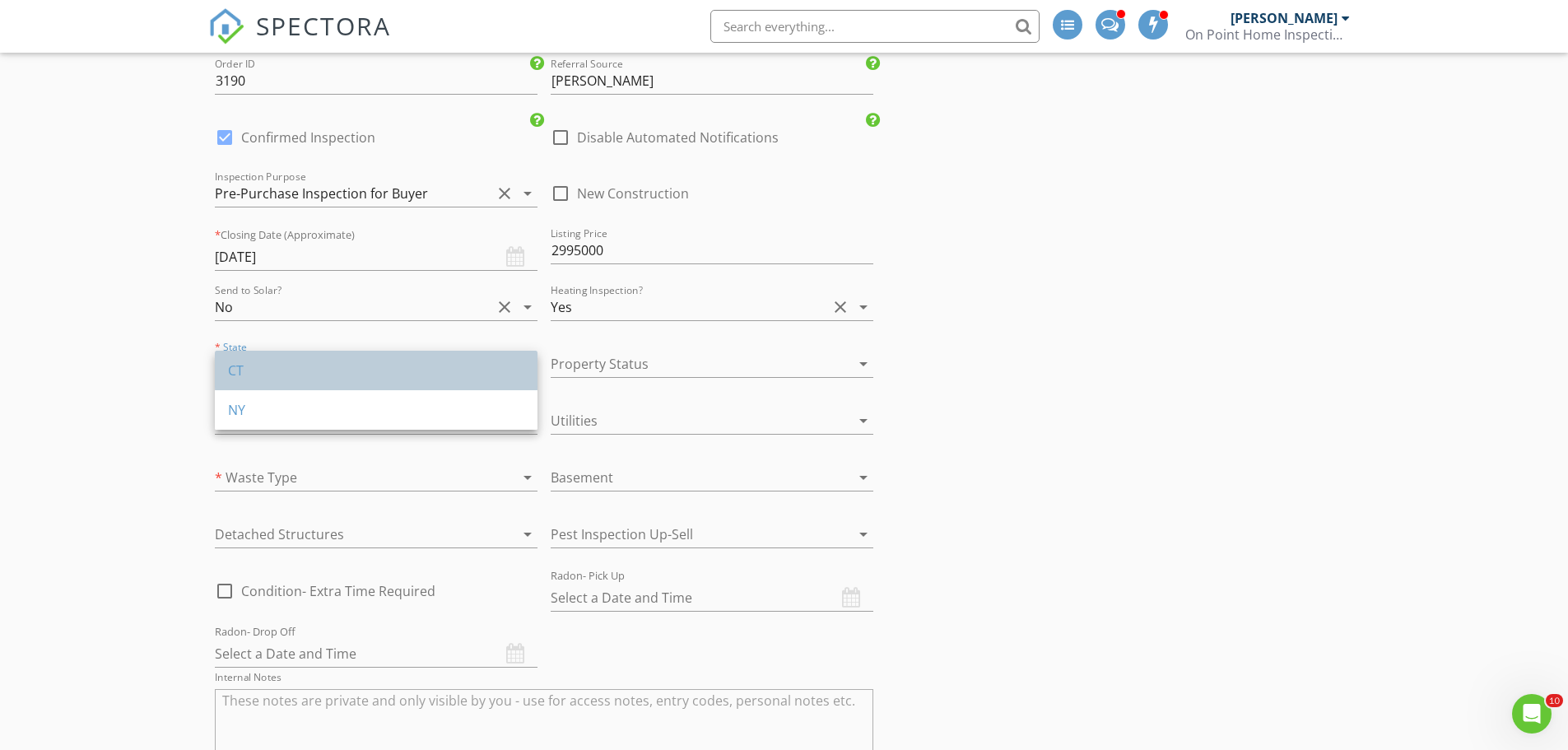 click on "CT" at bounding box center (376, 370) 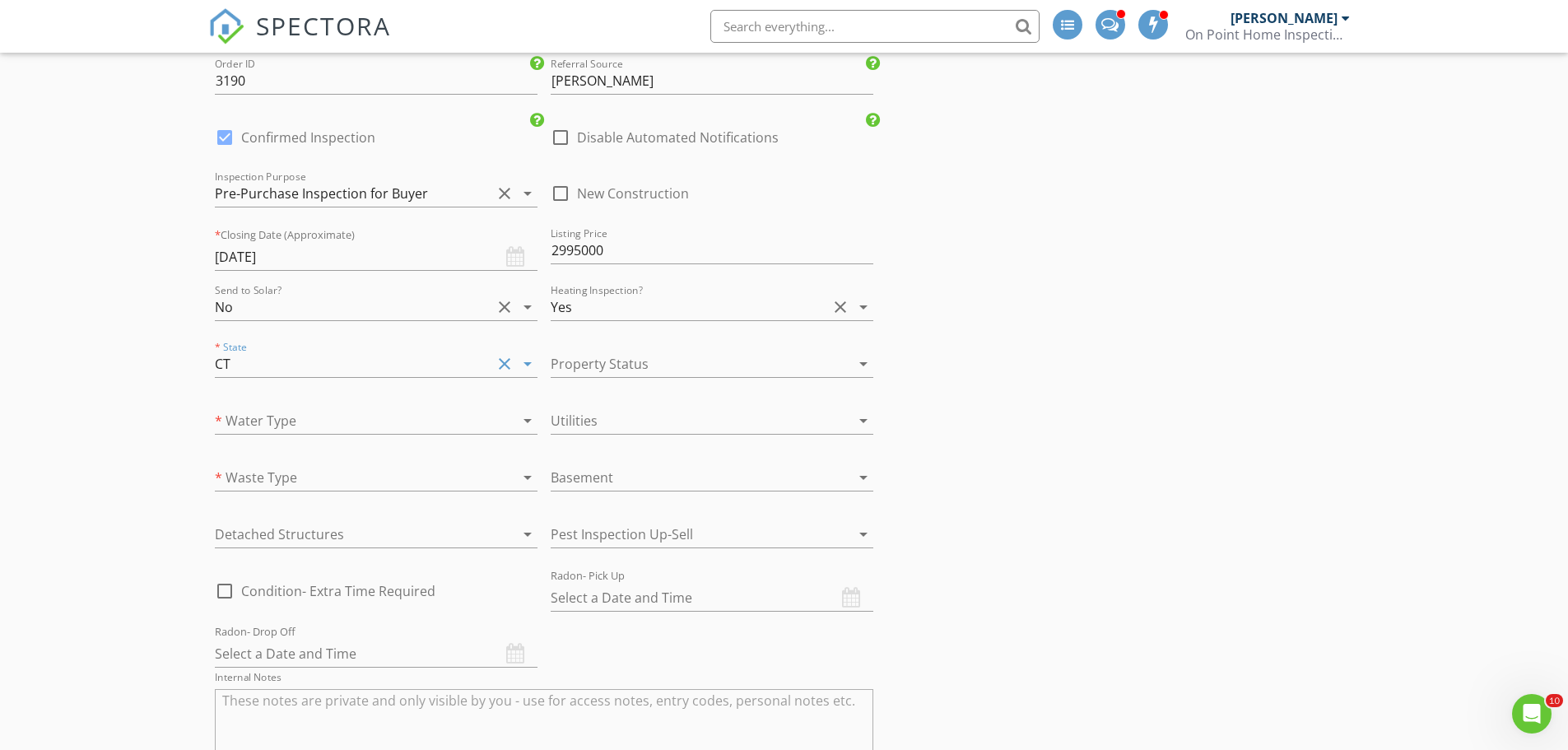 click at bounding box center [689, 364] 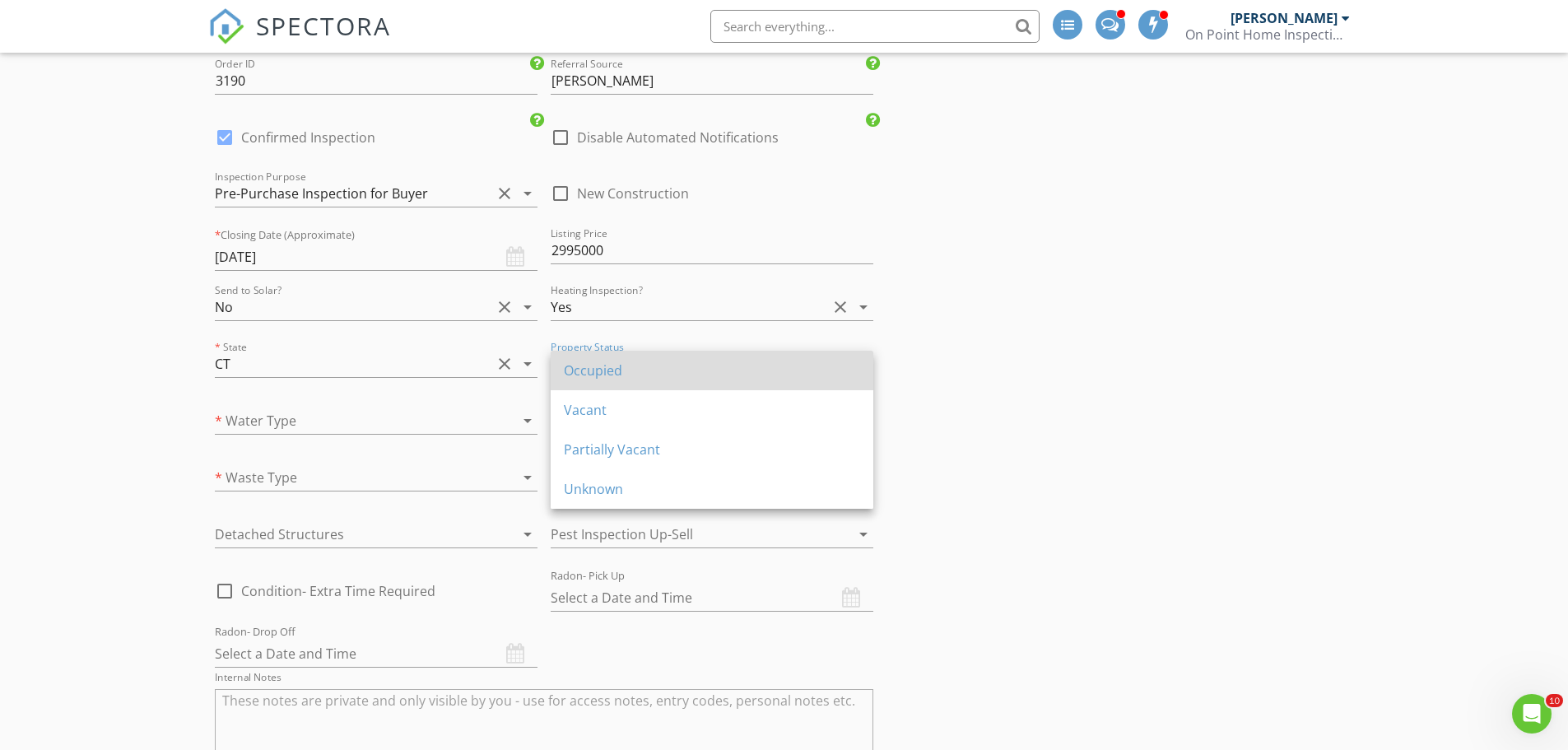 drag, startPoint x: 626, startPoint y: 375, endPoint x: 567, endPoint y: 384, distance: 59.68249 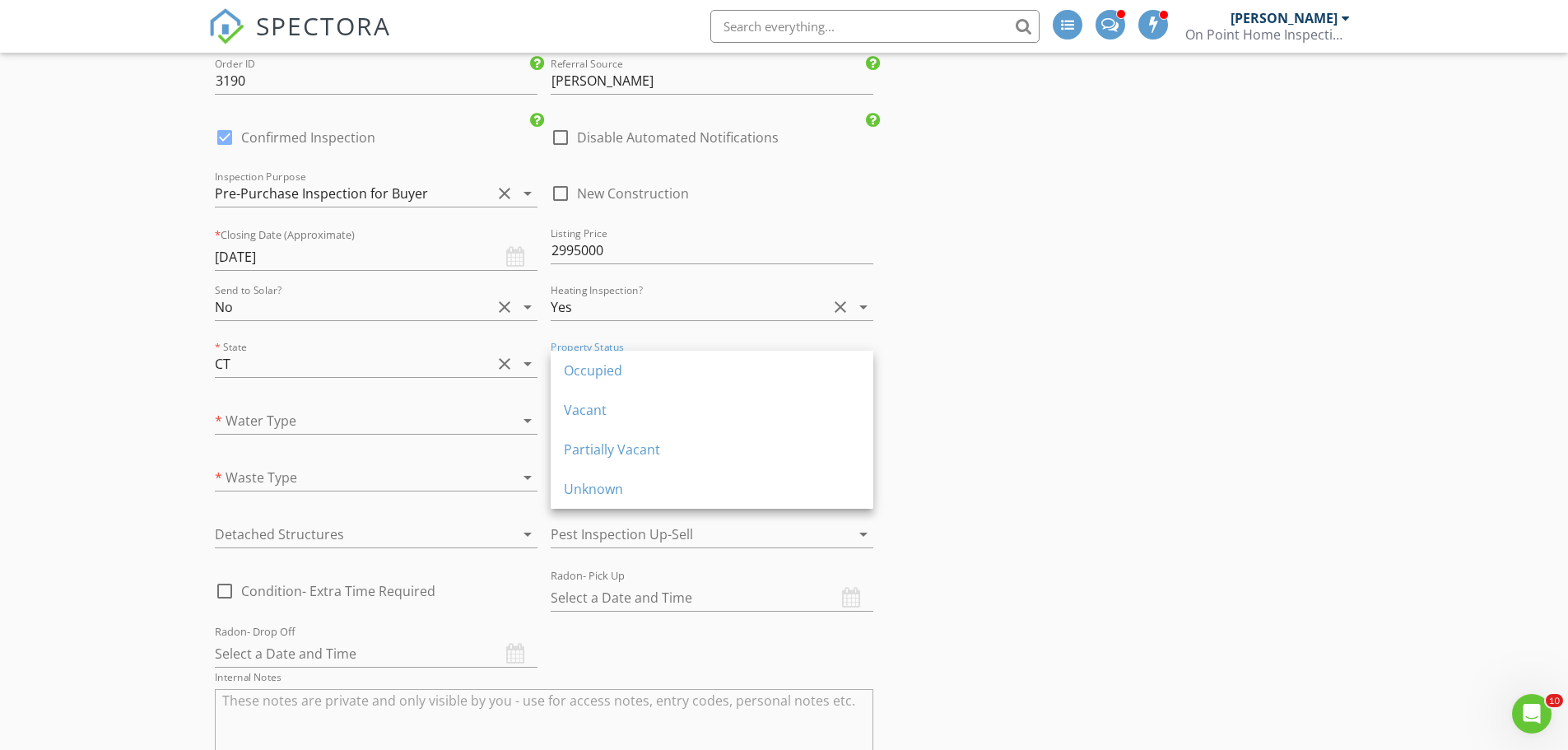 click on "Occupied" at bounding box center (712, 370) 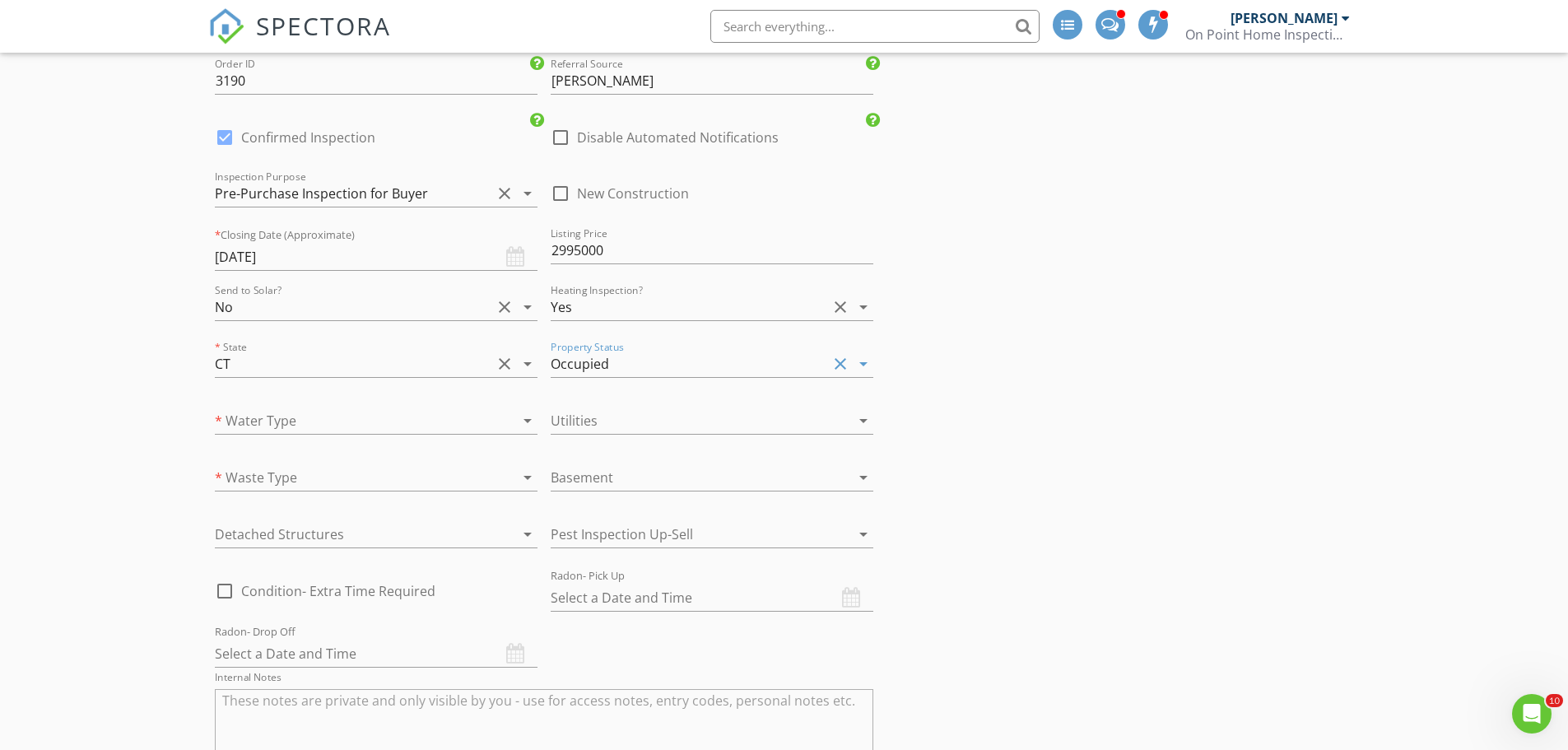 click at bounding box center (353, 421) 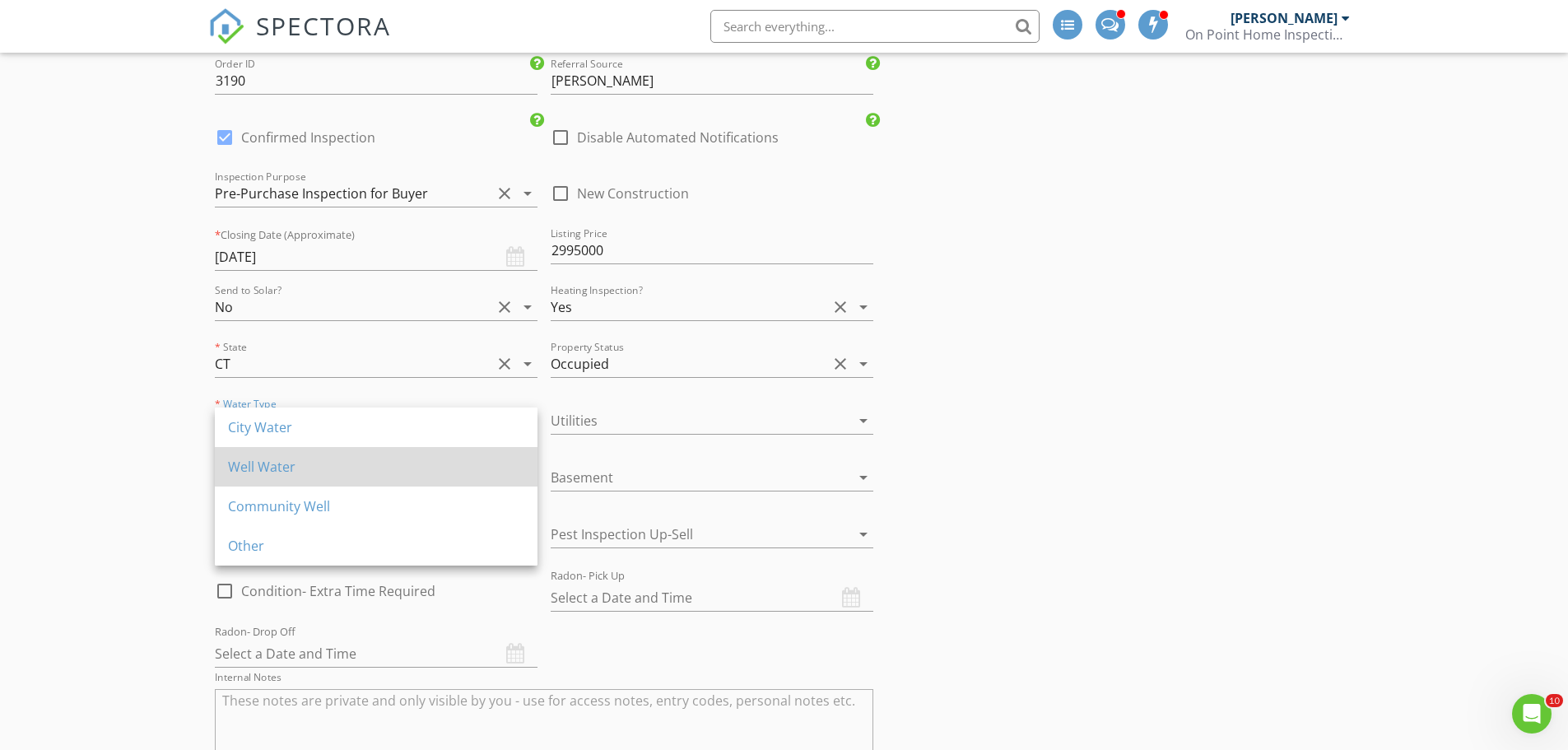 click on "Well Water" at bounding box center [376, 467] 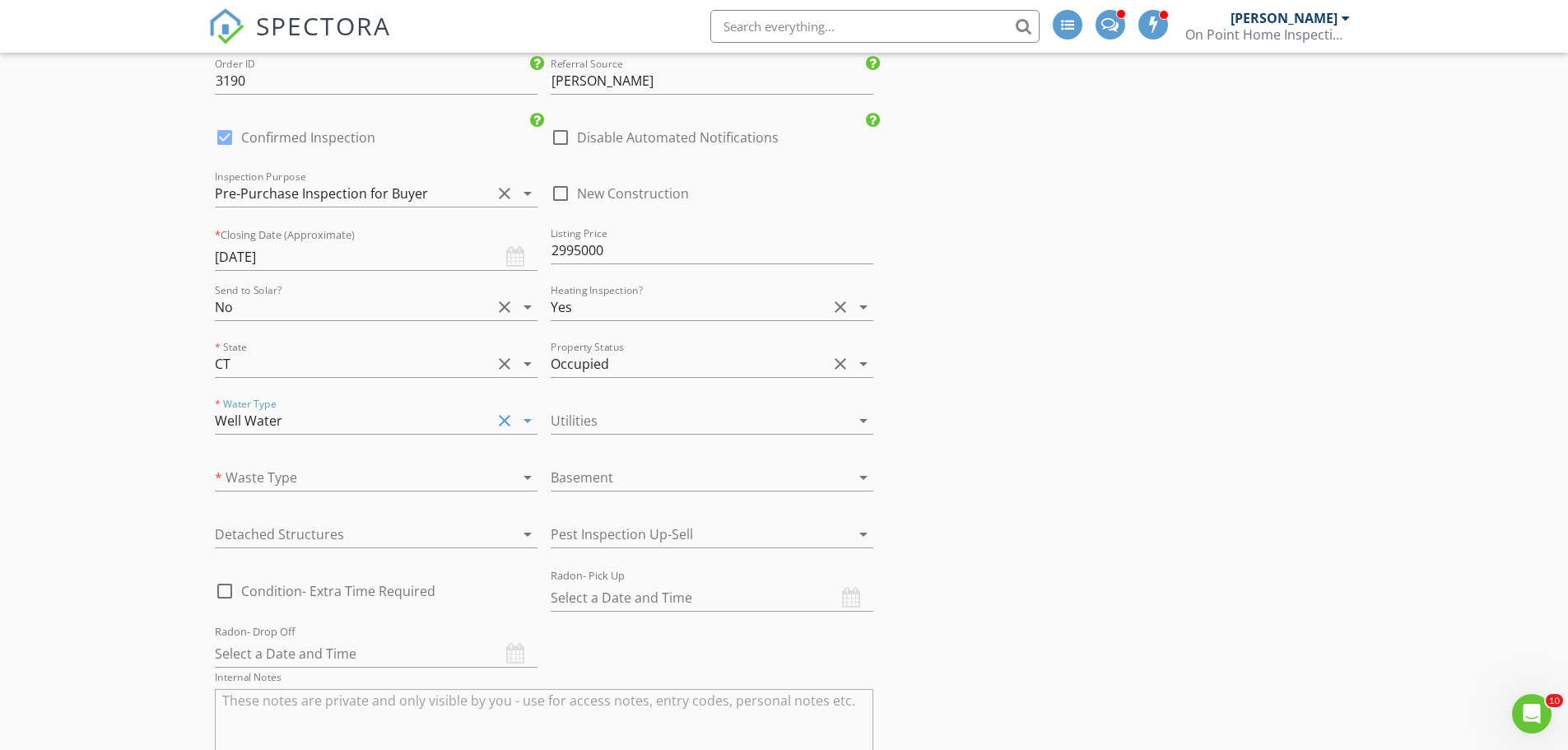click at bounding box center (353, 477) 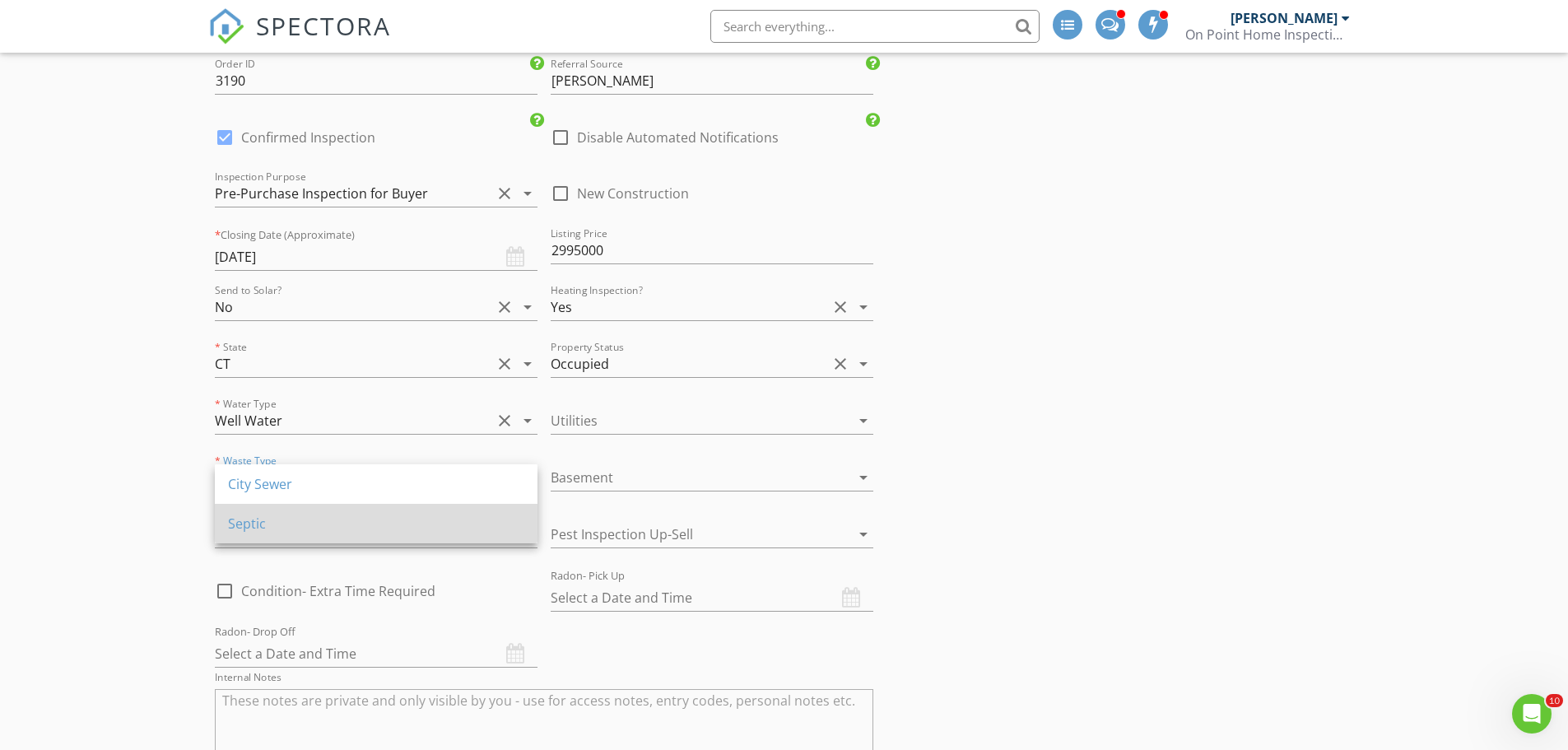 click on "Septic" at bounding box center [376, 524] 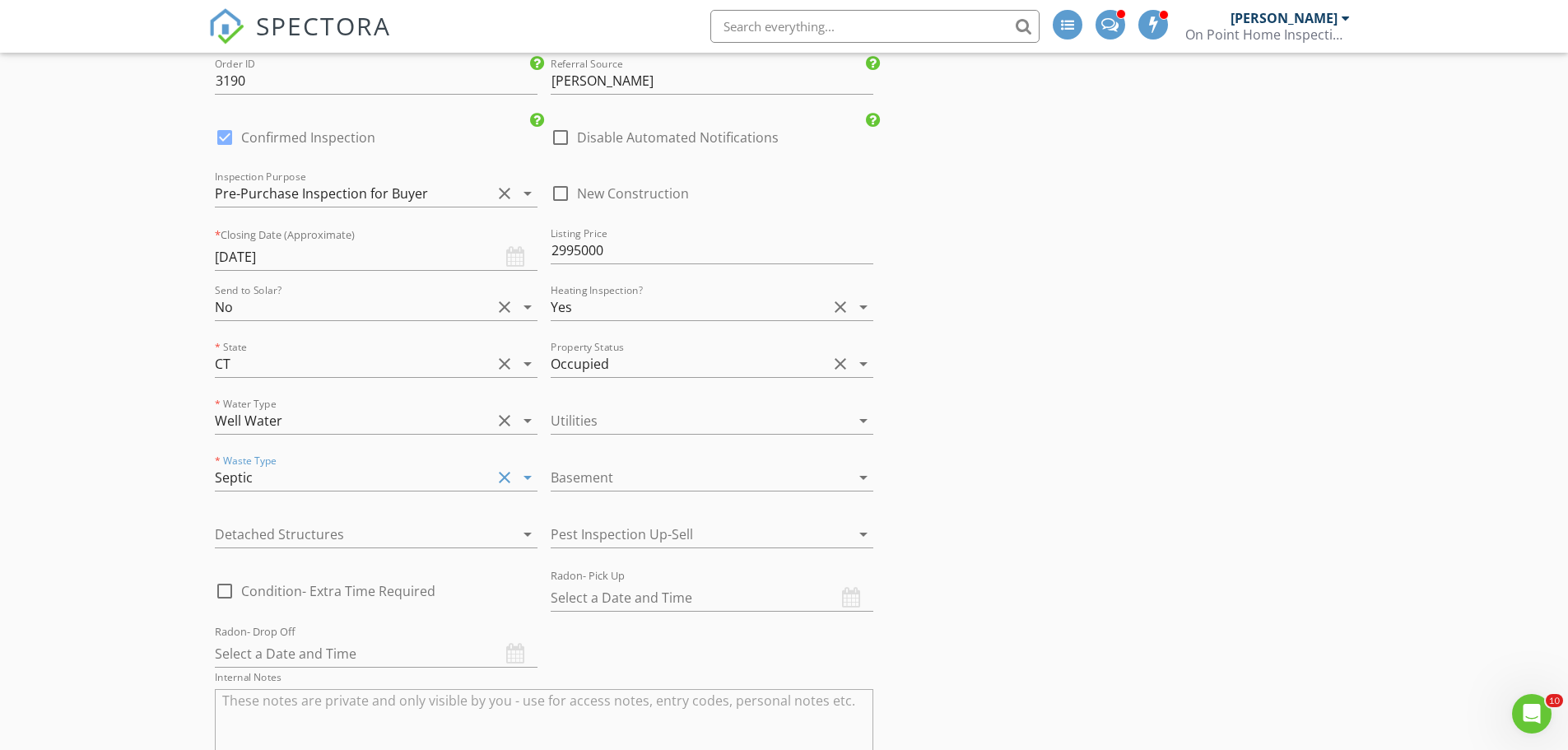 drag, startPoint x: 602, startPoint y: 428, endPoint x: 642, endPoint y: 427, distance: 40.012498 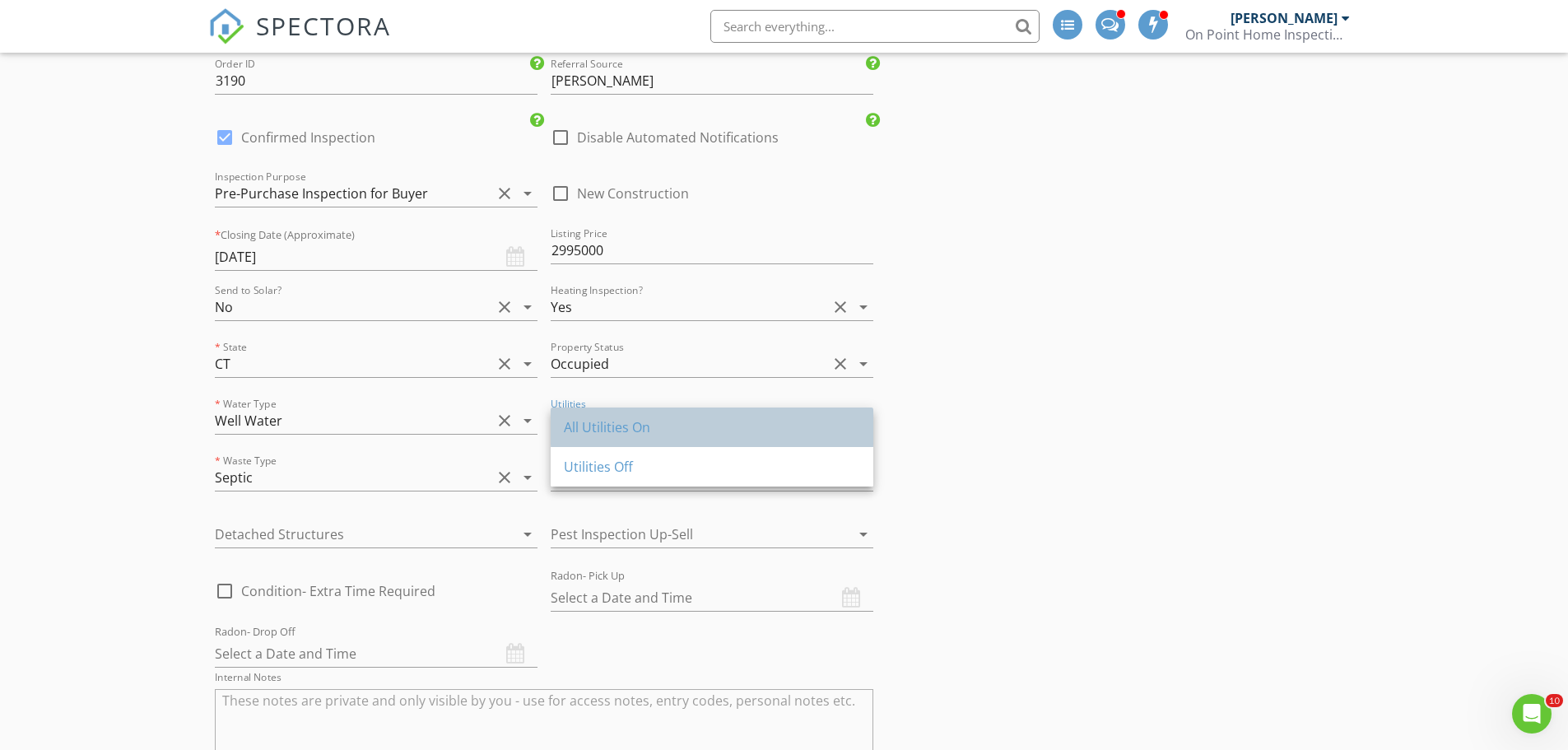 click on "All Utilities On" at bounding box center [712, 427] 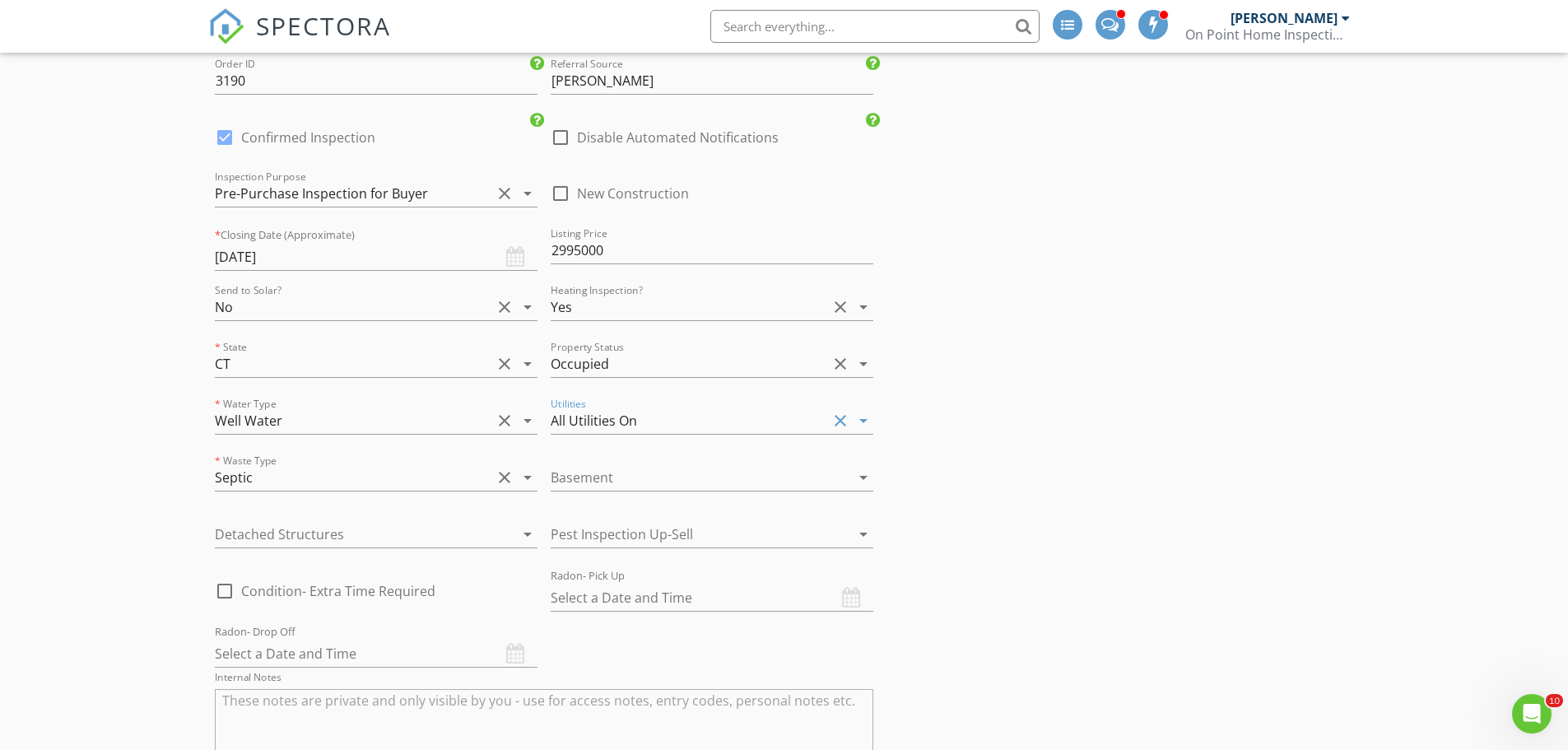 click at bounding box center [353, 534] 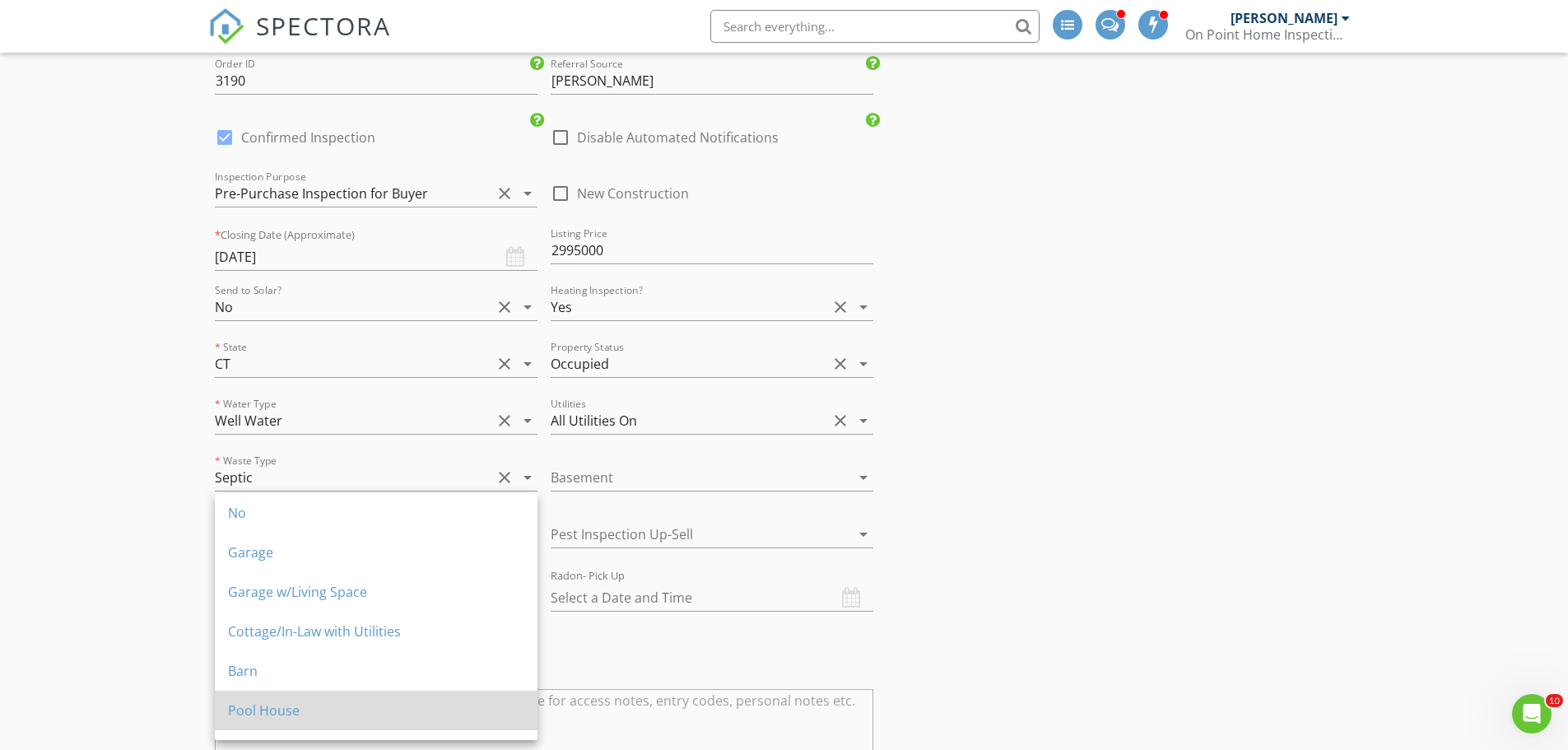 click on "Pool House" at bounding box center [376, 710] 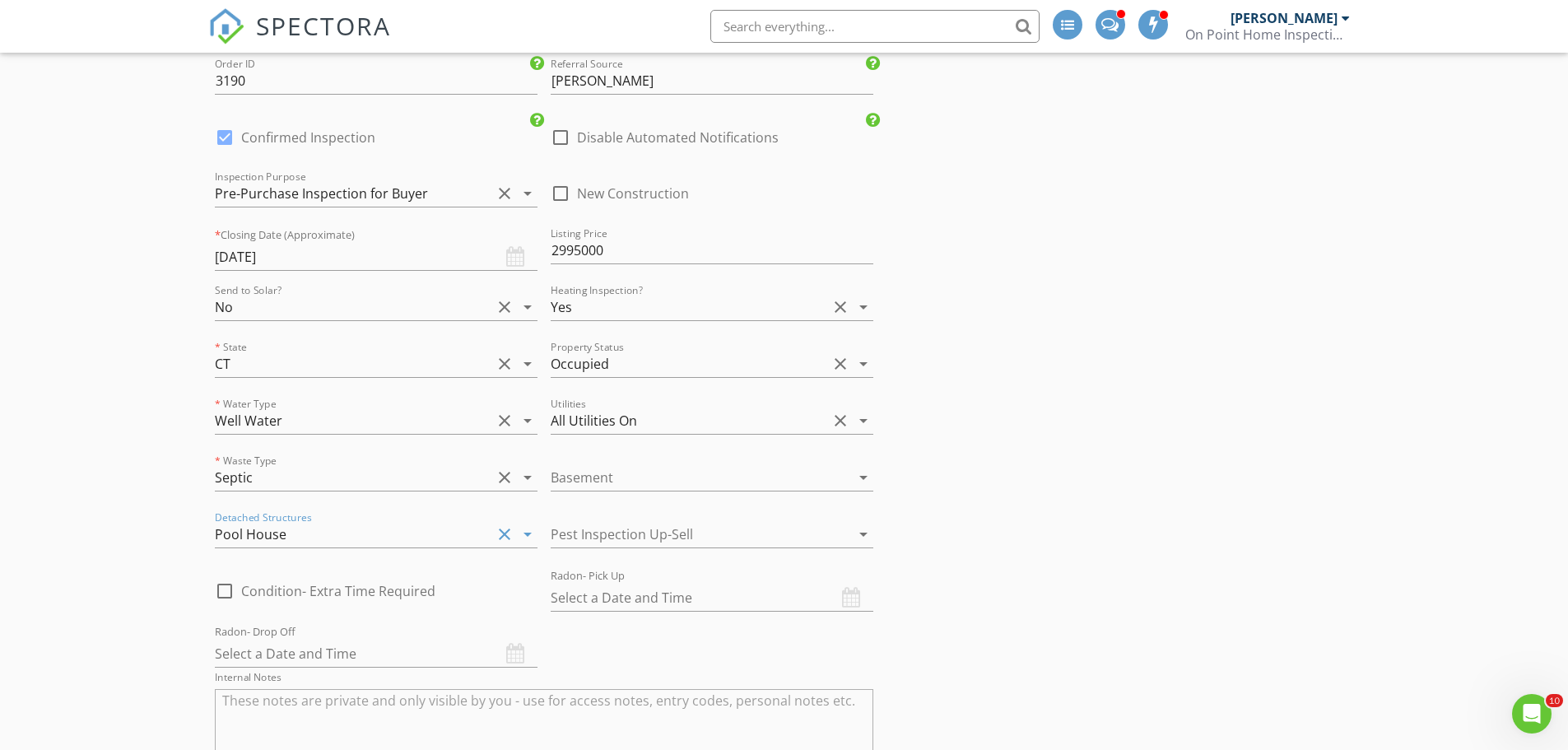 click on "arrow_drop_down" at bounding box center [528, 534] 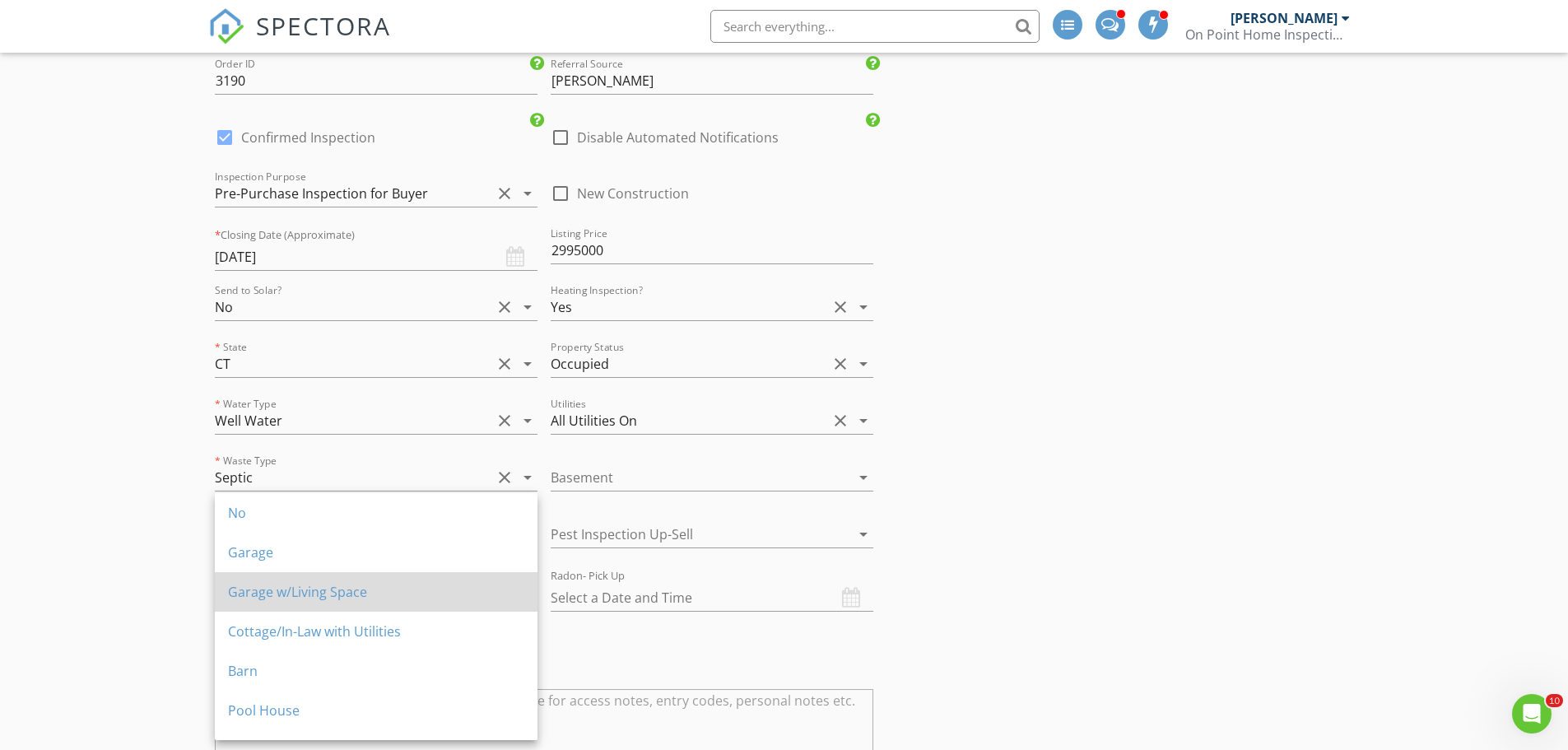 click on "Garage w/Living Space" at bounding box center (376, 592) 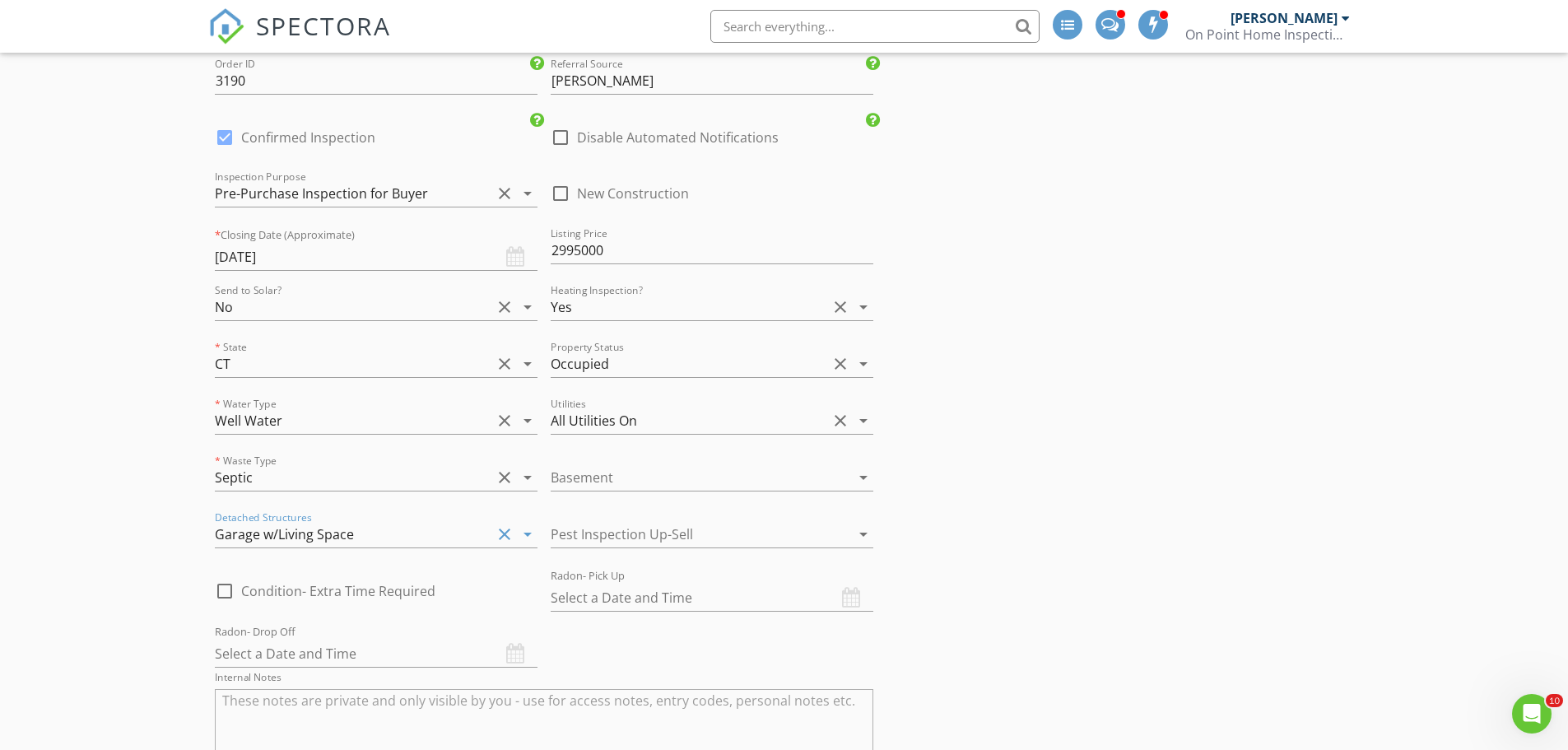 click on "arrow_drop_down" at bounding box center (528, 534) 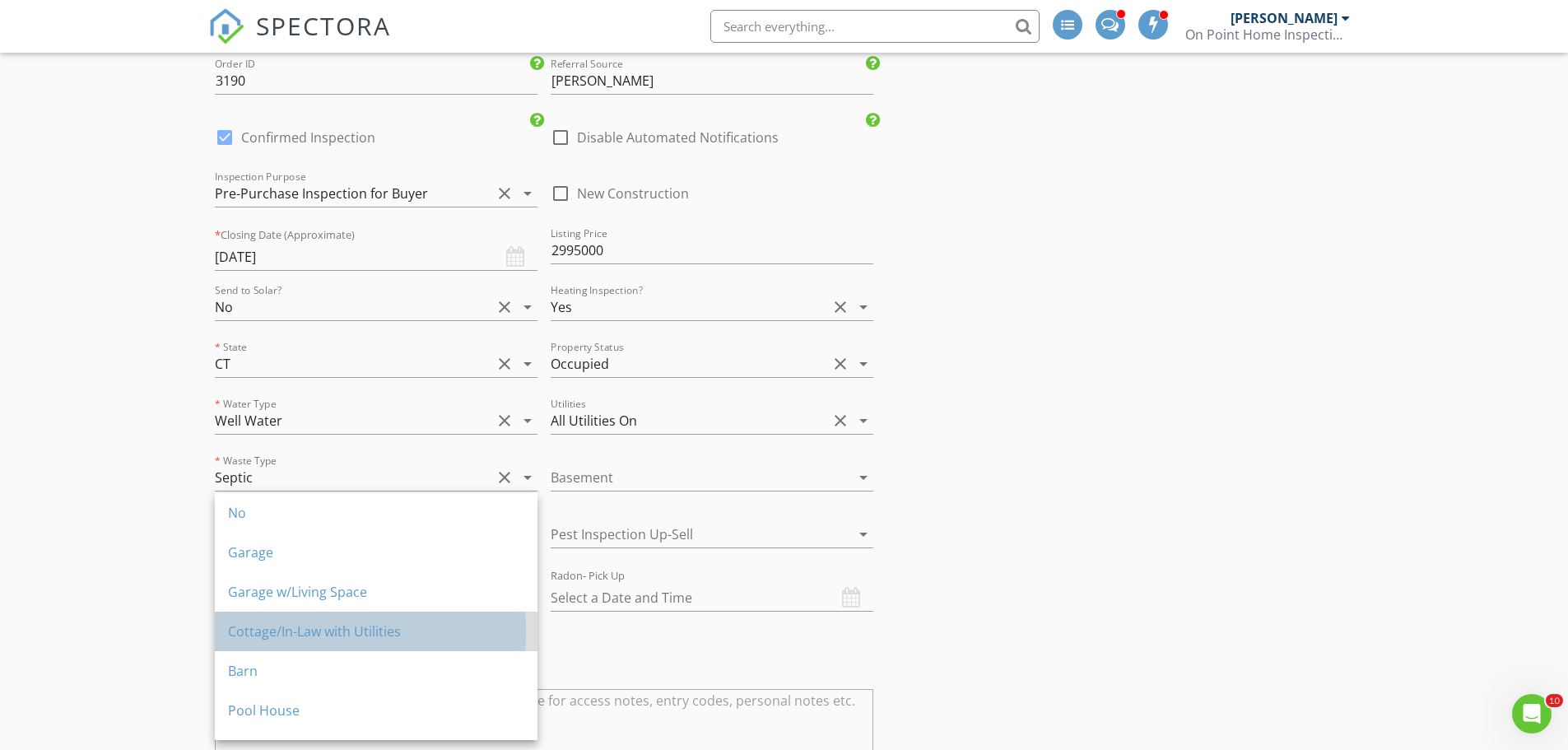 click on "Cottage/In-Law with Utilities" at bounding box center [376, 631] 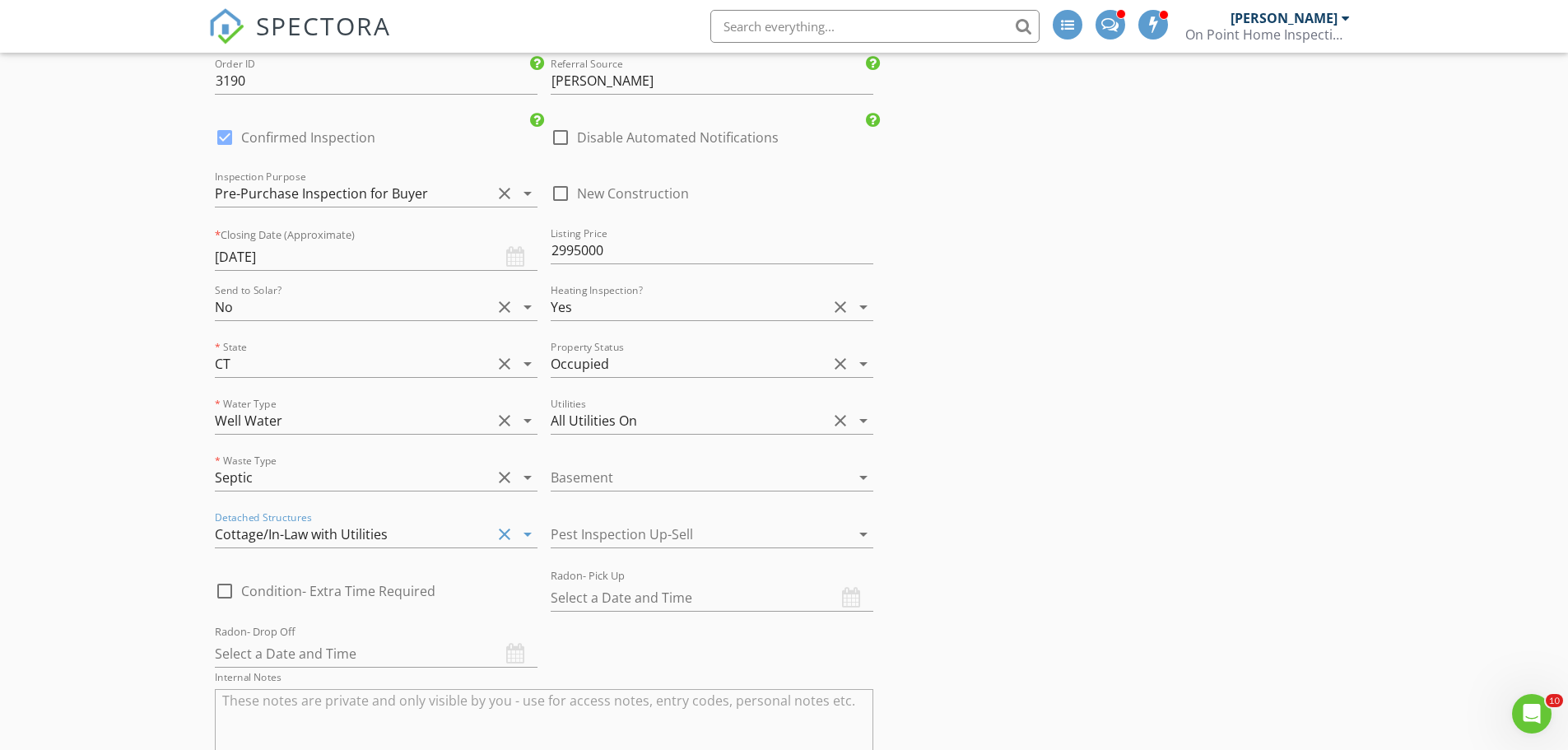 click on "INSPECTOR(S)
check_box   Robert Rainone   PRIMARY   check_box   Inspector On Point     Robert Rainone,  Inspector On Point arrow_drop_down   check_box Robert Rainone specifically requested check_box_outline_blank Inspector On Point specifically requested
Date/Time
07/14/2025 12:00 PM
Location
Address Search       Address 379 Hurlbutt St   Unit   City Wilton   State CT   Zip 06897   County Western Connecticut Planning Region     Square Feet 7269   Year Built 1940   Foundation arrow_drop_down
client
check_box Enable Client CC email for this inspection   Client Search     check_box_outline_blank Client is a Company/Organization     First Name   Last Name   Email   CC Email   Phone   Address   City   State   Zip     Tags         Notes   Private Notes
ADD ADDITIONAL client
SERVICES" at bounding box center (784, -1612) 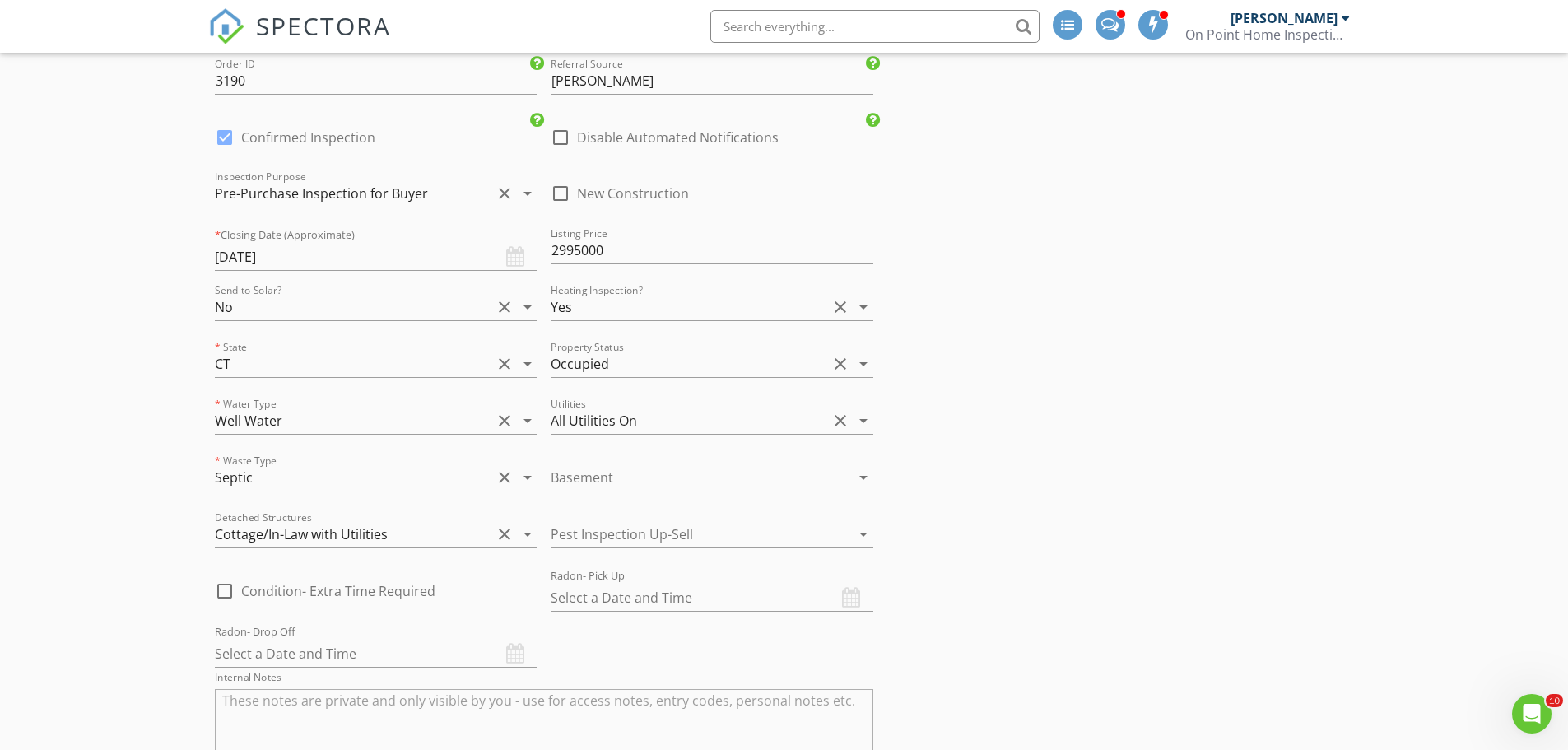 click at bounding box center [689, 534] 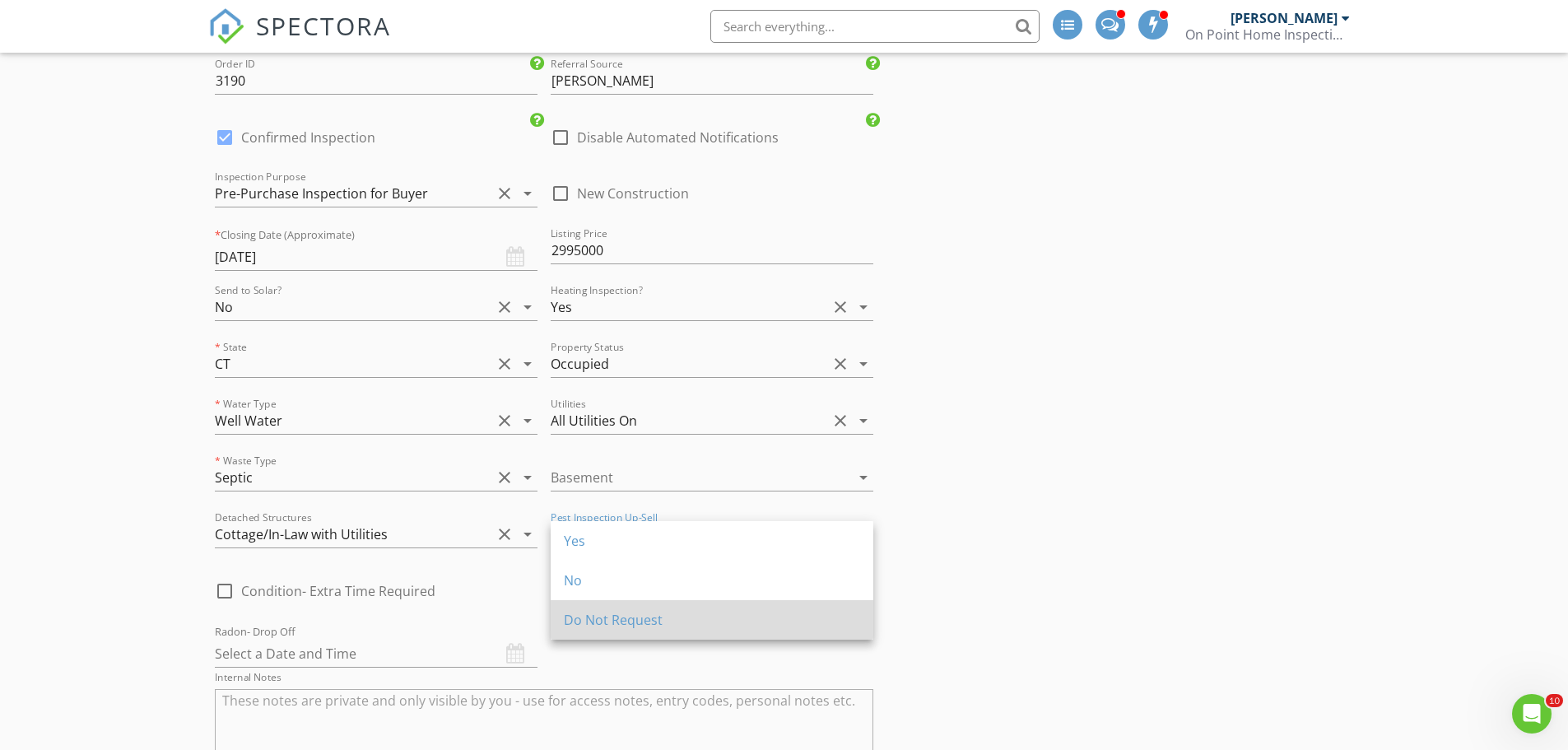 click on "Do Not Request" at bounding box center (712, 620) 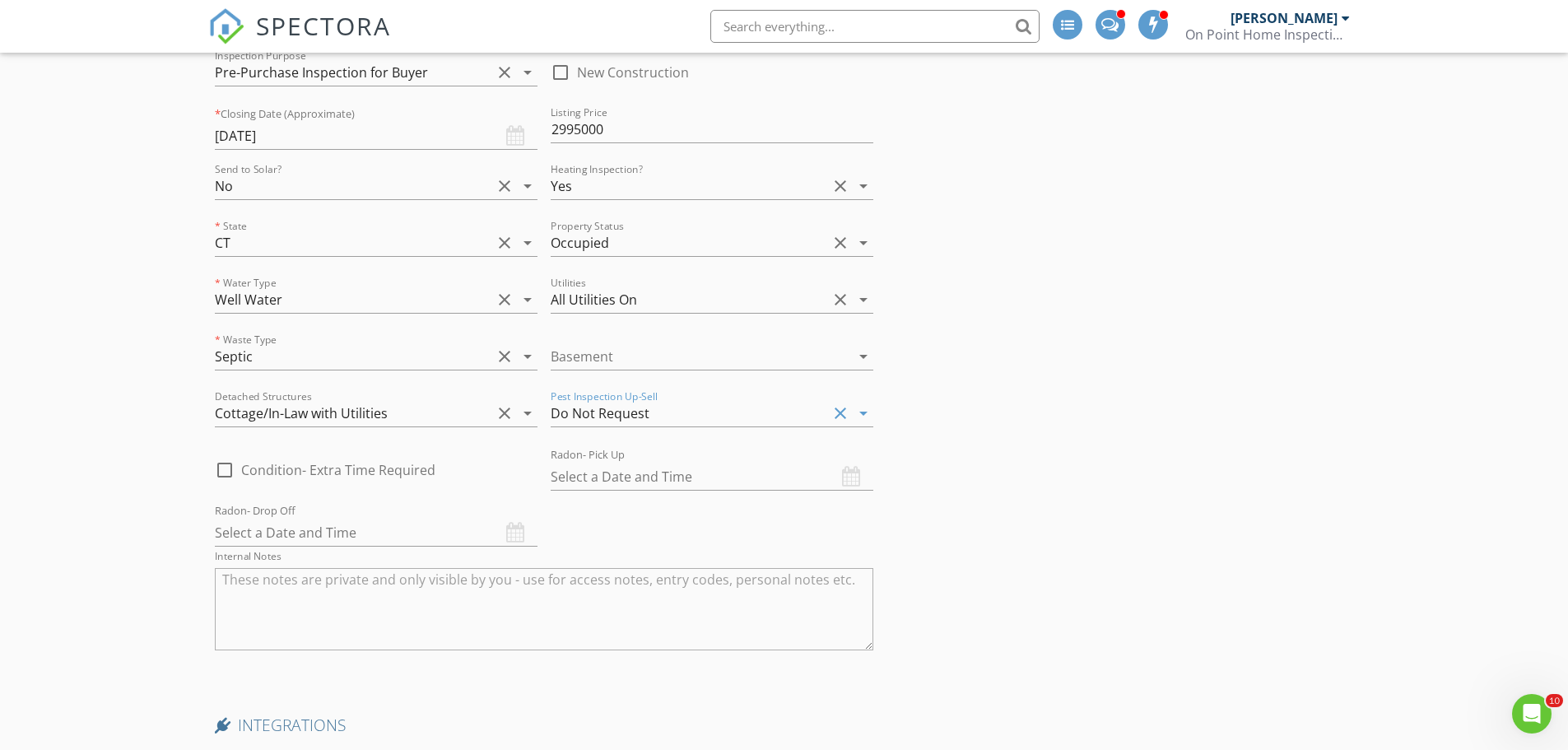 scroll, scrollTop: 4857, scrollLeft: 0, axis: vertical 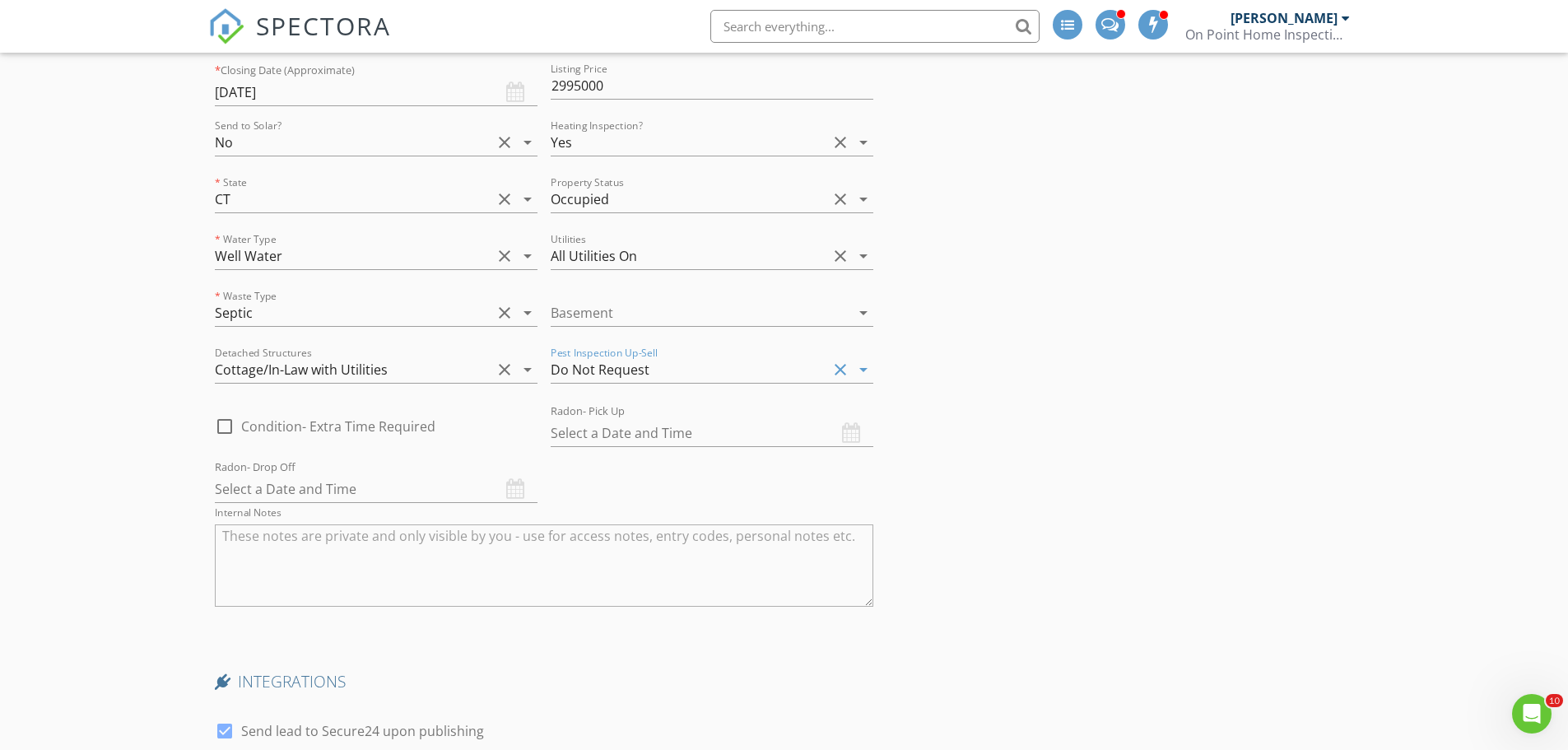 click at bounding box center [712, 433] 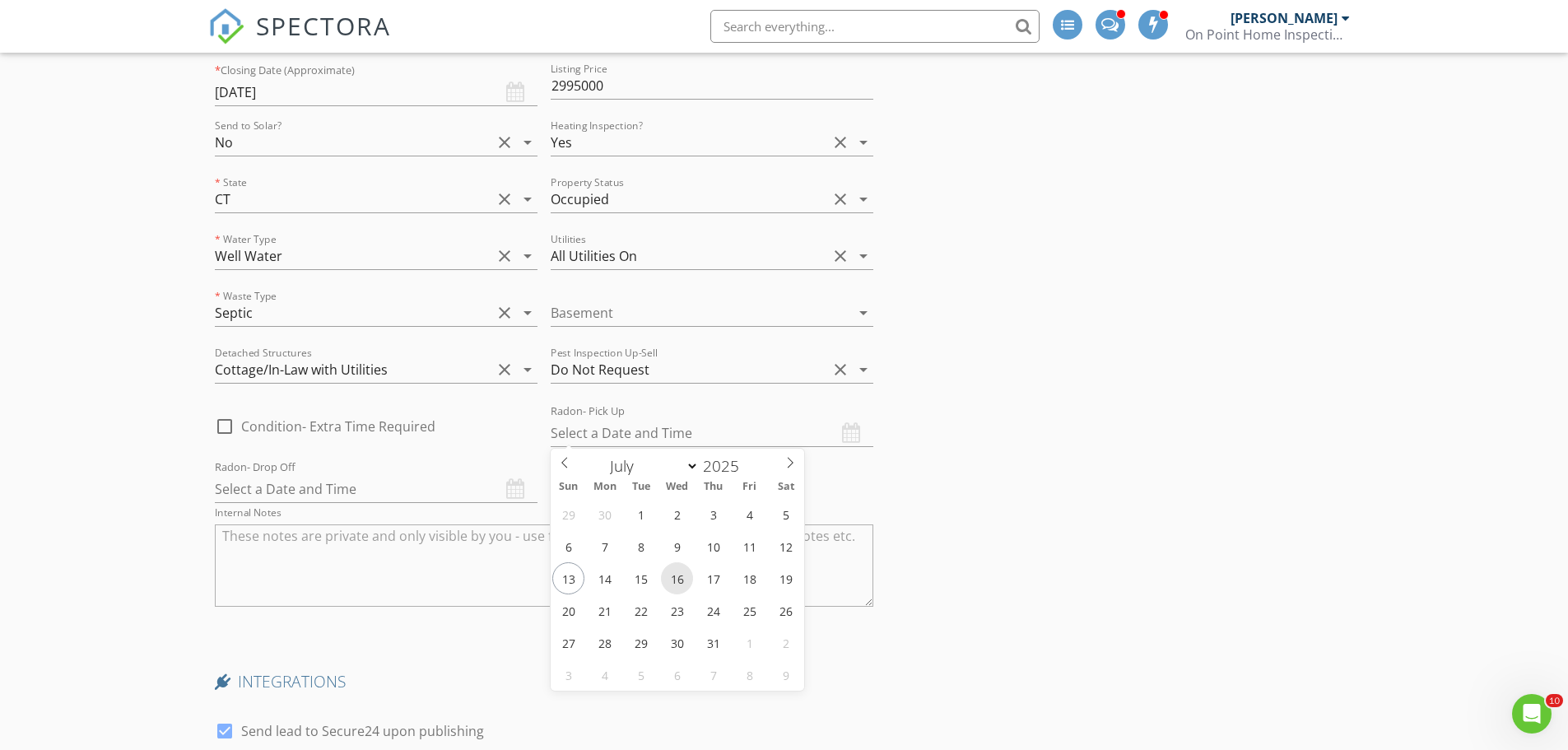 type on "07/16/2025 12:00 PM" 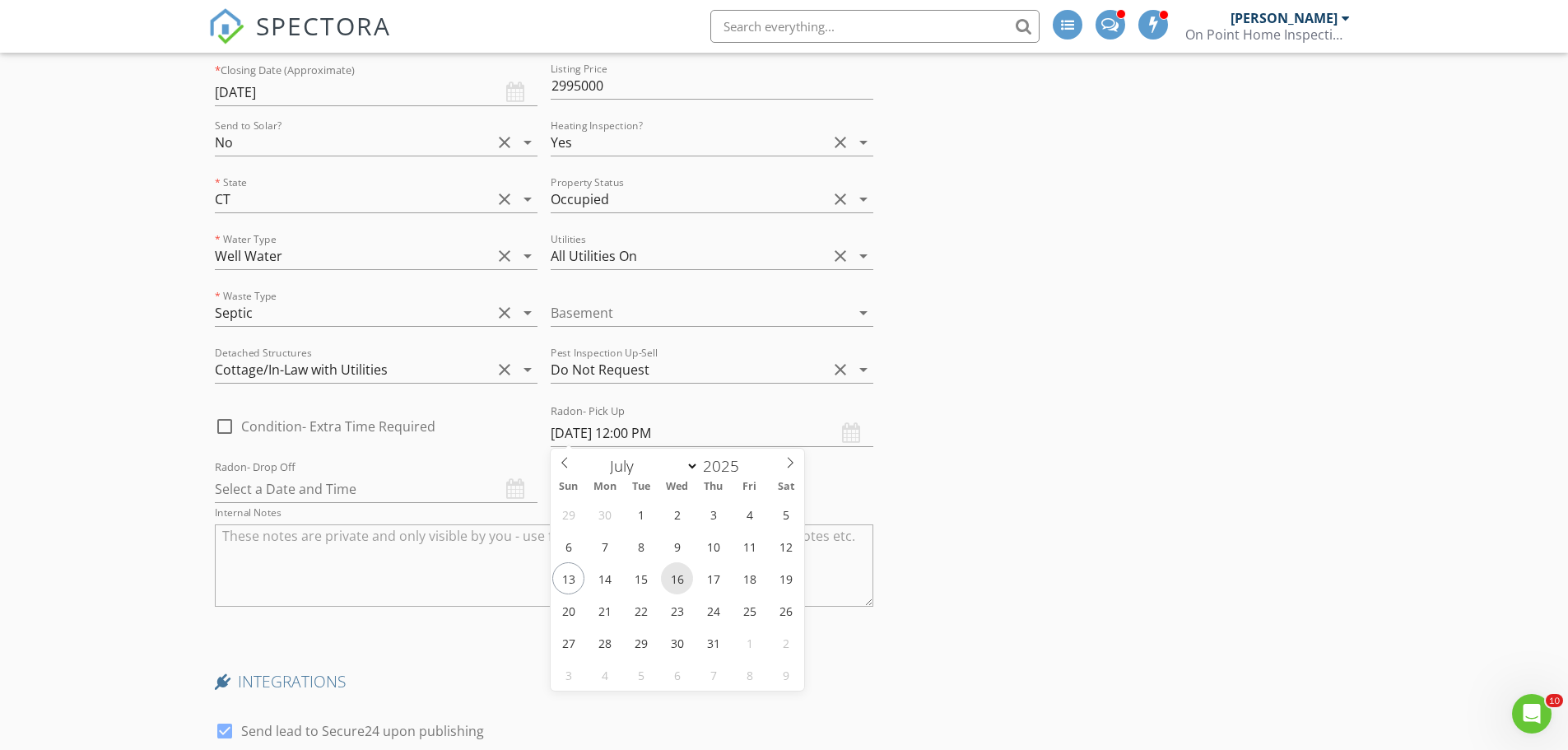 scroll, scrollTop: 2, scrollLeft: 0, axis: vertical 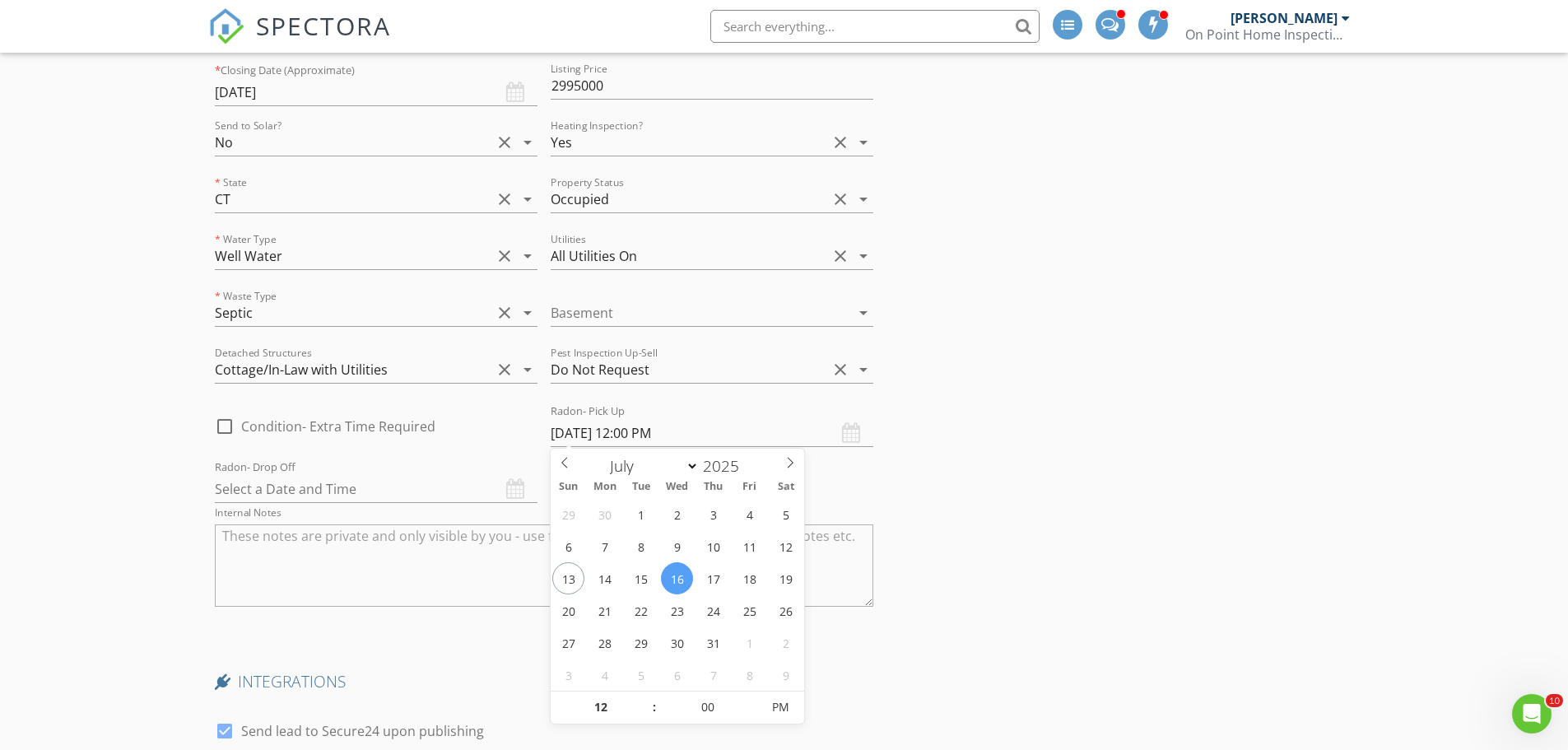 click on "INSPECTOR(S)
check_box   Robert Rainone   PRIMARY   check_box   Inspector On Point     Robert Rainone,  Inspector On Point arrow_drop_down   check_box Robert Rainone specifically requested check_box_outline_blank Inspector On Point specifically requested
Date/Time
07/14/2025 12:00 PM
Location
Address Search       Address 379 Hurlbutt St   Unit   City Wilton   State CT   Zip 06897   County Western Connecticut Planning Region     Square Feet 7269   Year Built 1940   Foundation arrow_drop_down
client
check_box Enable Client CC email for this inspection   Client Search     check_box_outline_blank Client is a Company/Organization     First Name   Last Name   Email   CC Email   Phone   Address   City   State   Zip     Tags         Notes   Private Notes
ADD ADDITIONAL client
SERVICES" at bounding box center [784, -1777] 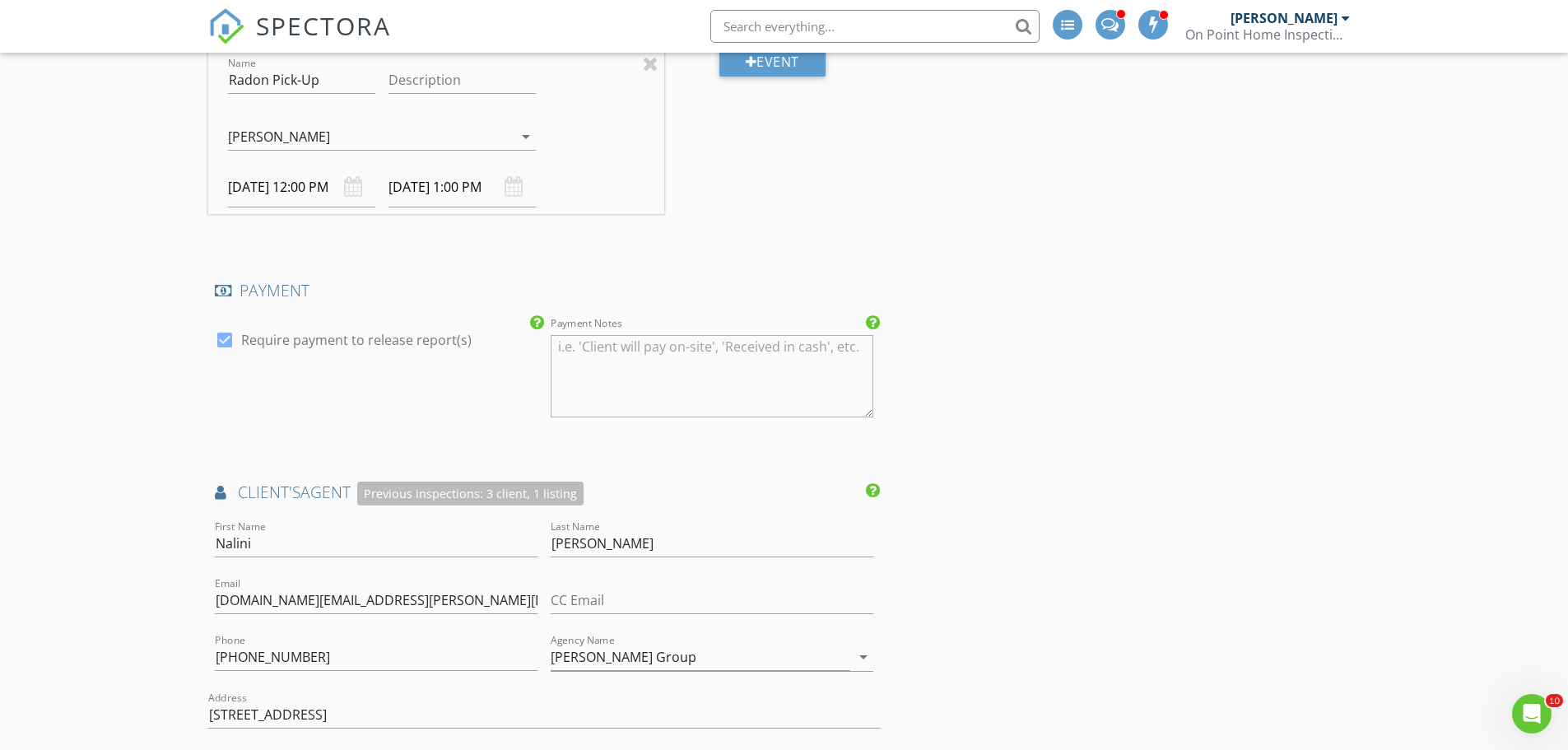 scroll, scrollTop: 3293, scrollLeft: 0, axis: vertical 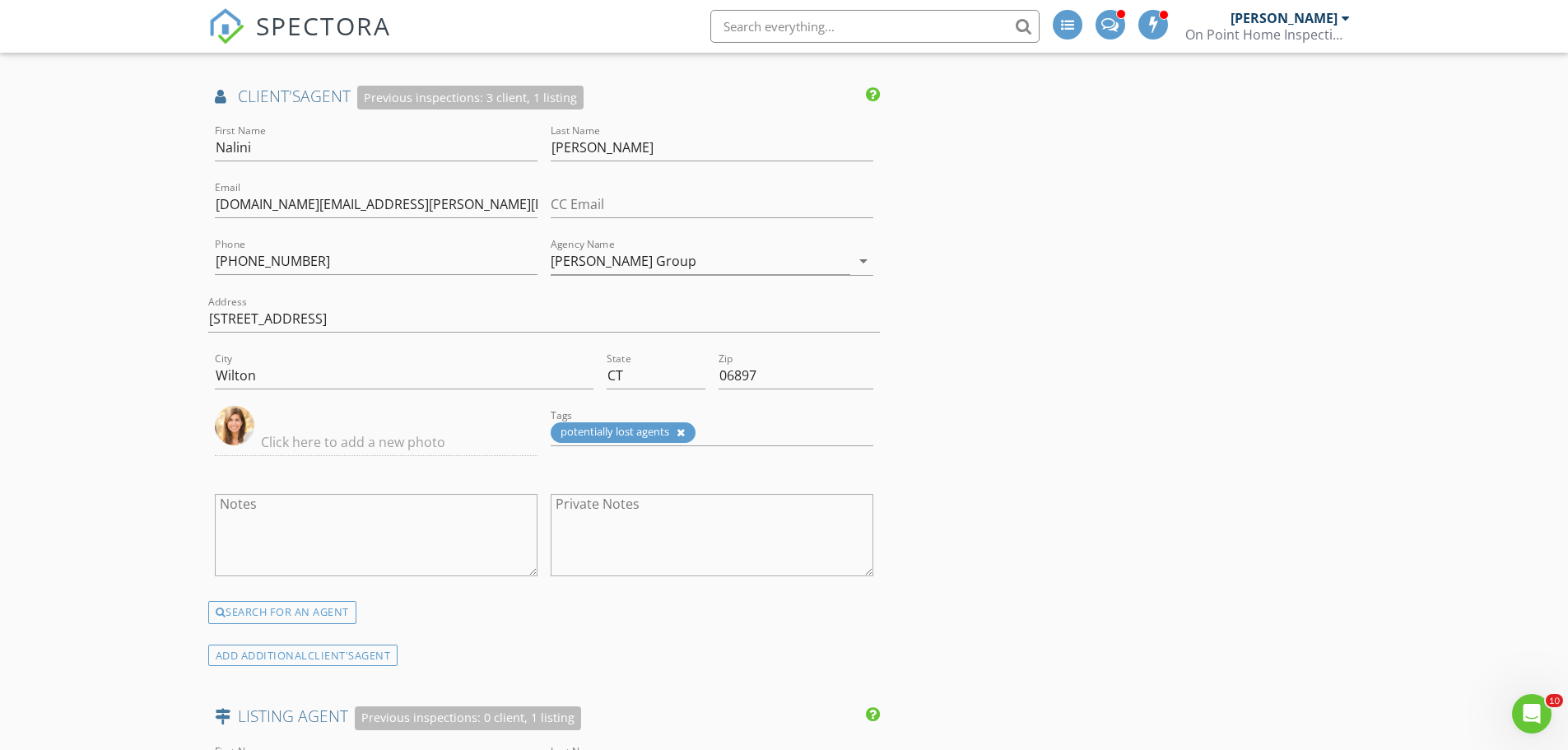 click at bounding box center (681, 432) 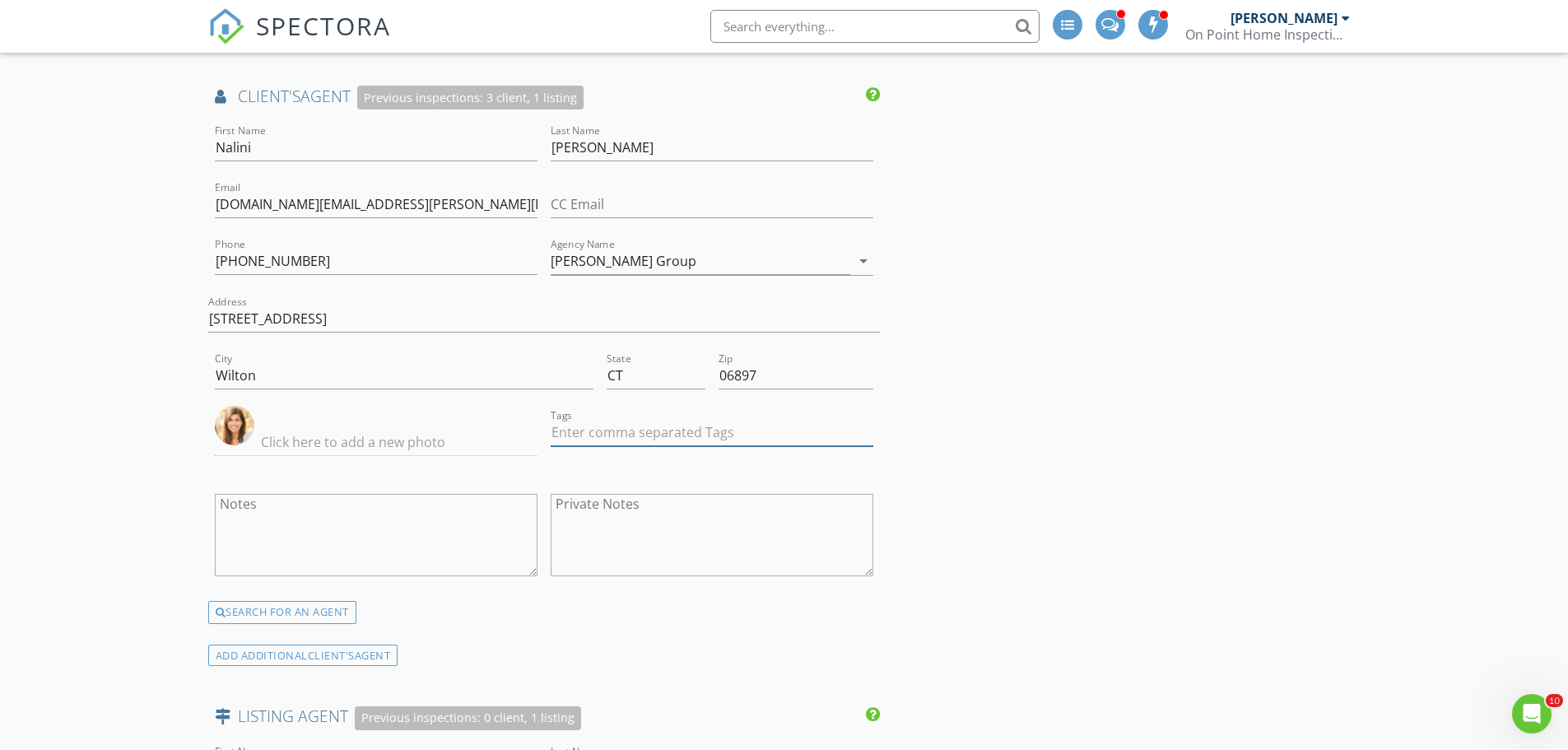 click at bounding box center [712, 432] 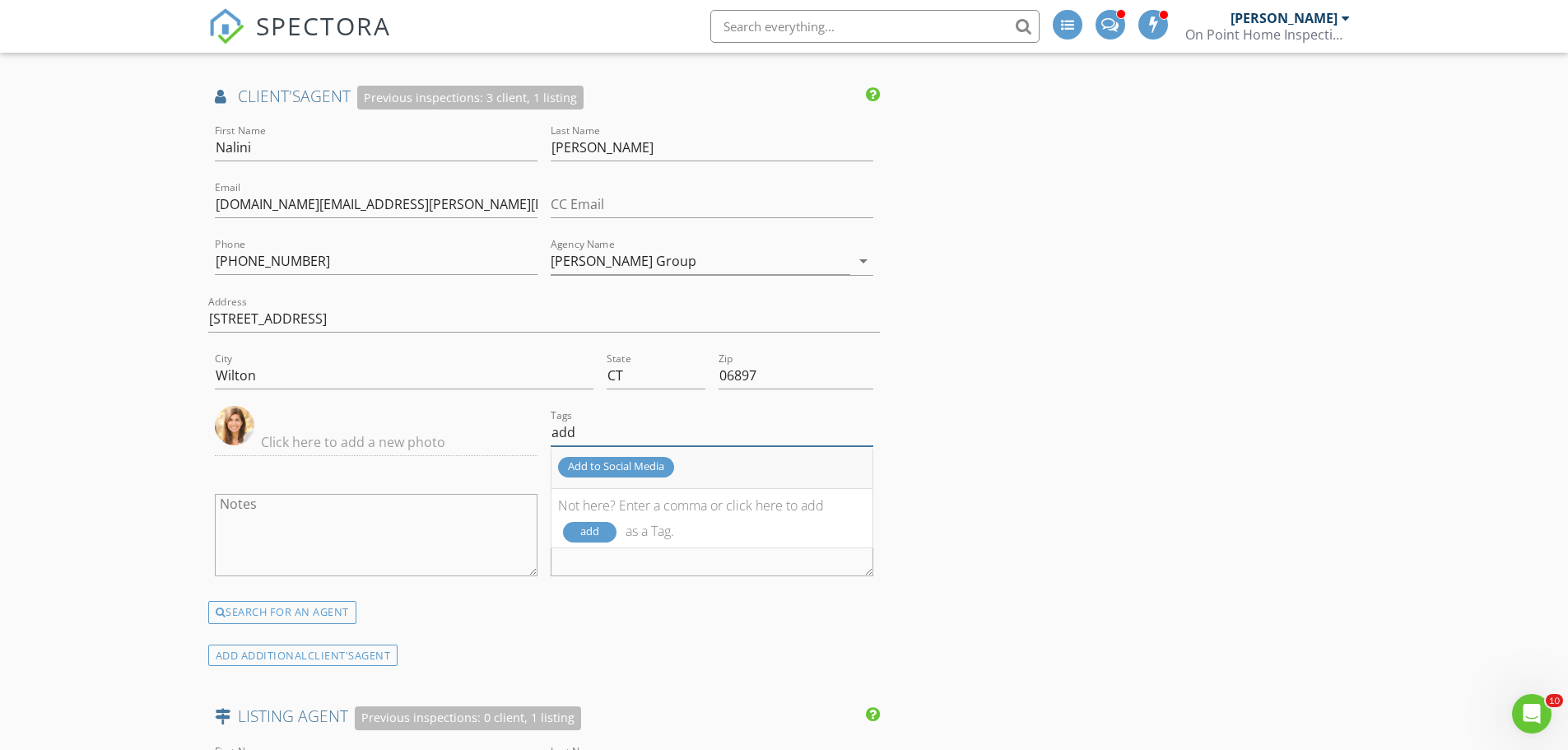 type on "add" 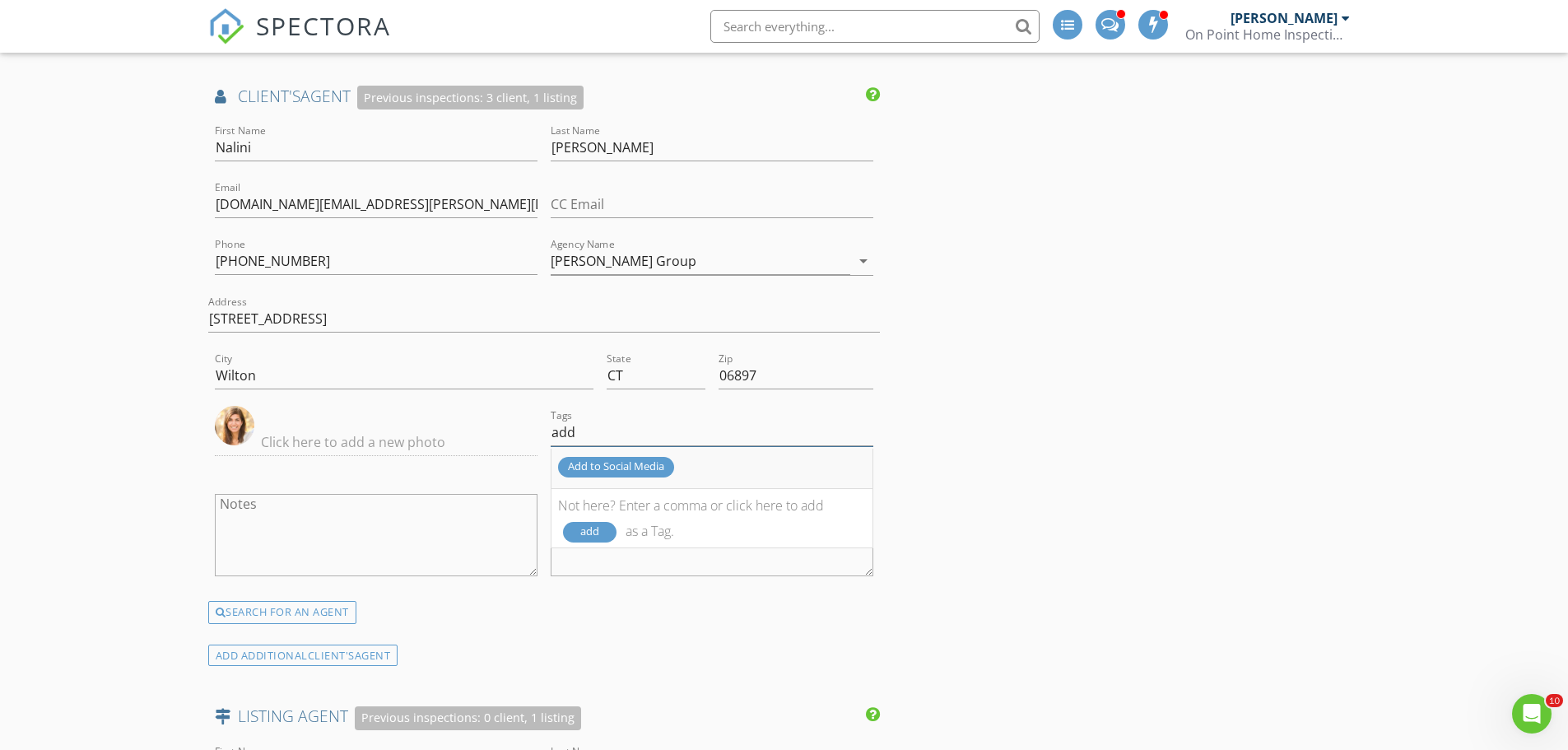 click on "Add to Social Media" at bounding box center [616, 467] 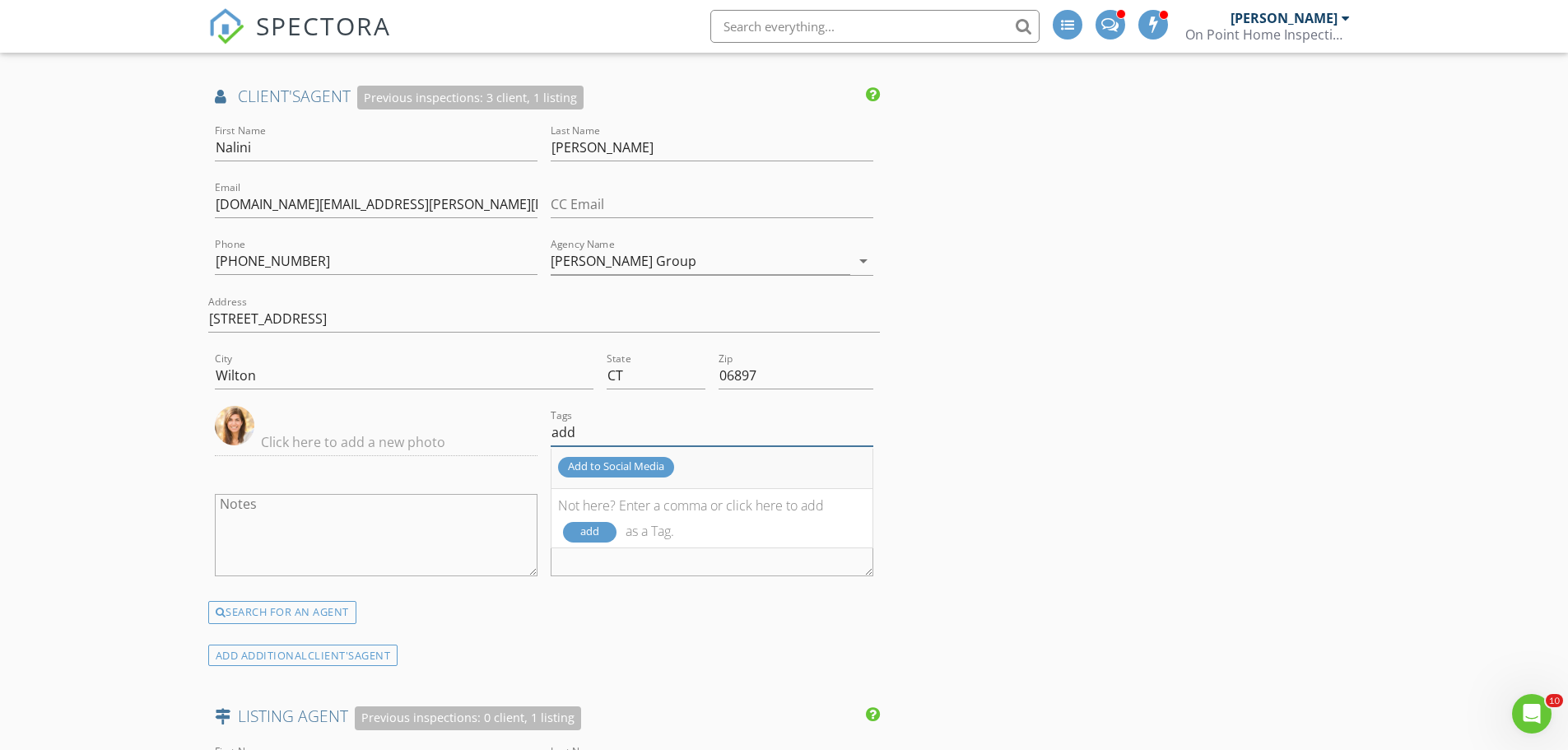 type 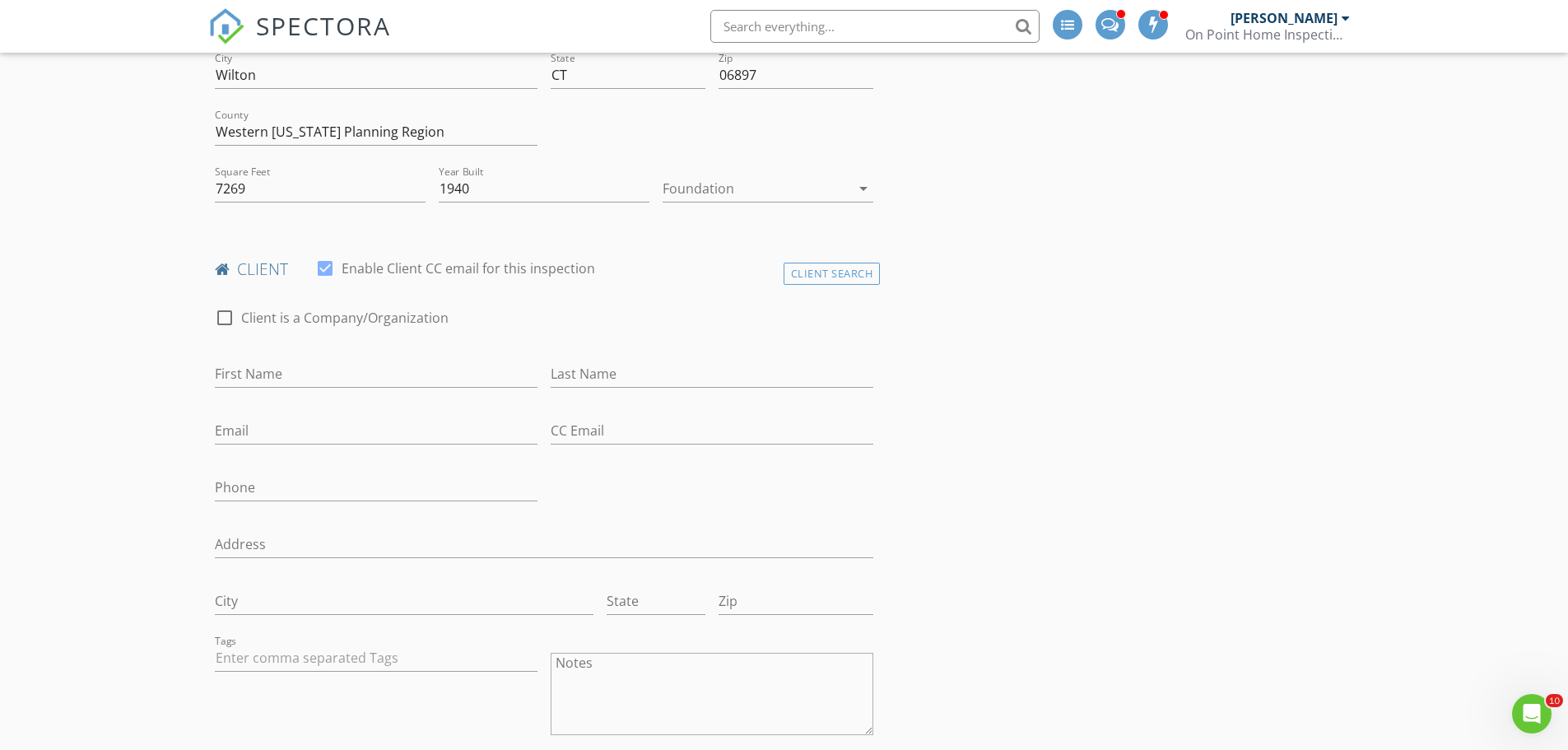 scroll, scrollTop: 494, scrollLeft: 0, axis: vertical 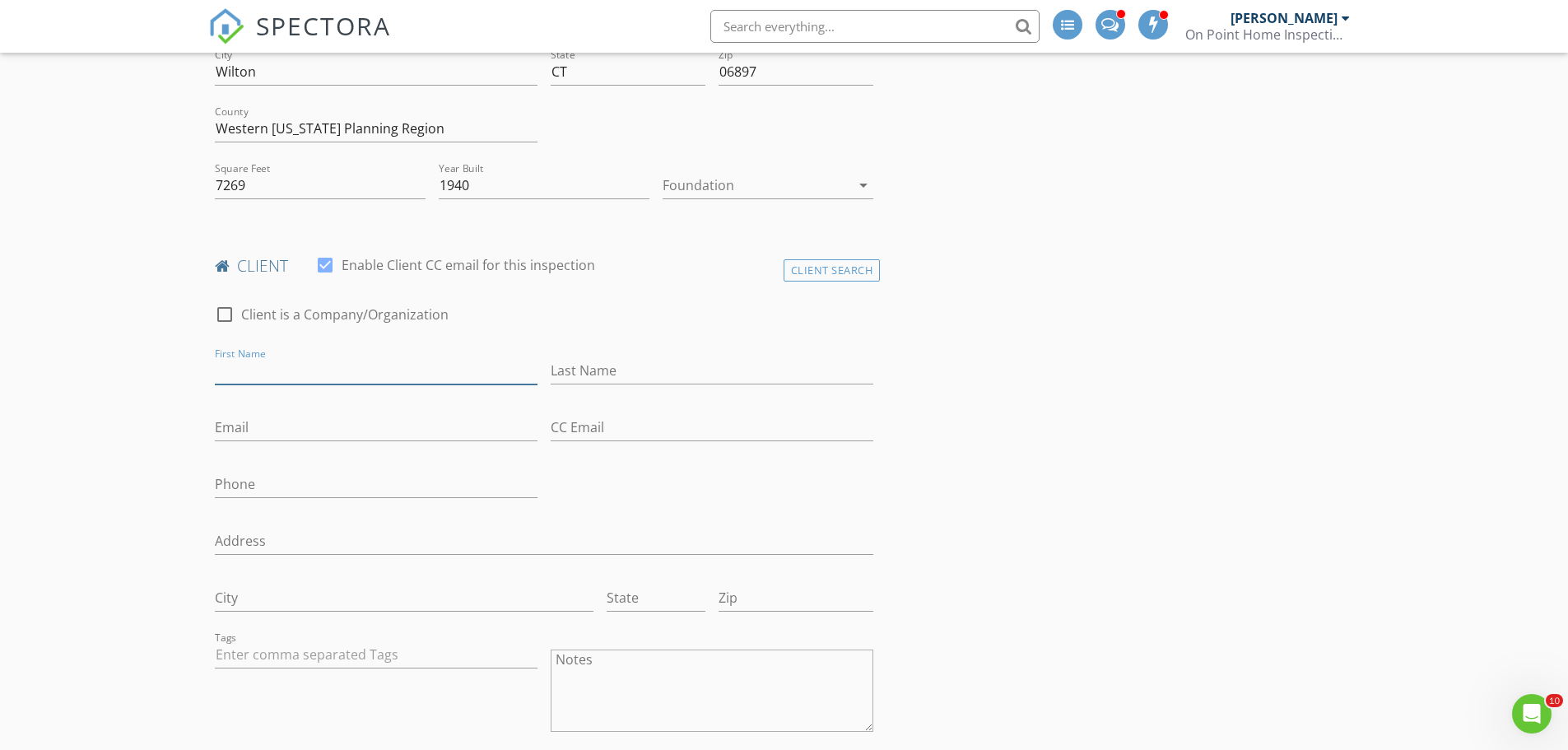 click on "First Name" at bounding box center [376, 370] 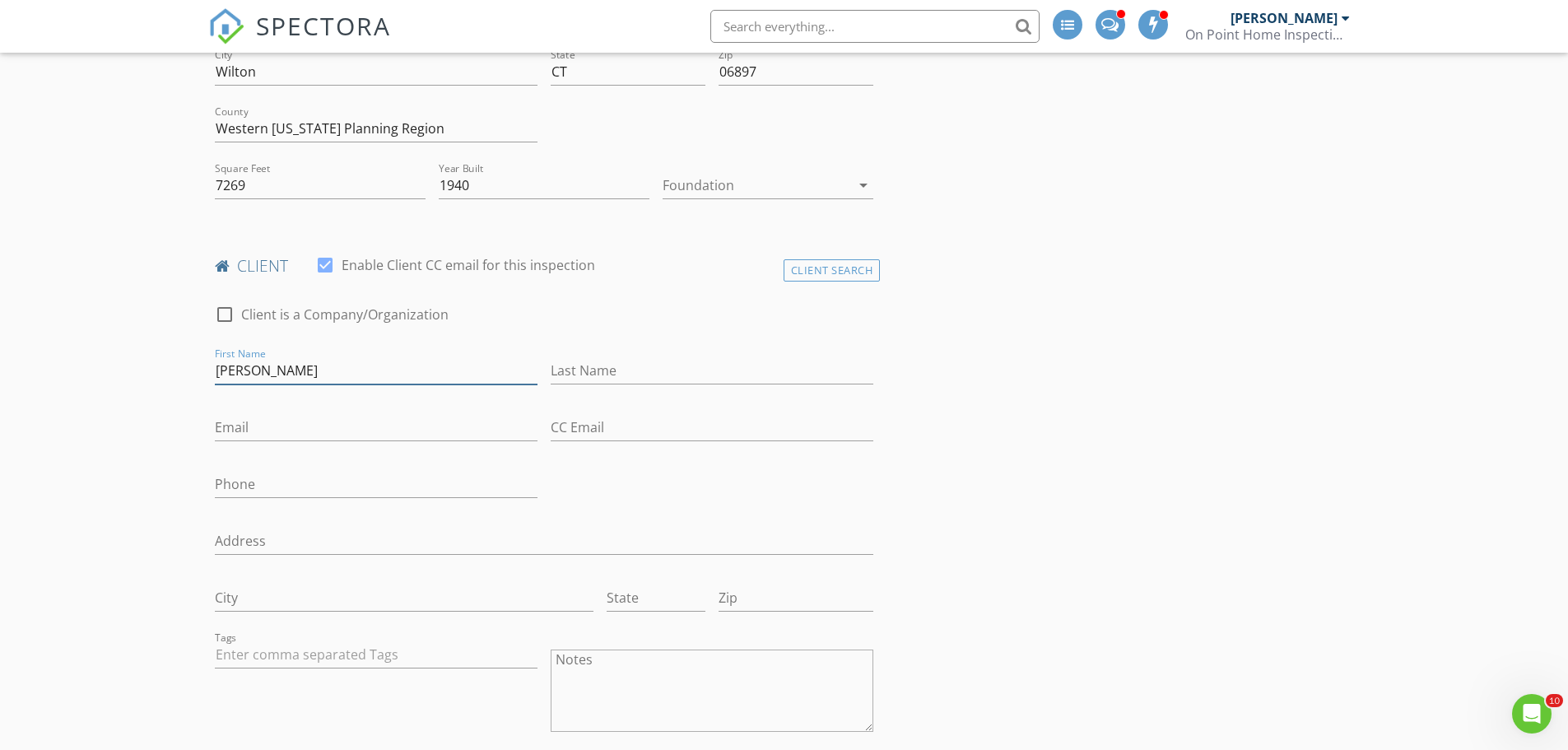 type on "Jessie" 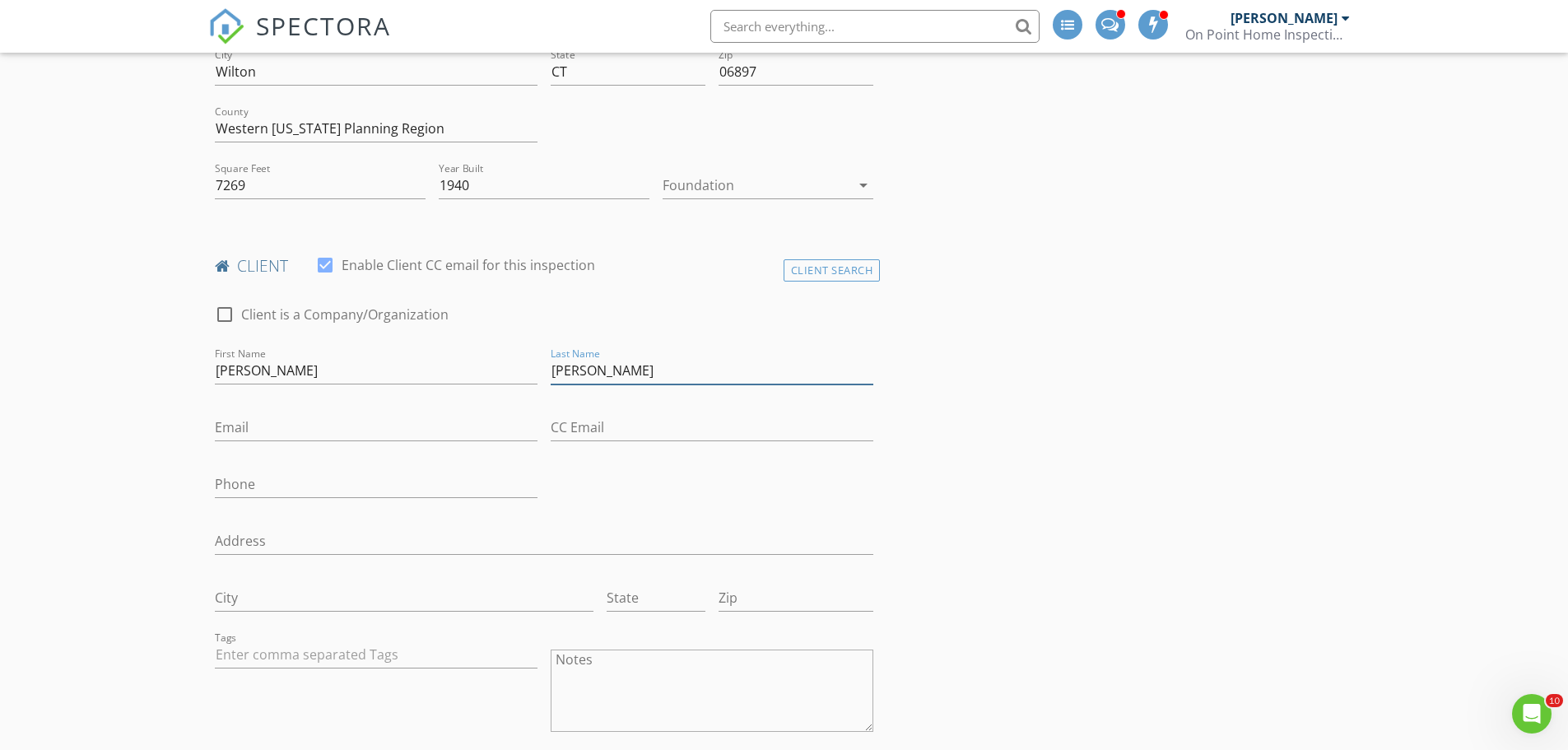 type on "Adams" 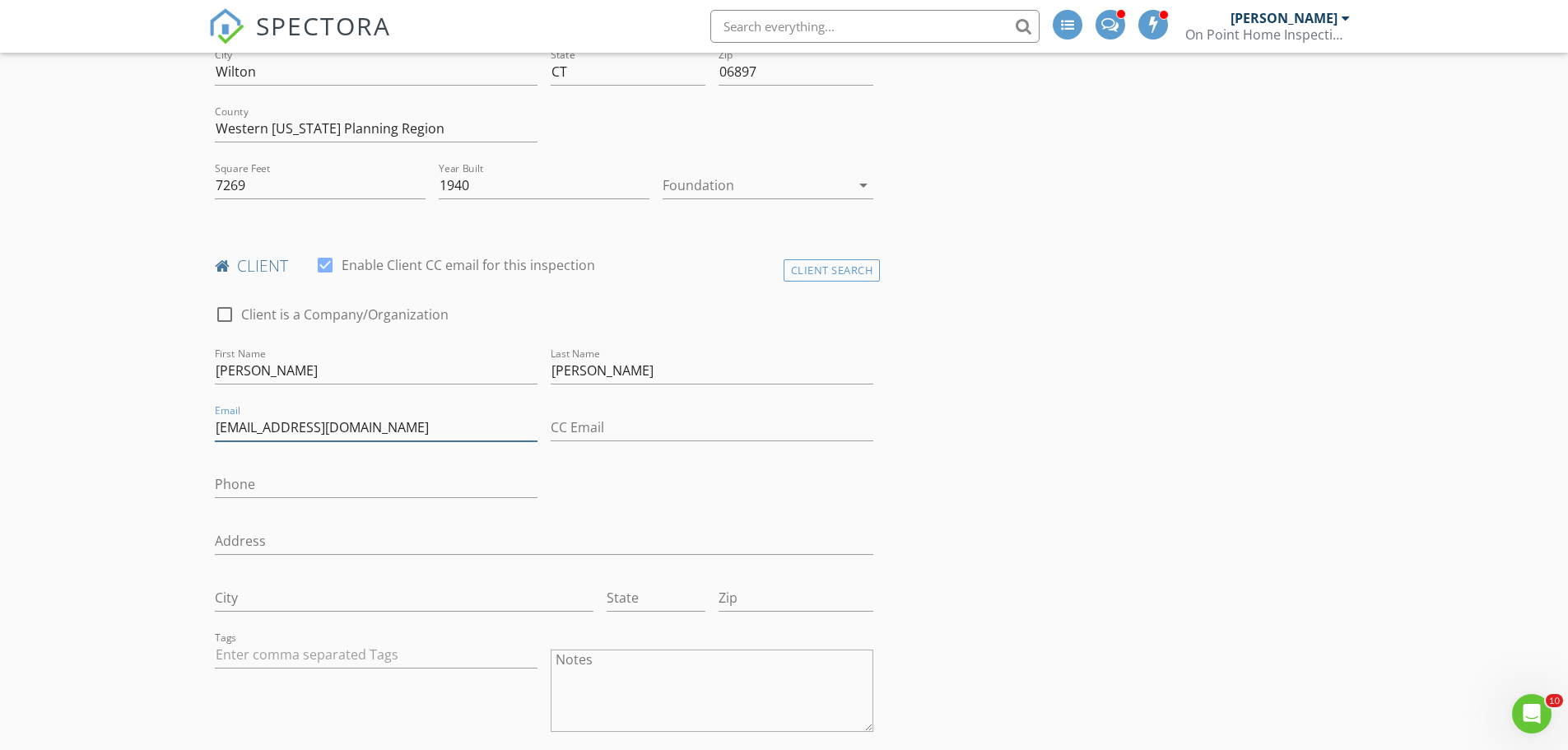 type on "jessiejadems@gmail.com" 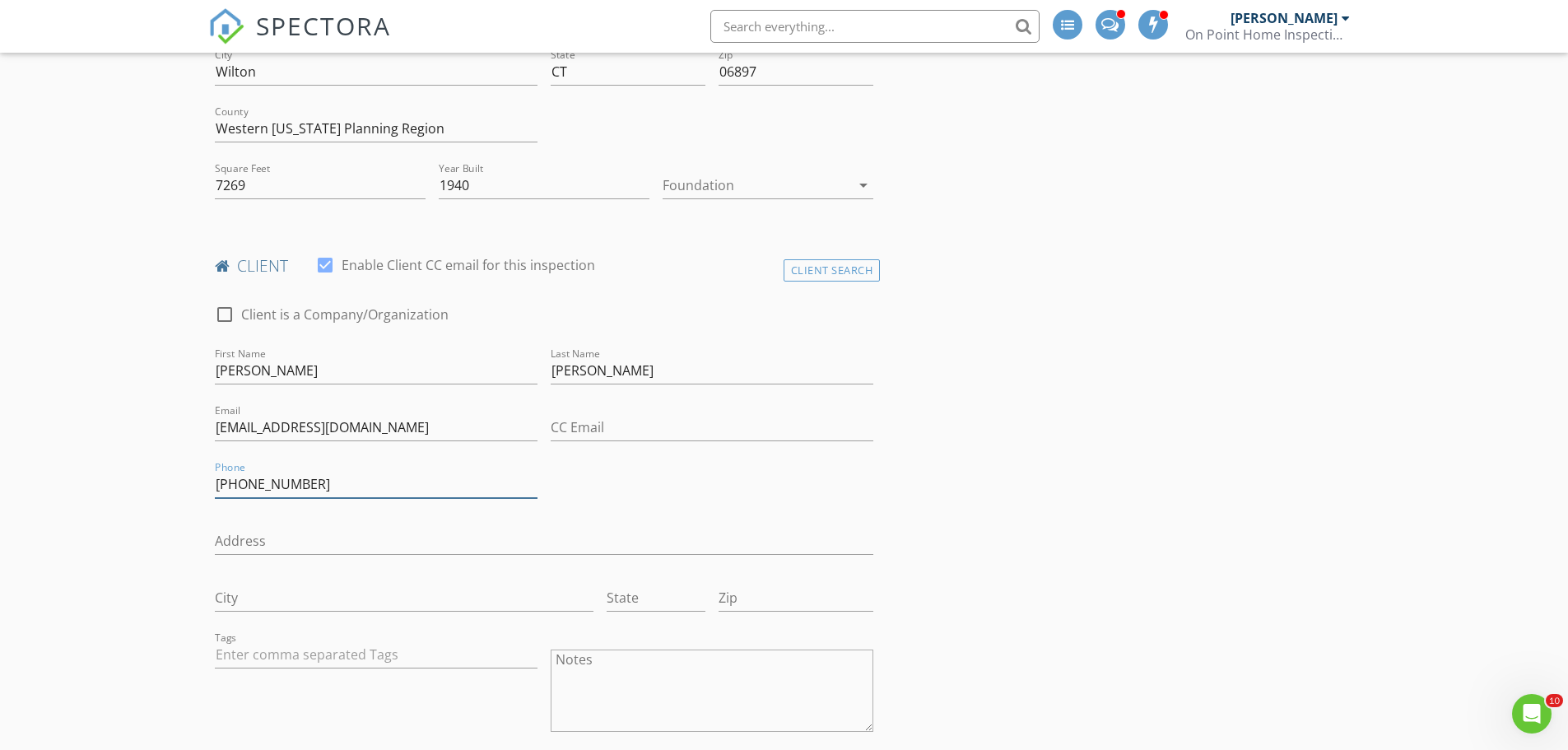 type on "917-957-2019" 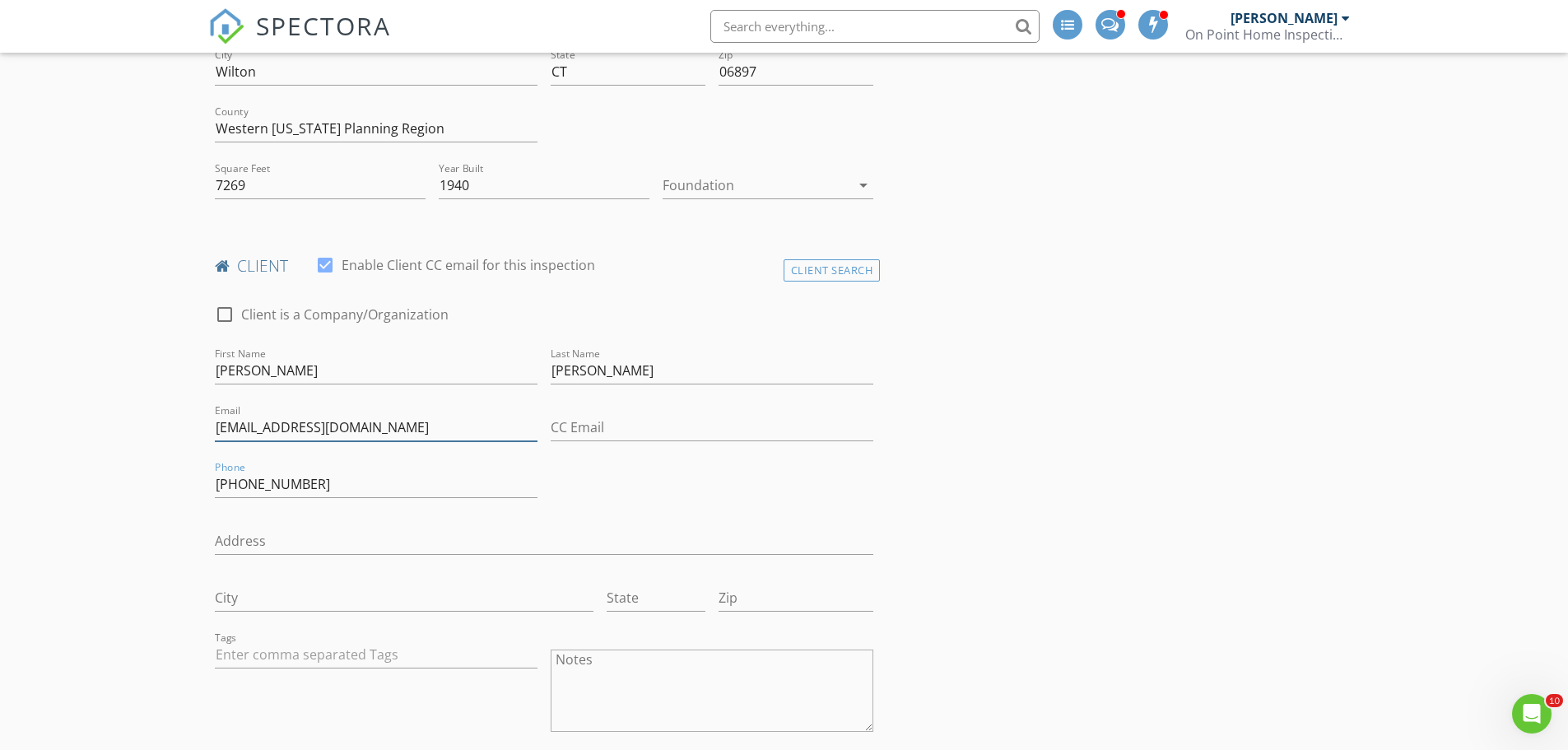 click on "jessiejadems@gmail.com" at bounding box center (376, 427) 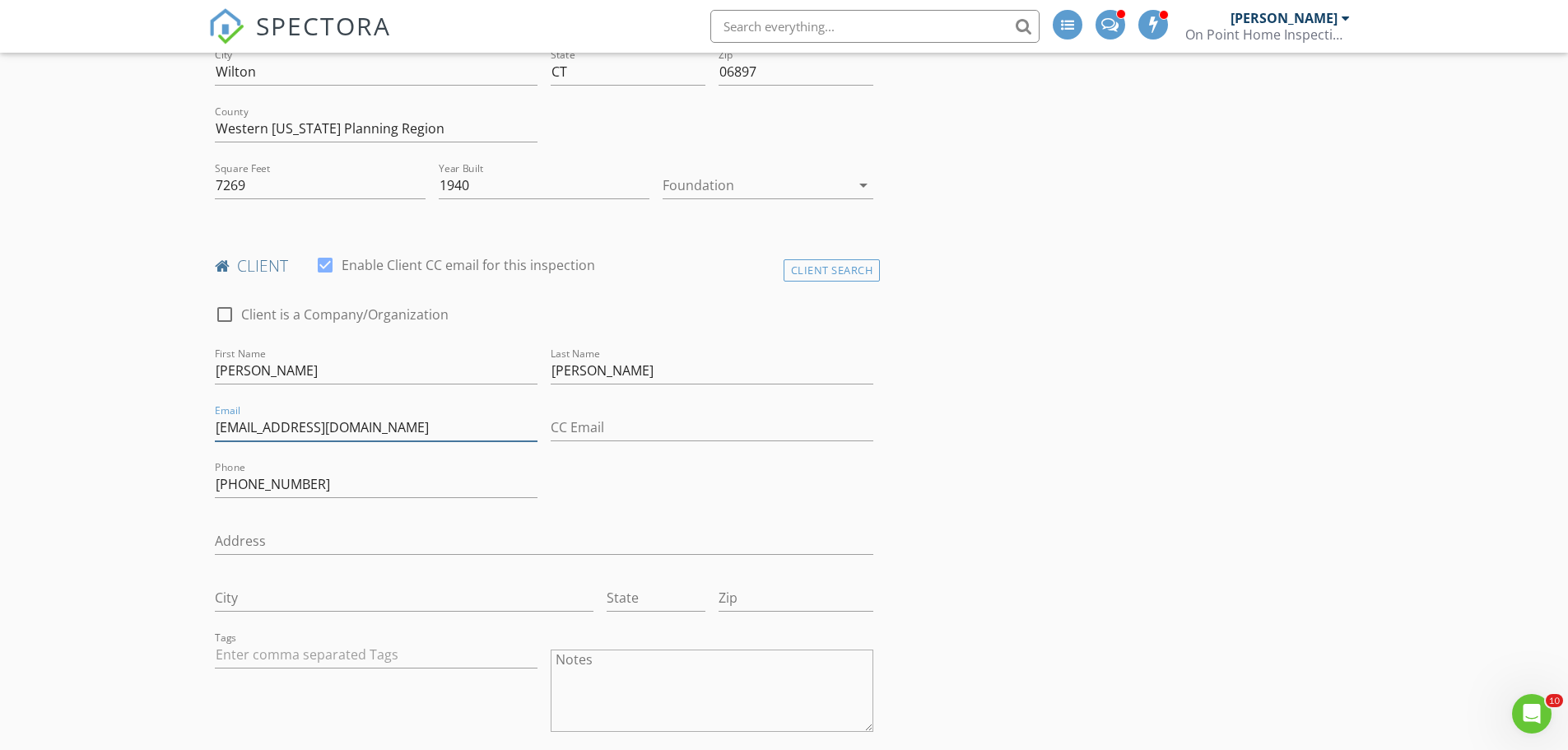type on "jessiejadams@gmail.com" 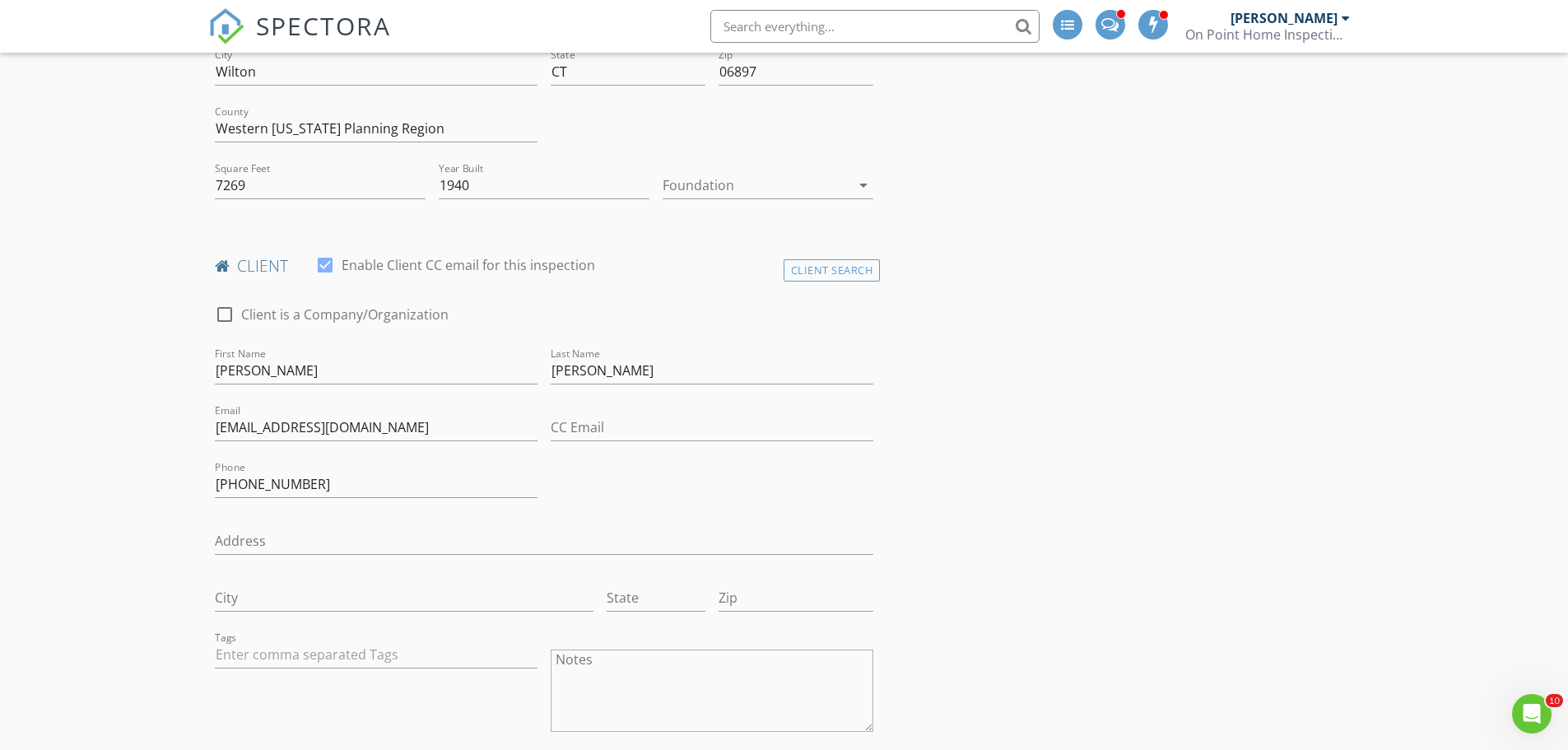 click on "check_box_outline_blank Client is a Company/Organization     First Name Jessie   Last Name Adams   Email jessiejadams@gmail.com   CC Email   Phone 917-957-2019   Address   City   State   Zip     Tags         Notes   Private Notes" at bounding box center (544, 586) 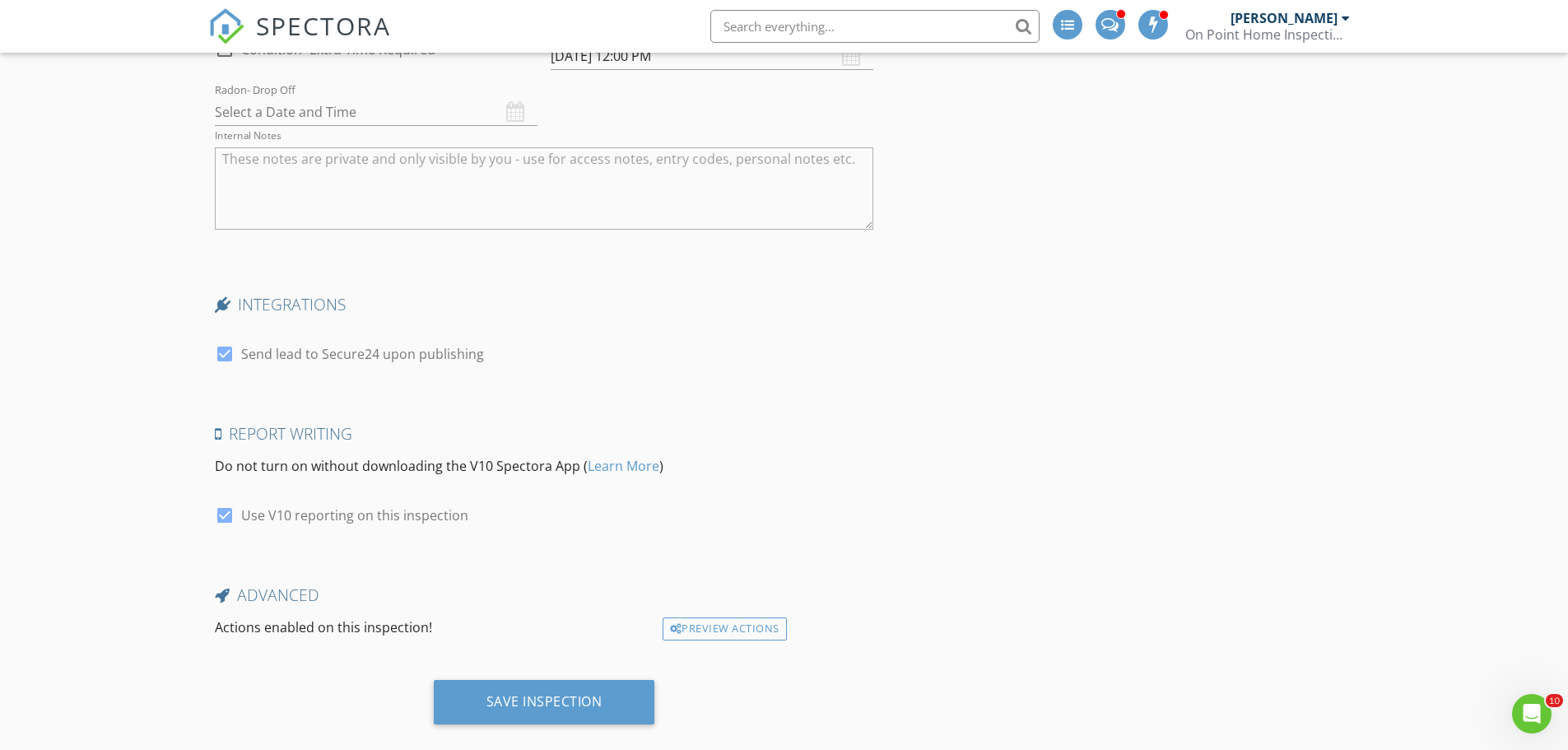 scroll, scrollTop: 5261, scrollLeft: 0, axis: vertical 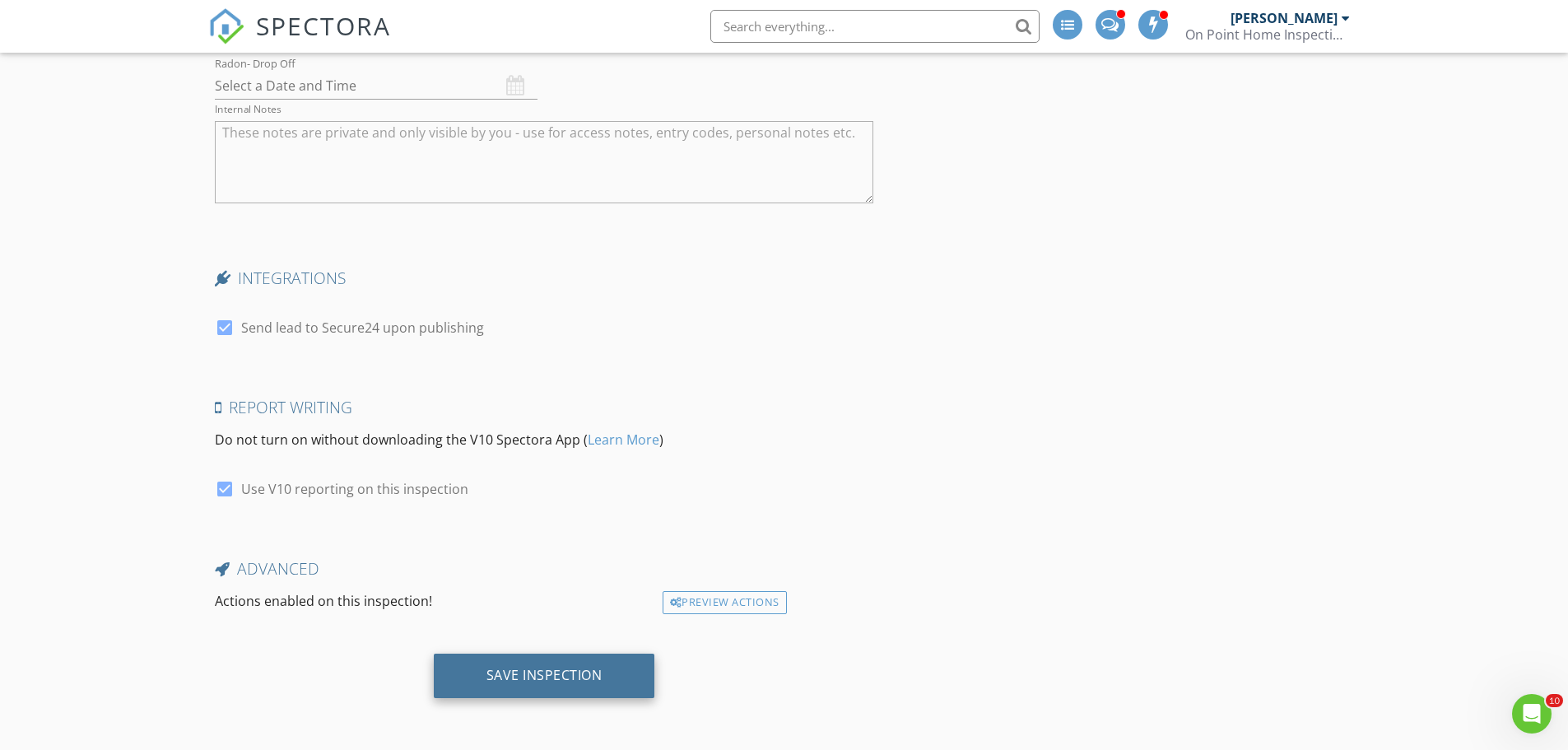 click on "Save Inspection" at bounding box center [544, 676] 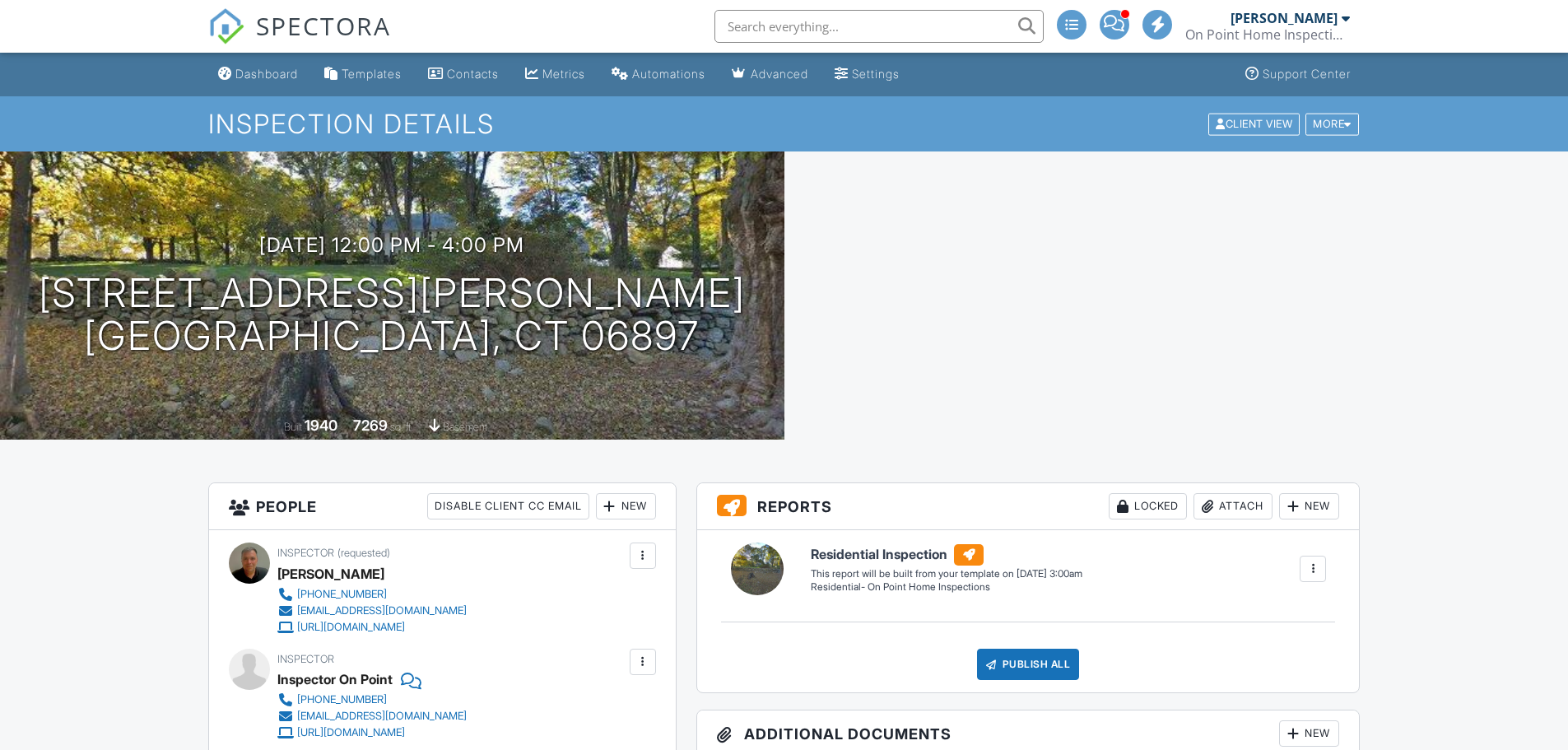 scroll, scrollTop: 0, scrollLeft: 0, axis: both 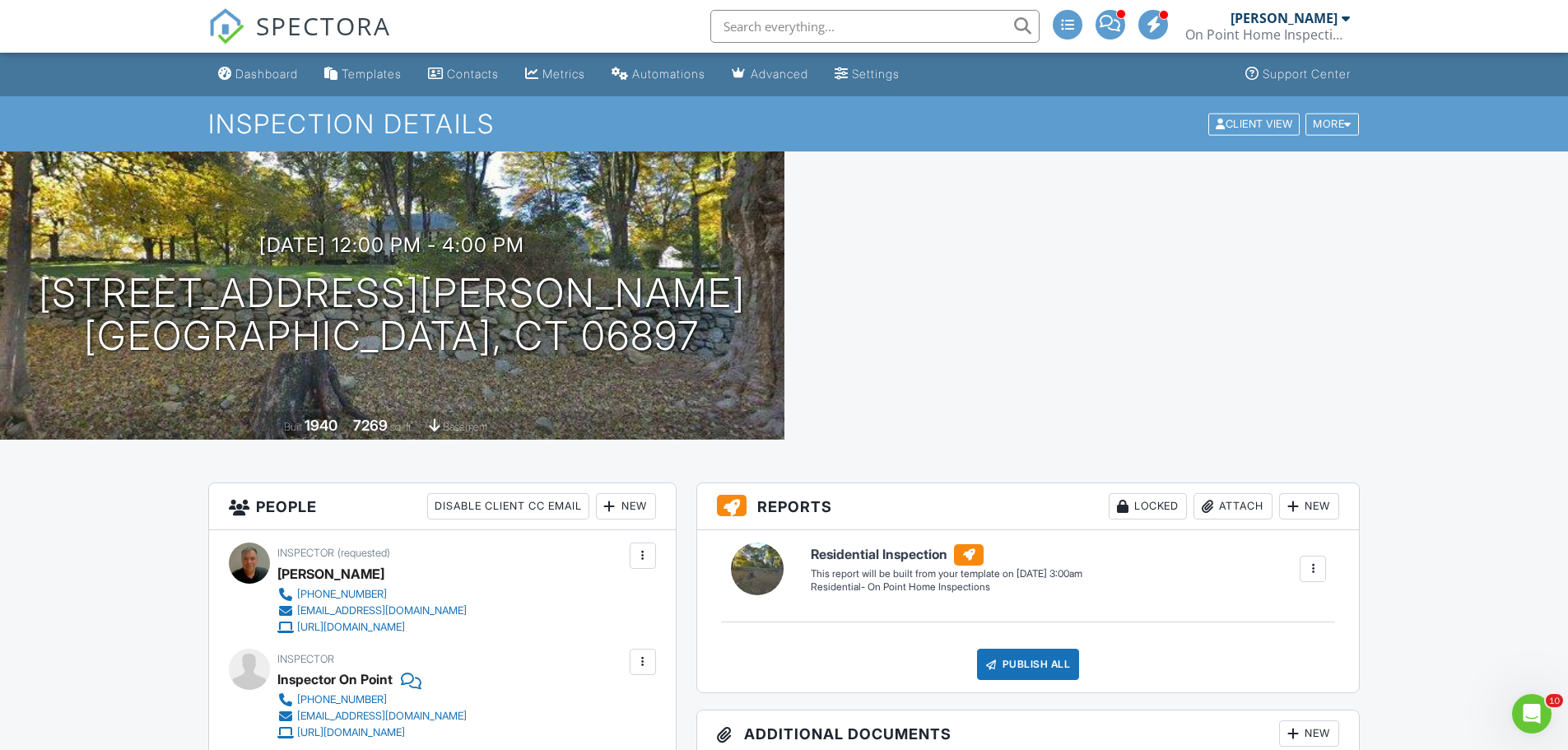 click on "Dashboard" at bounding box center [267, 73] 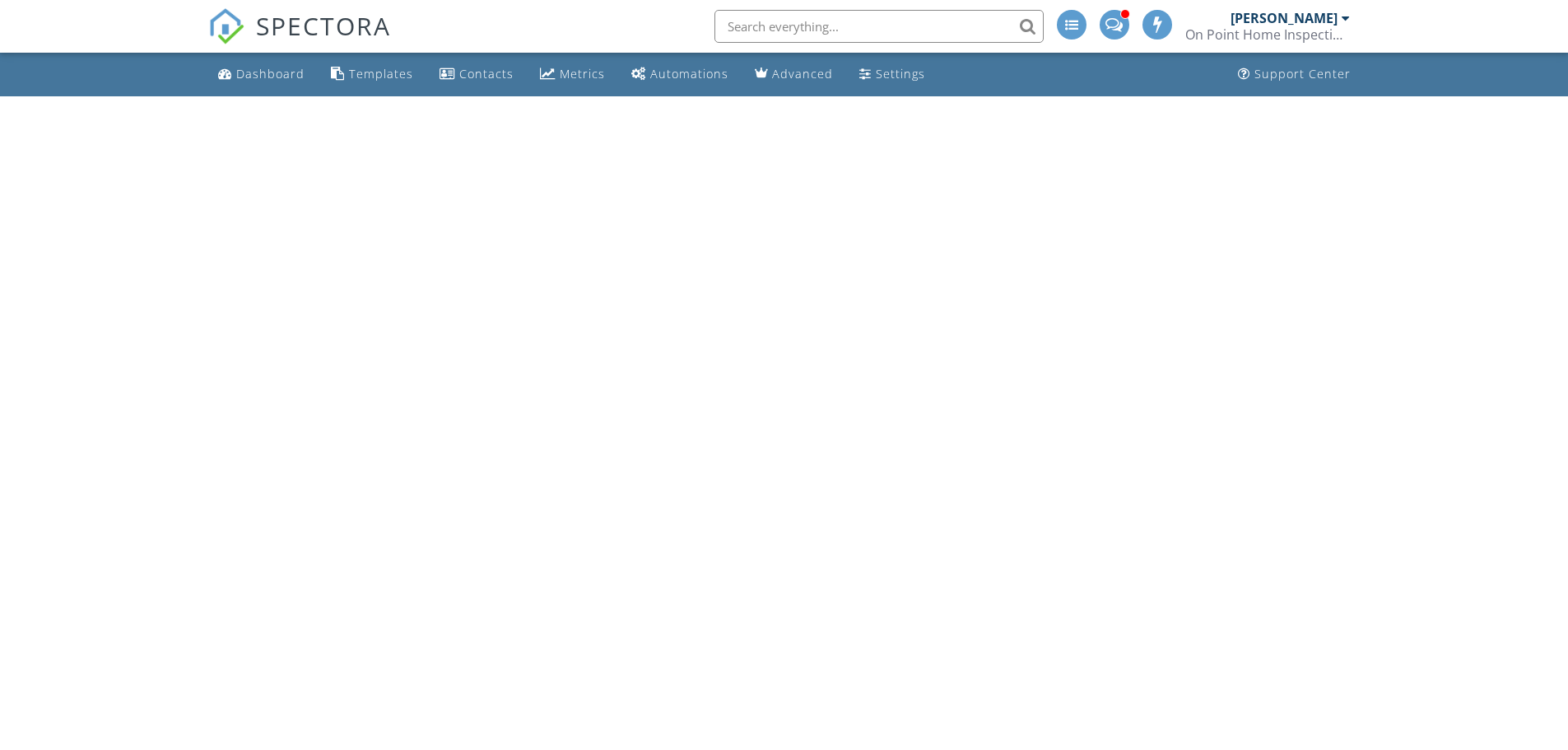 scroll, scrollTop: 0, scrollLeft: 0, axis: both 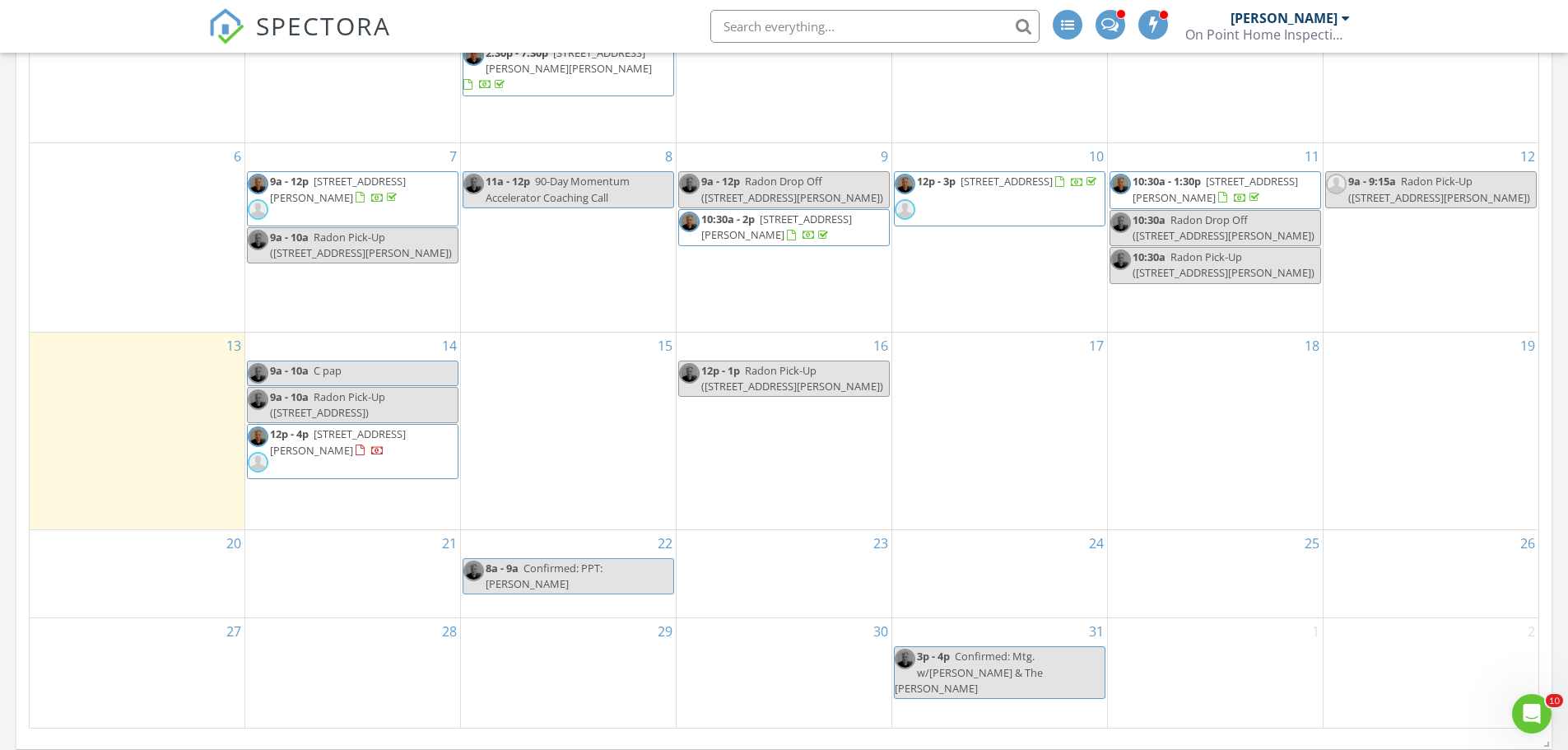 click on "Radon Pick-Up (440 Hilltop Road , Bridgeport)" at bounding box center [328, 404] 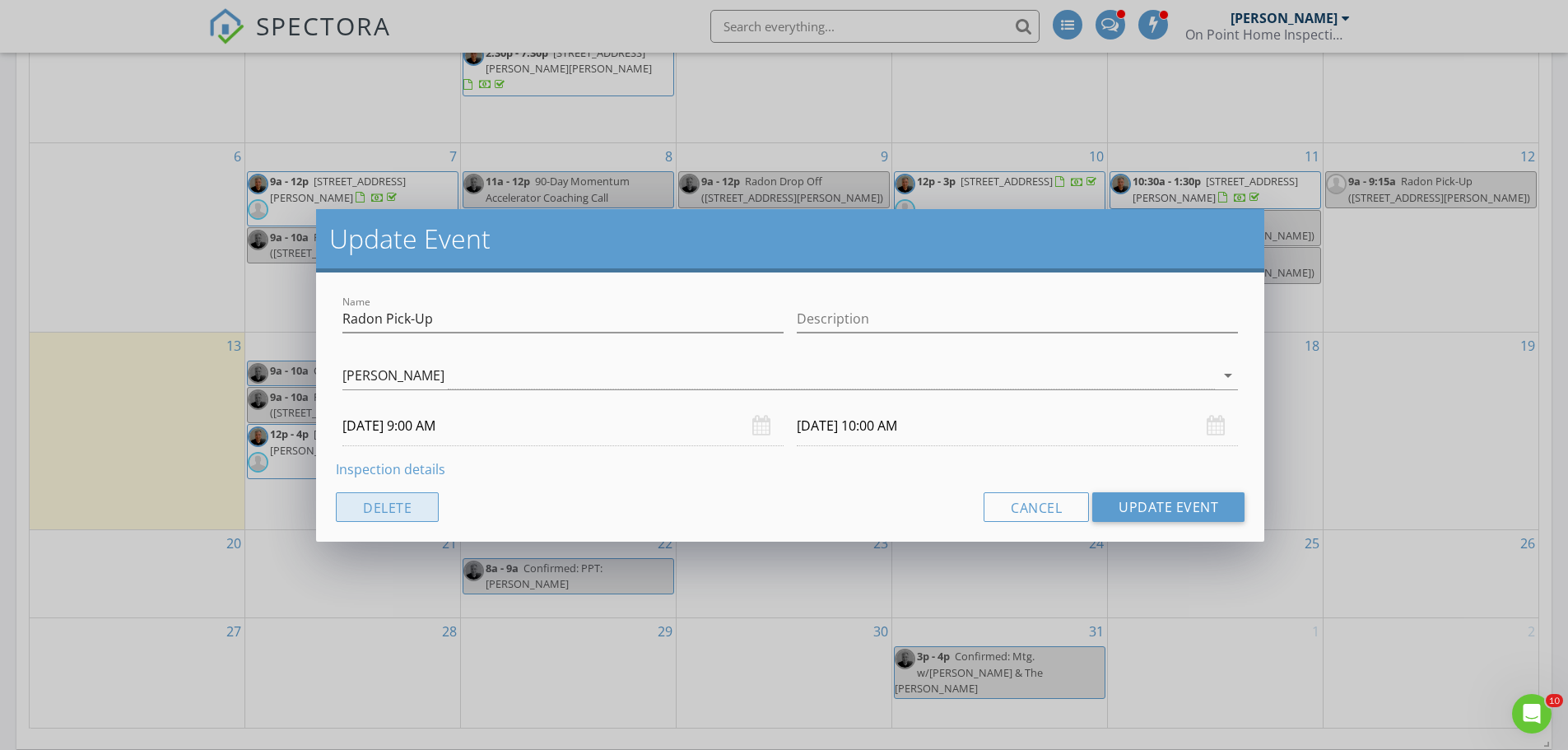 click on "Delete" at bounding box center [387, 507] 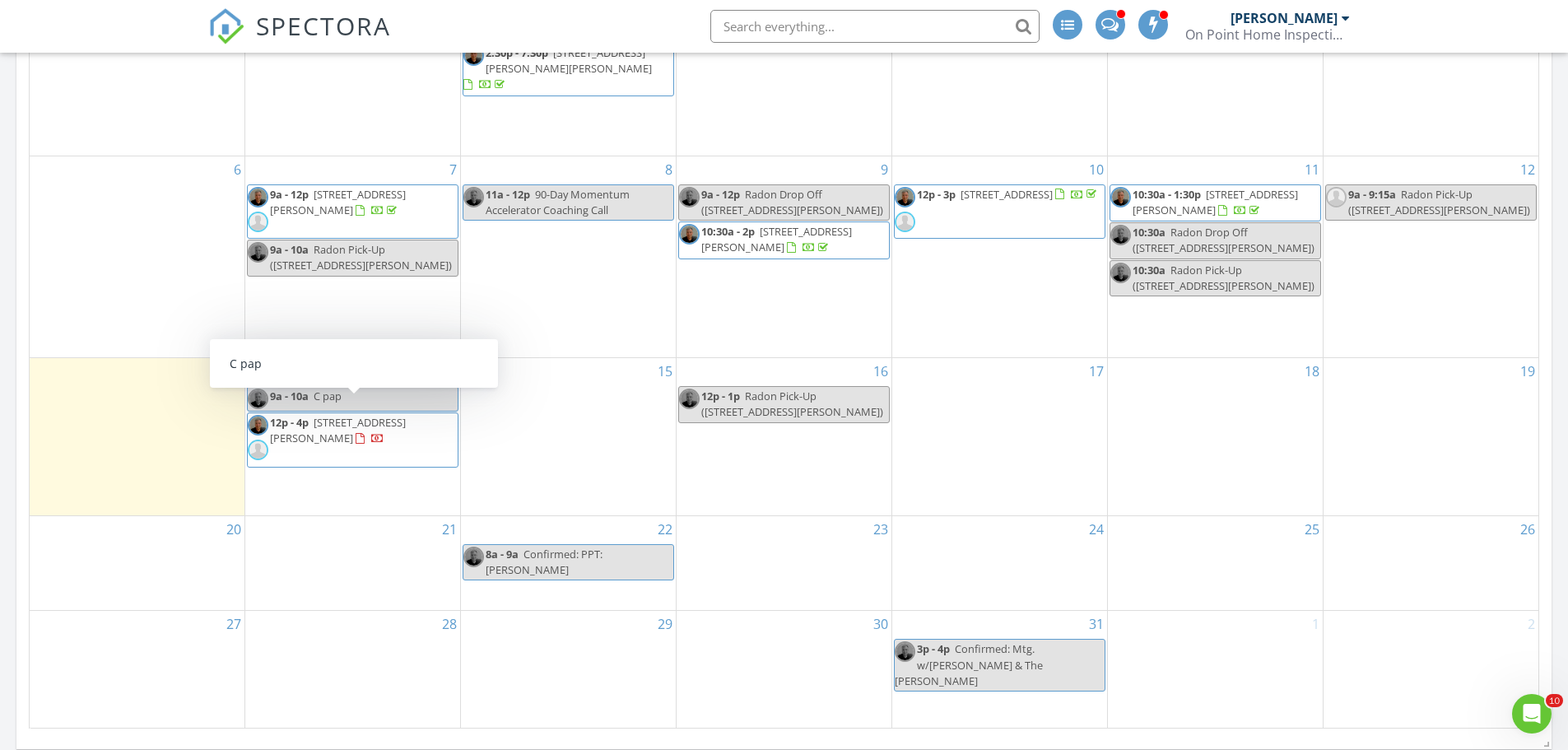 click on "9a - 10a
C pap" at bounding box center [352, 398] 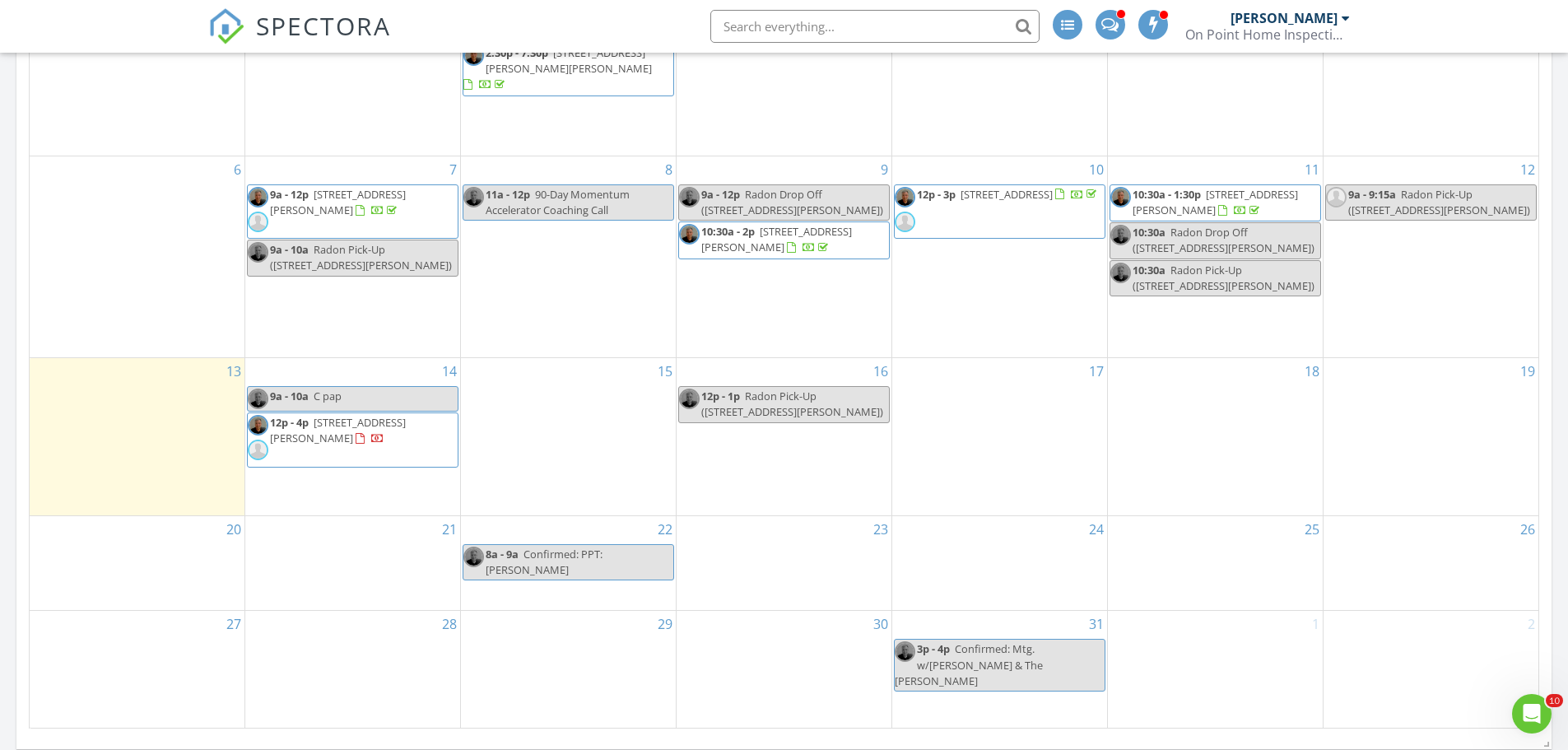 click at bounding box center [784, 375] 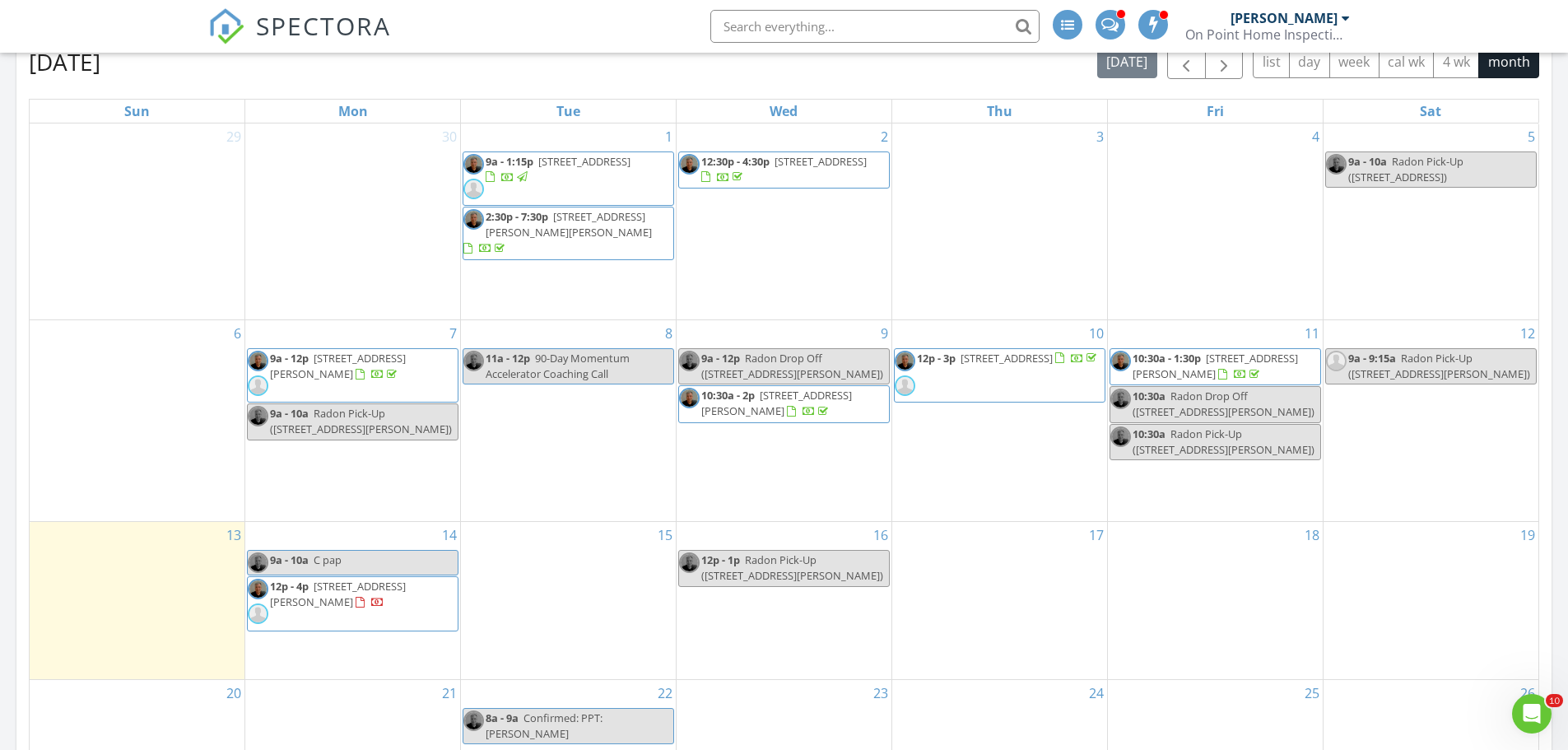 scroll, scrollTop: 741, scrollLeft: 0, axis: vertical 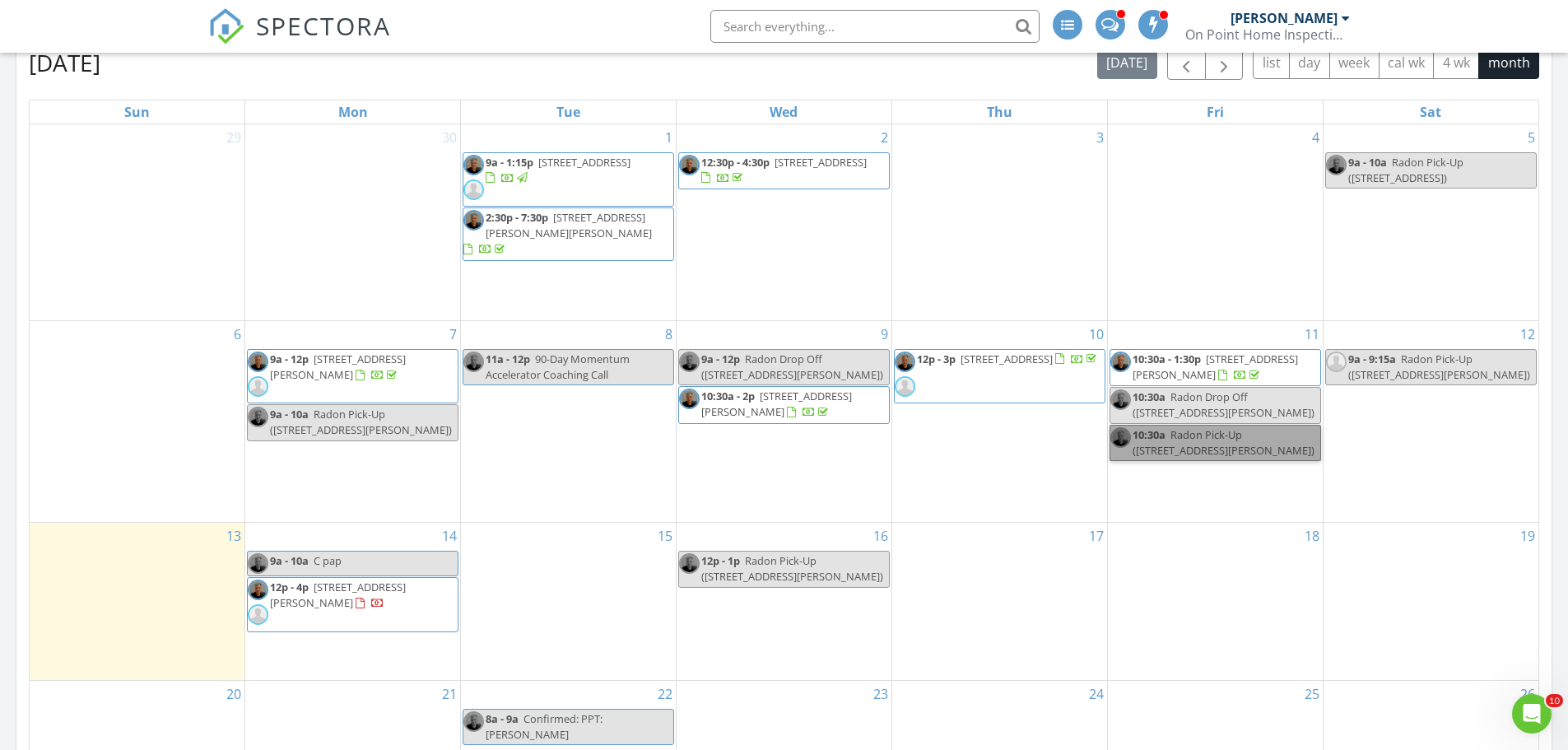 drag, startPoint x: 1235, startPoint y: 436, endPoint x: 1221, endPoint y: 436, distance: 14 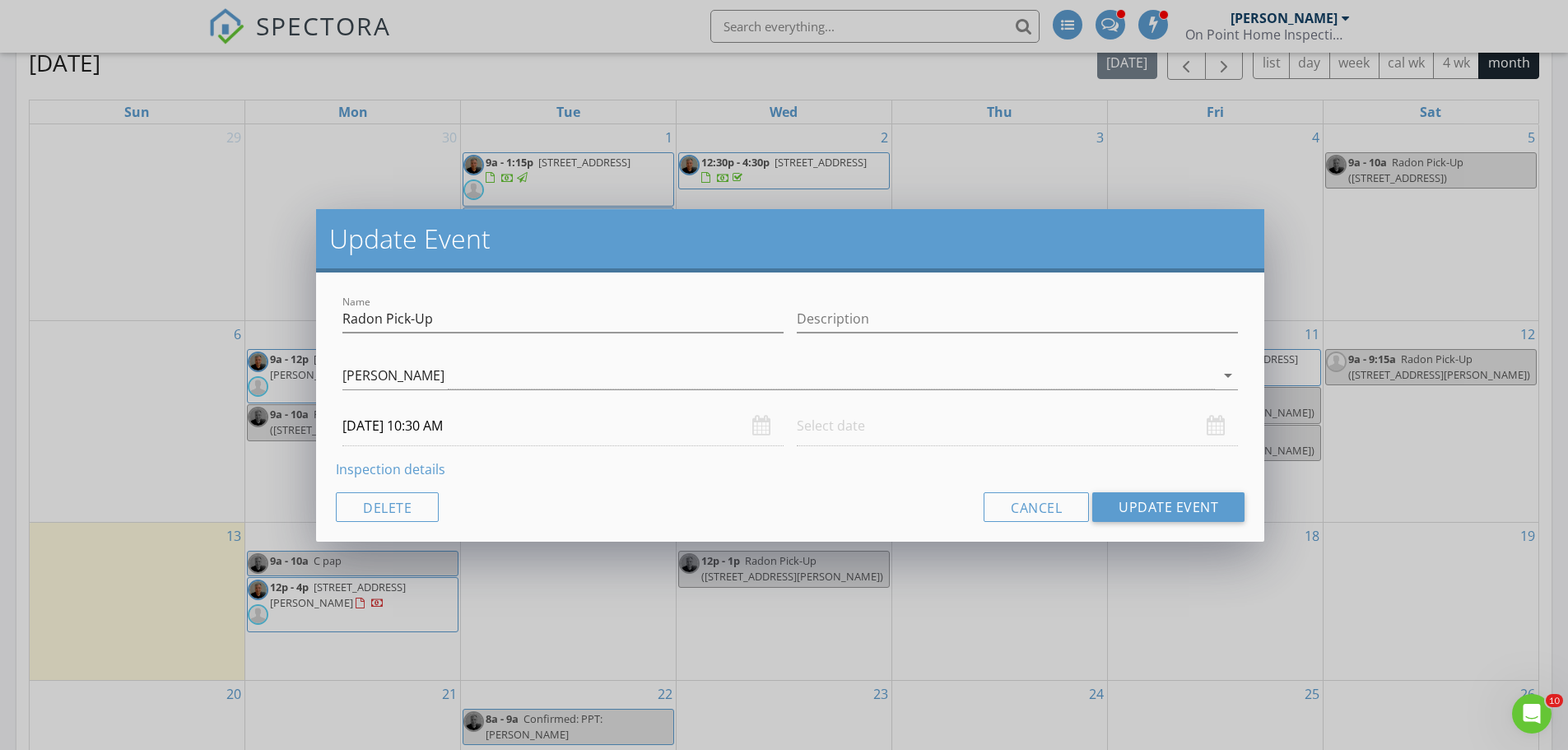 click on "07/11/2025 10:30 AM" at bounding box center (563, 426) 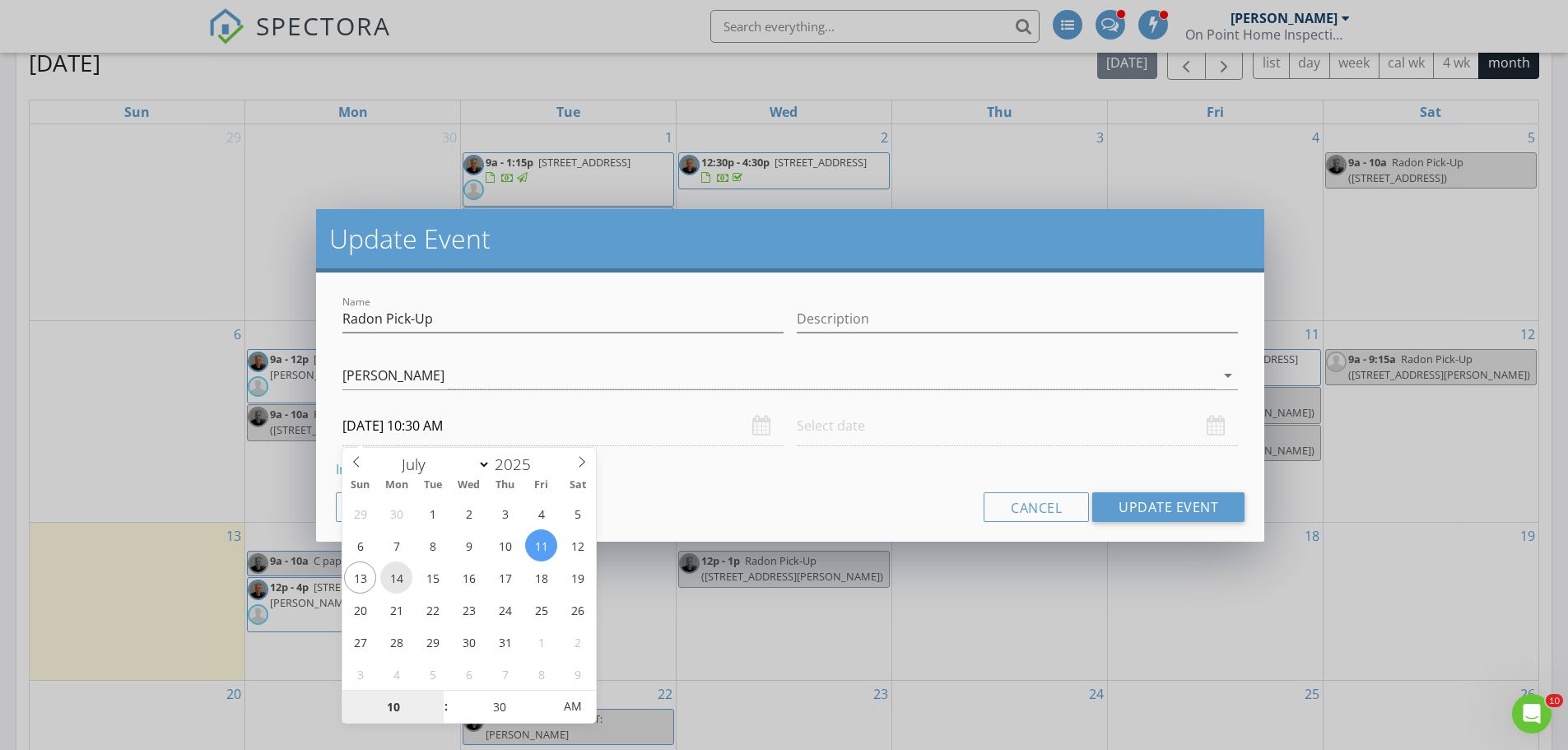 type on "07/14/2025 10:30 AM" 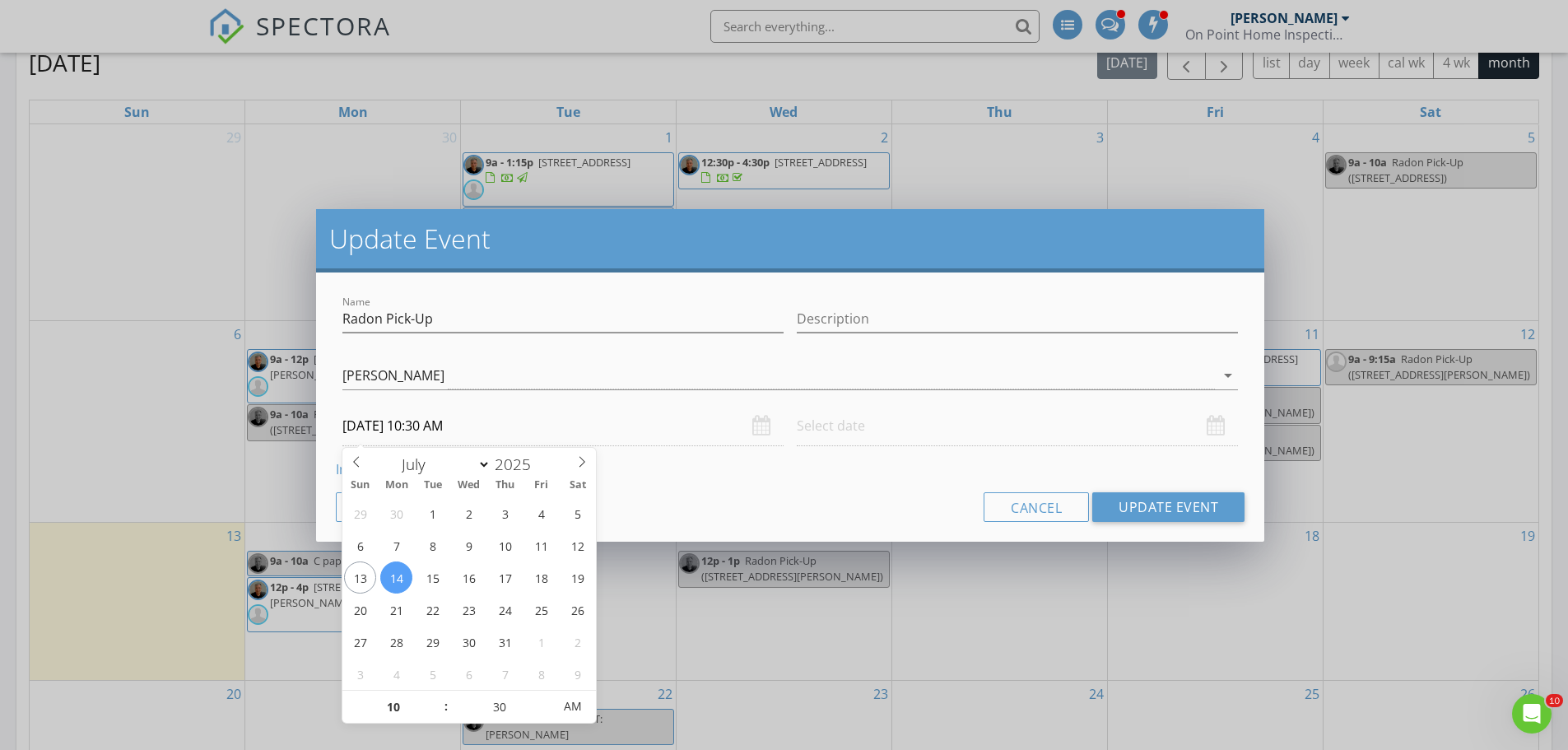 click on "Inspection details" at bounding box center (790, 469) 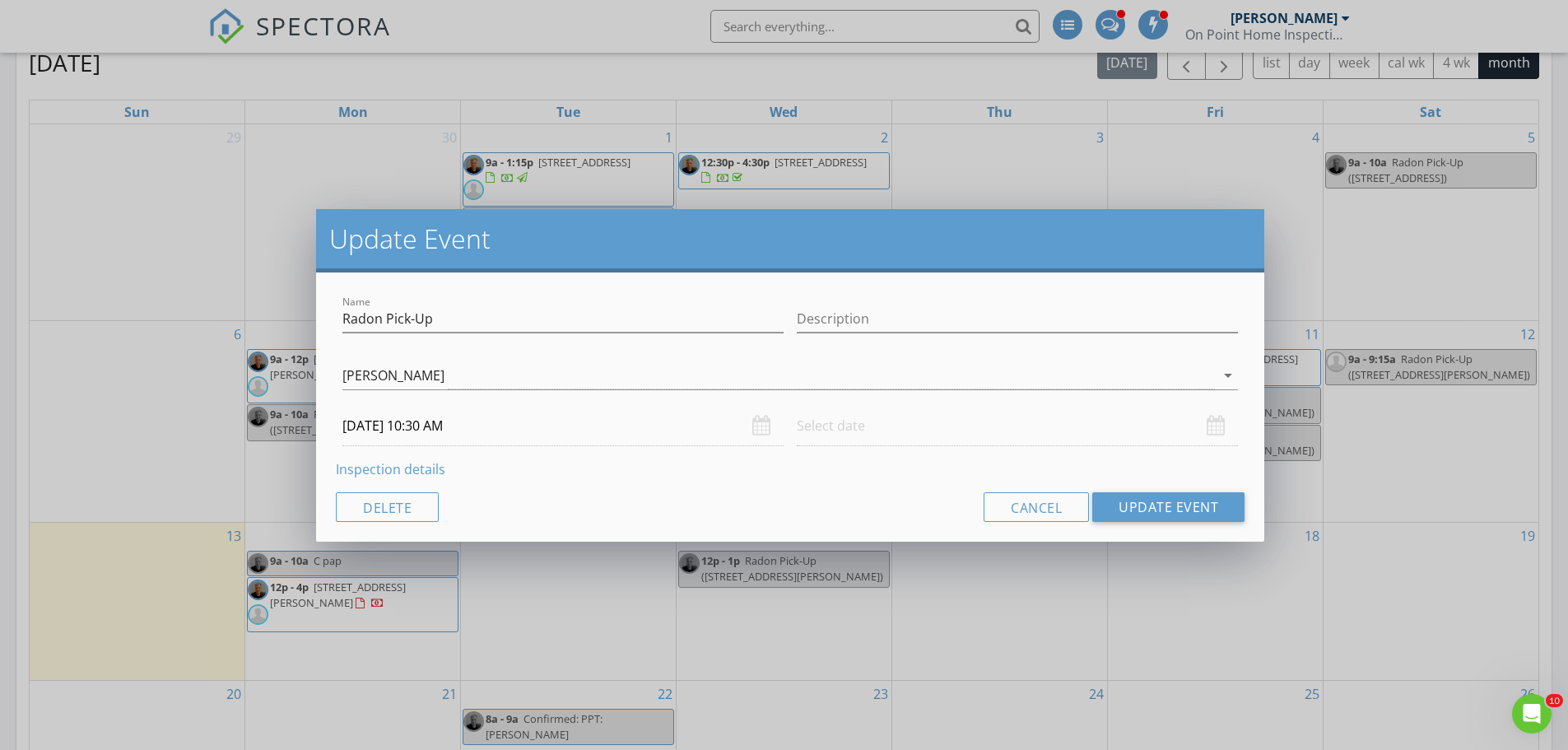 click at bounding box center [1017, 426] 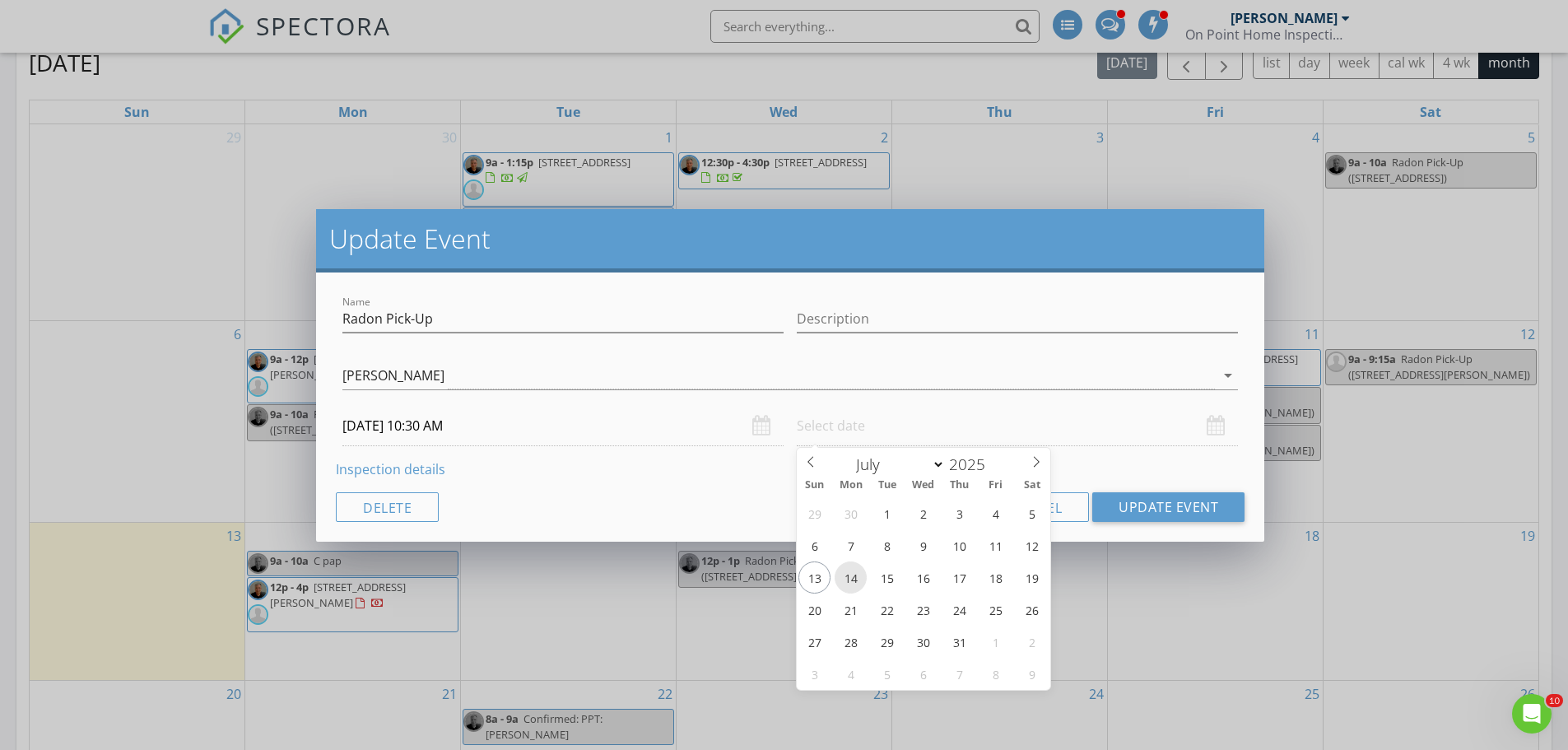 type on "07/14/2025 12:00 PM" 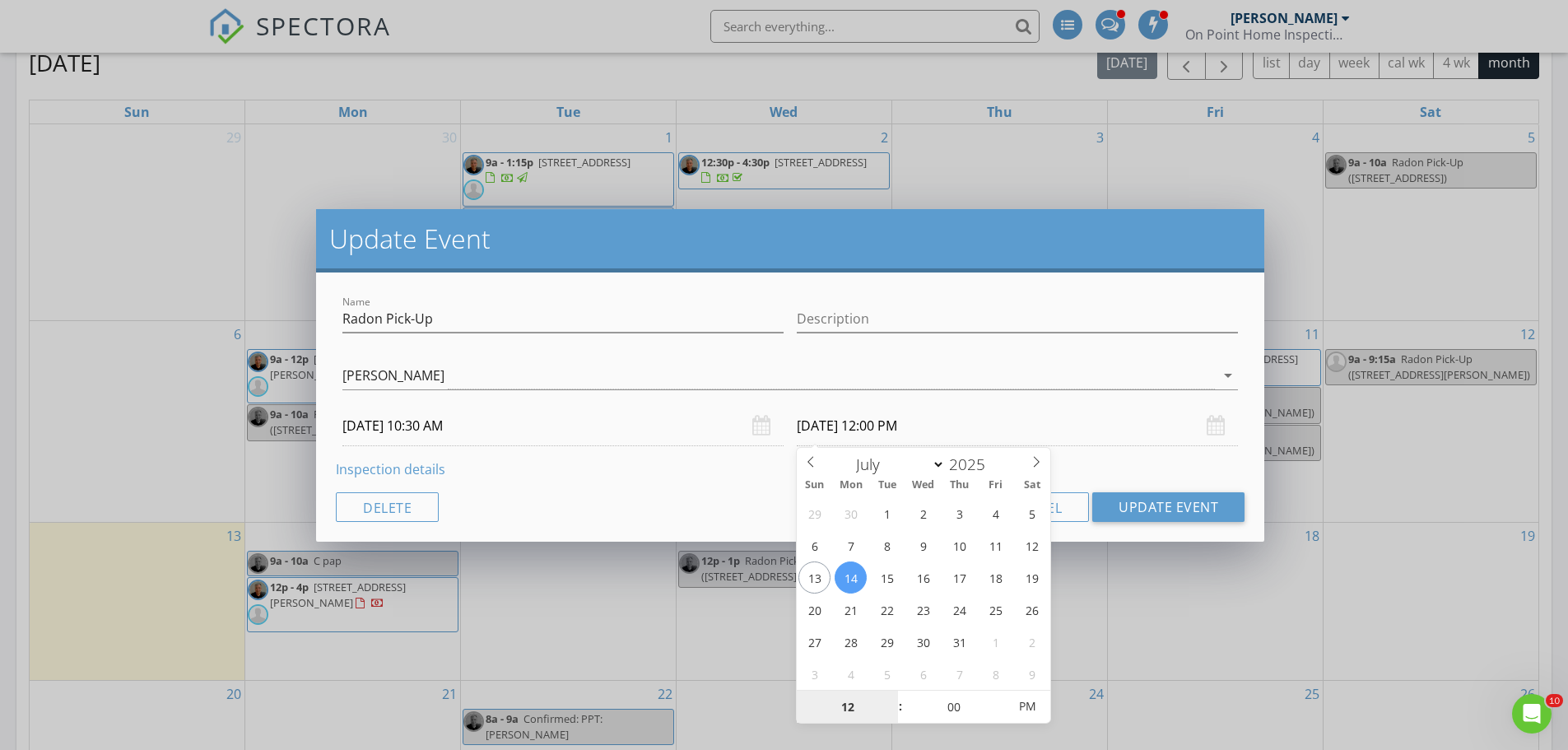 scroll, scrollTop: 2, scrollLeft: 0, axis: vertical 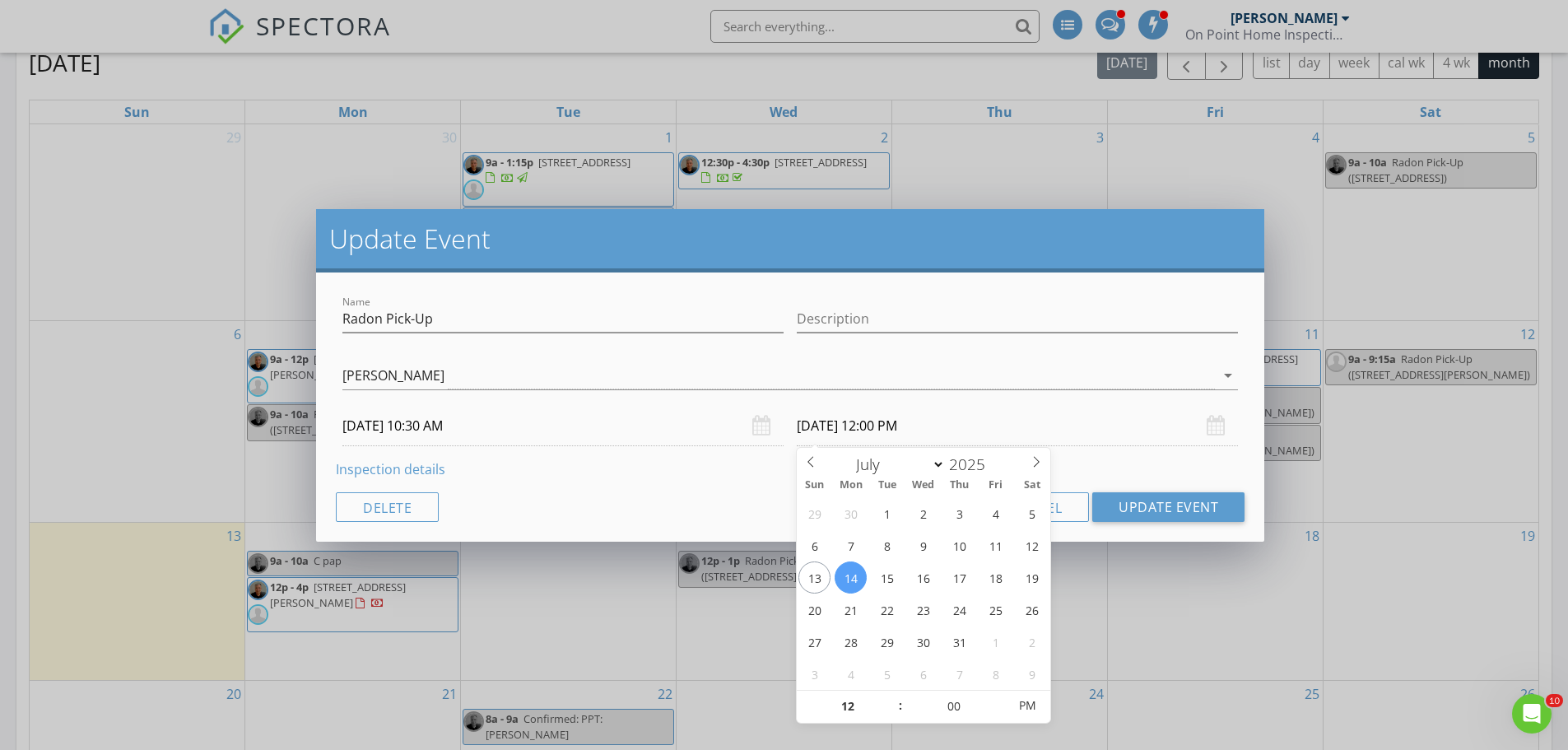 click on "Inspection details" at bounding box center [790, 469] 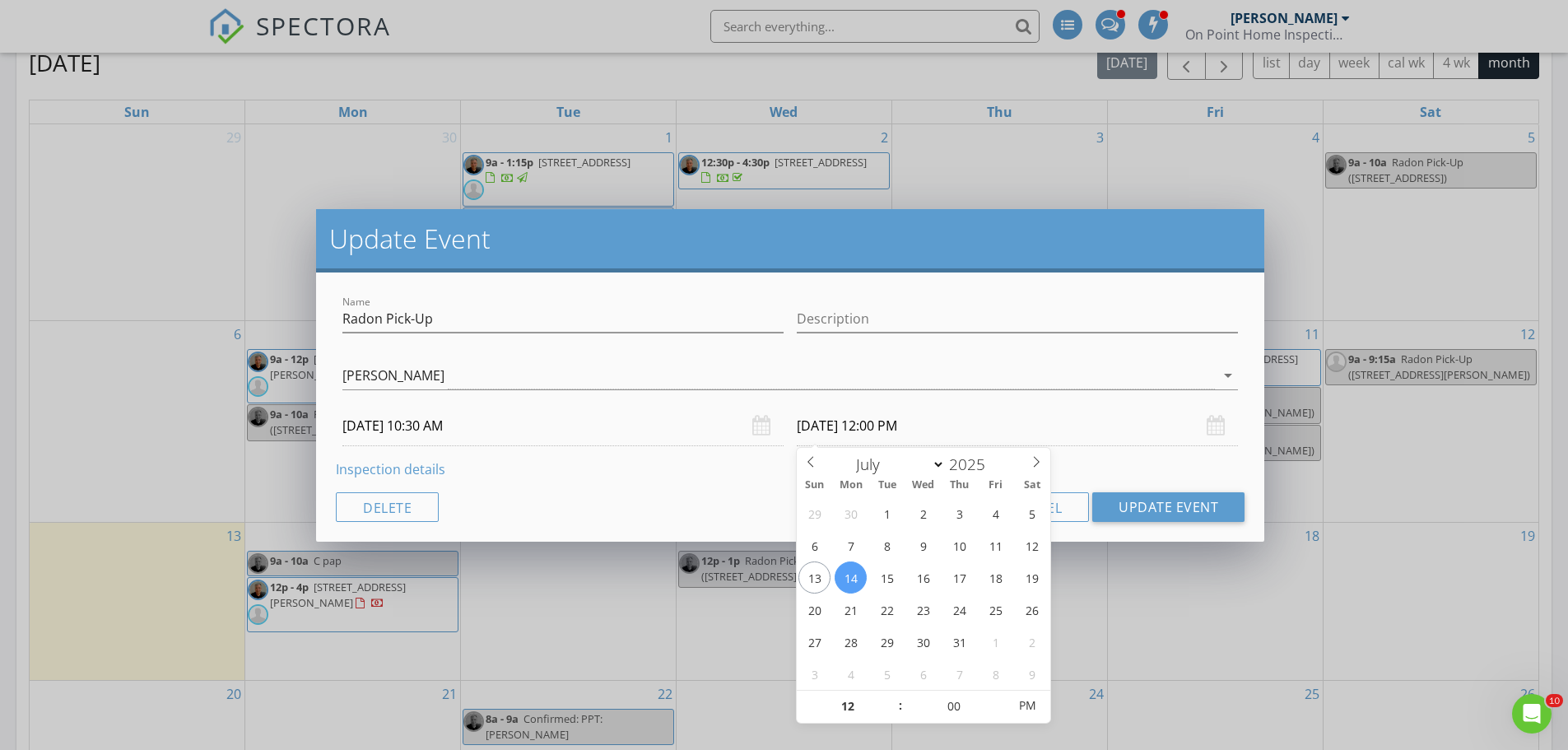 scroll, scrollTop: 0, scrollLeft: 0, axis: both 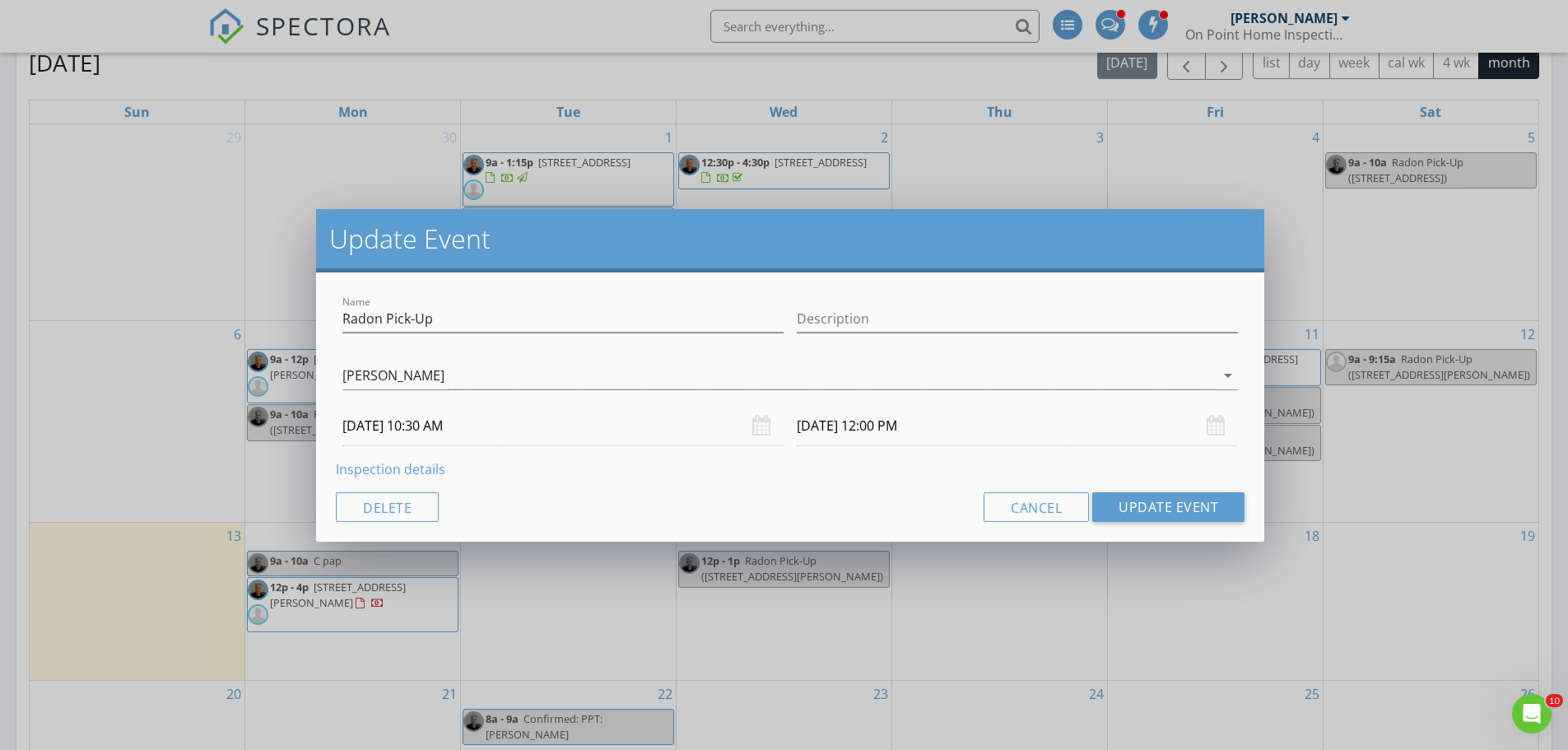 click on "07/14/2025 12:00 PM" at bounding box center (1017, 426) 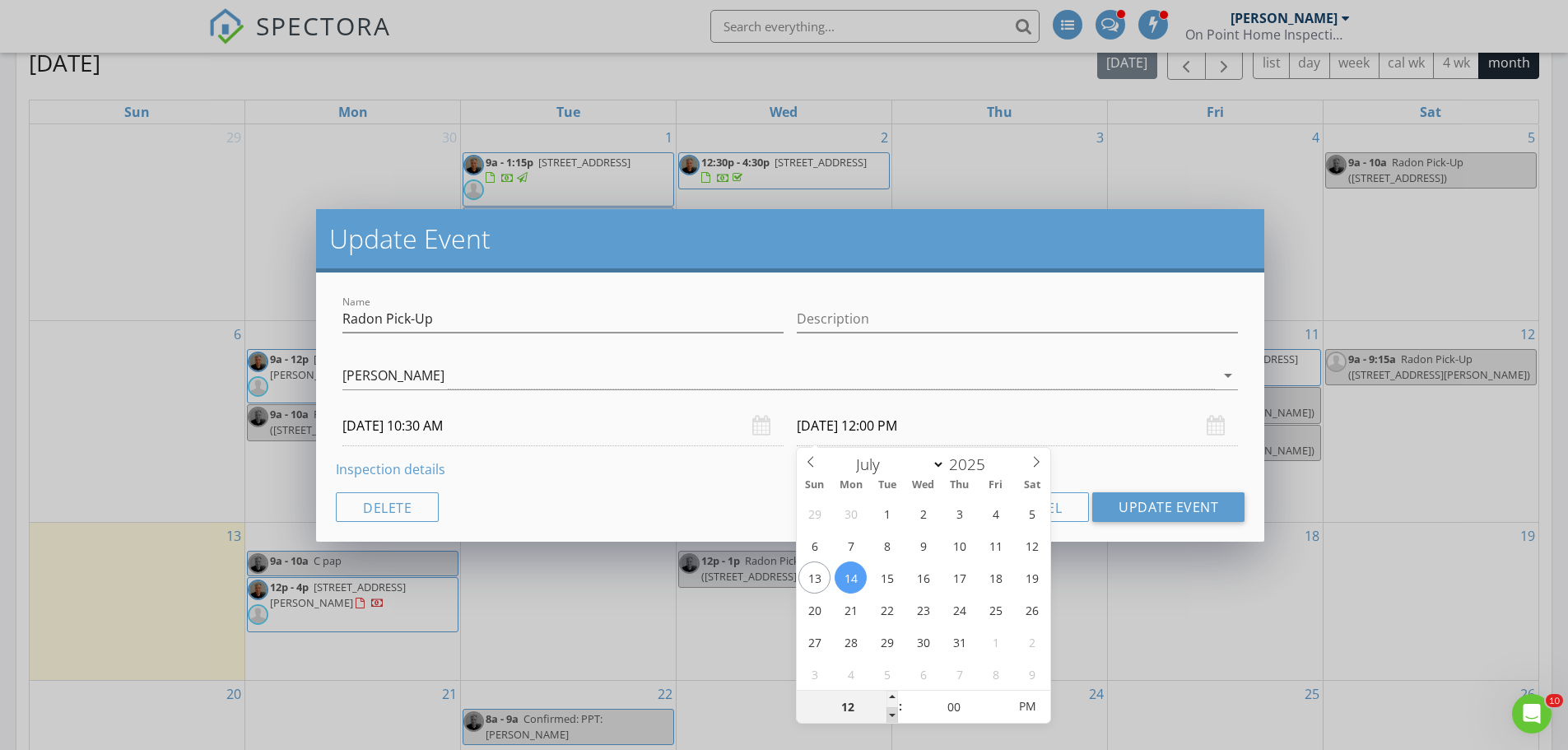 type on "11" 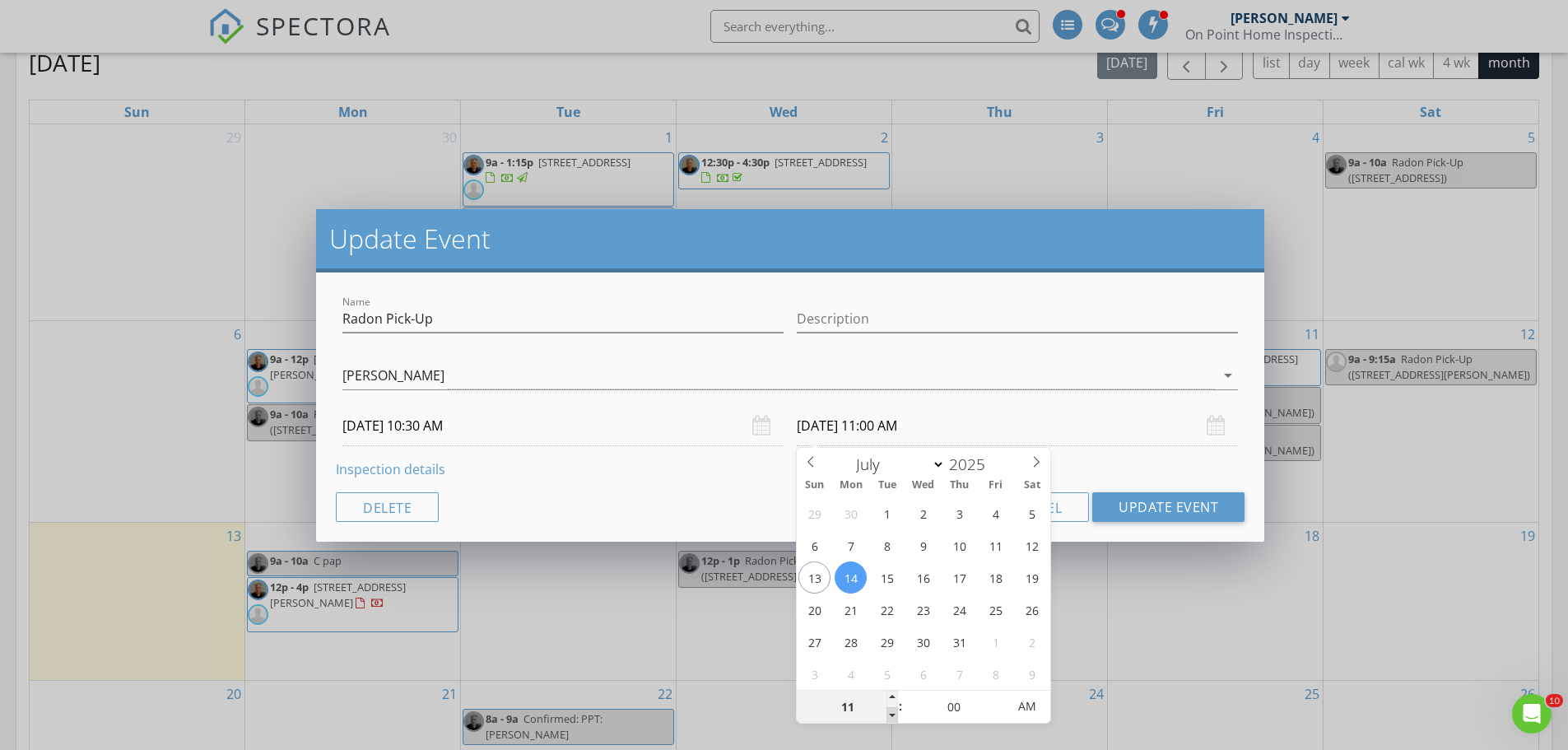 click at bounding box center (892, 715) 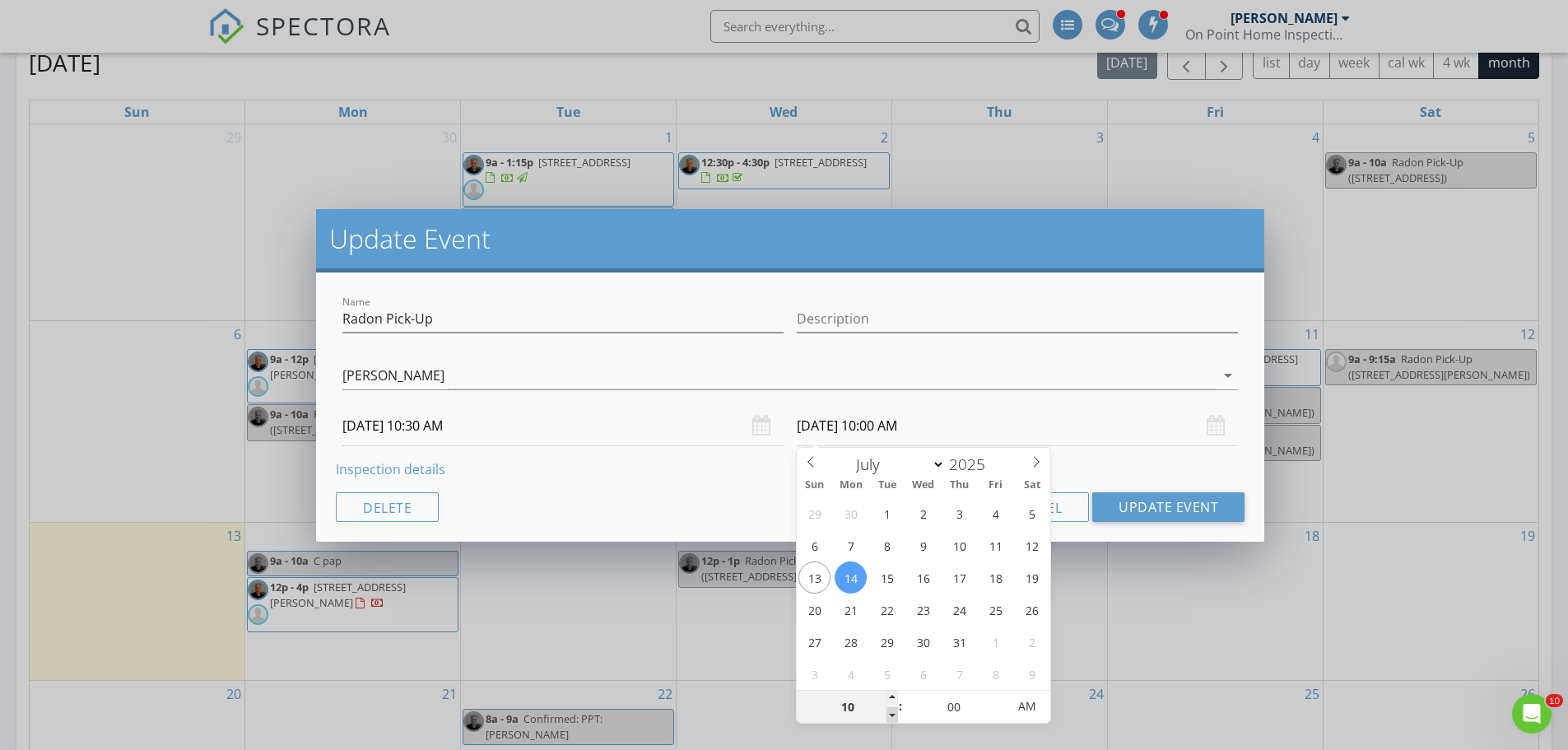 click at bounding box center [892, 715] 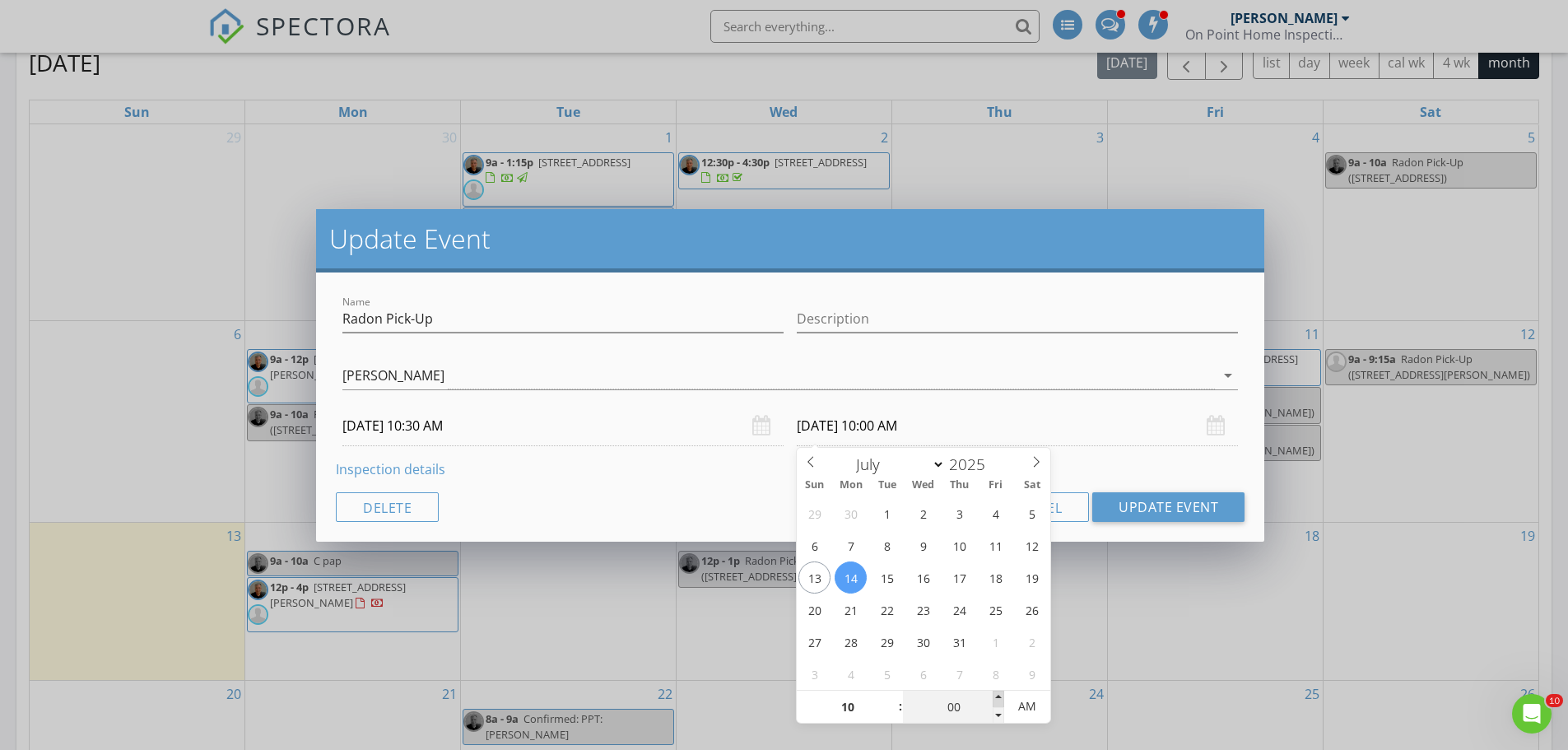 type on "05" 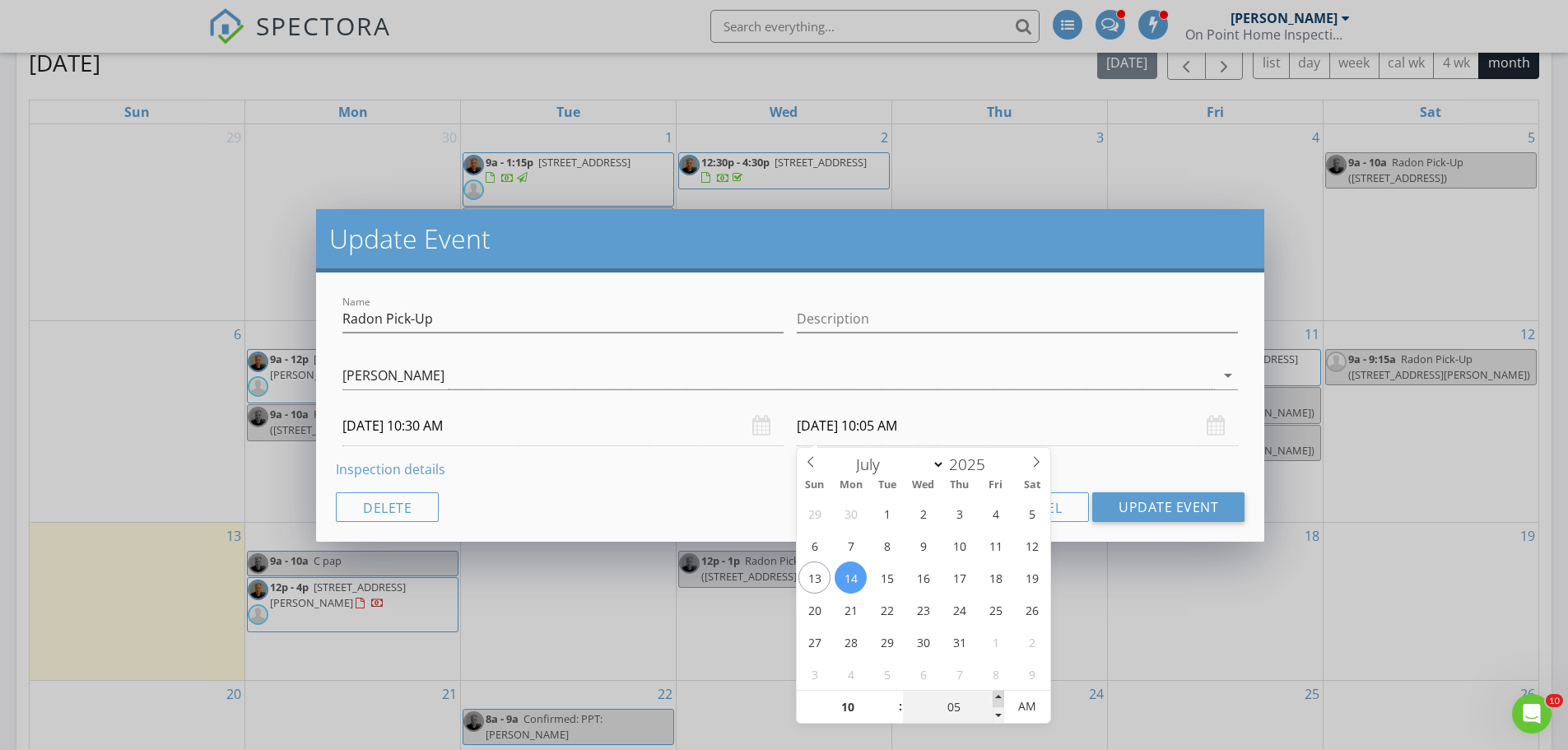 click at bounding box center [998, 699] 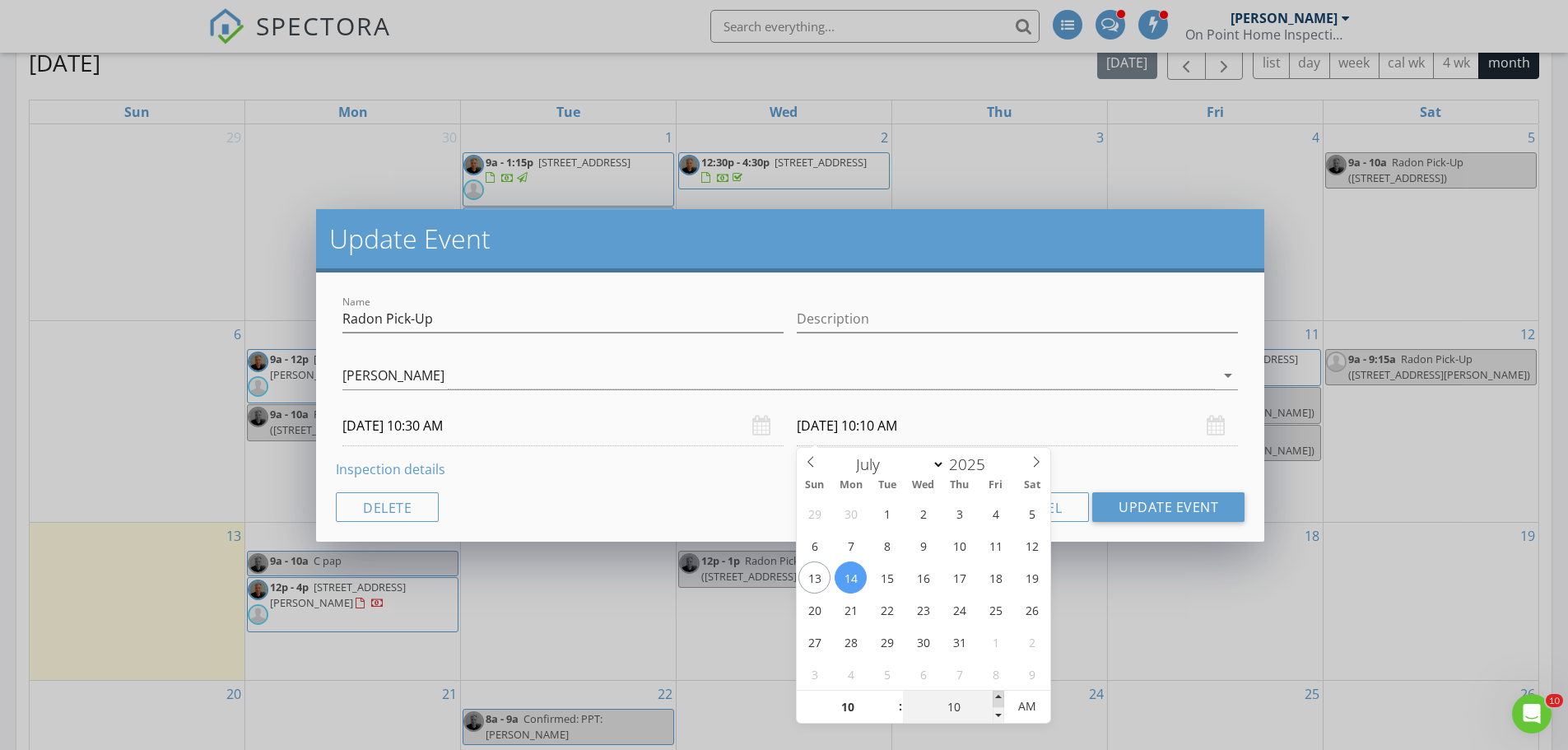 click at bounding box center (998, 699) 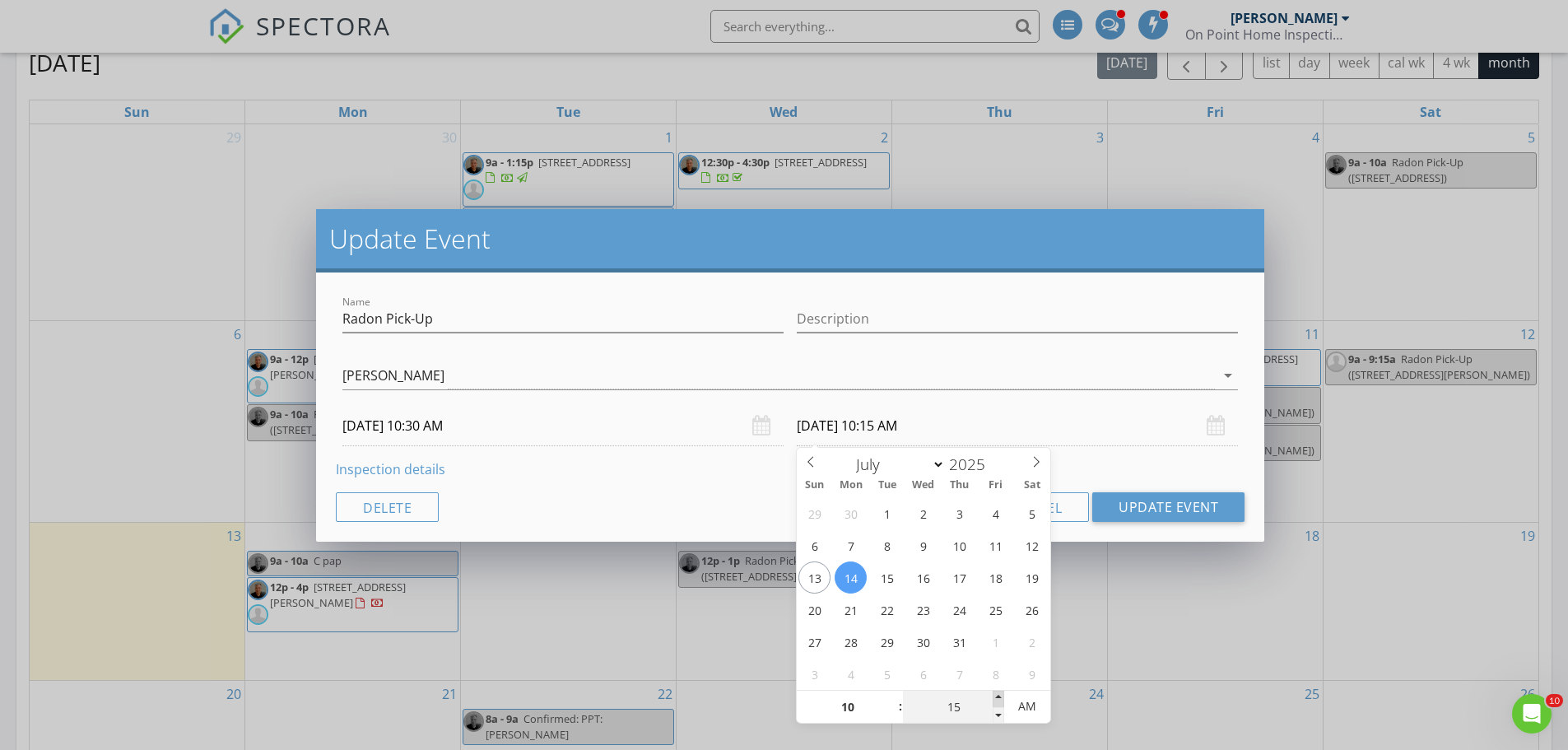 click at bounding box center (998, 699) 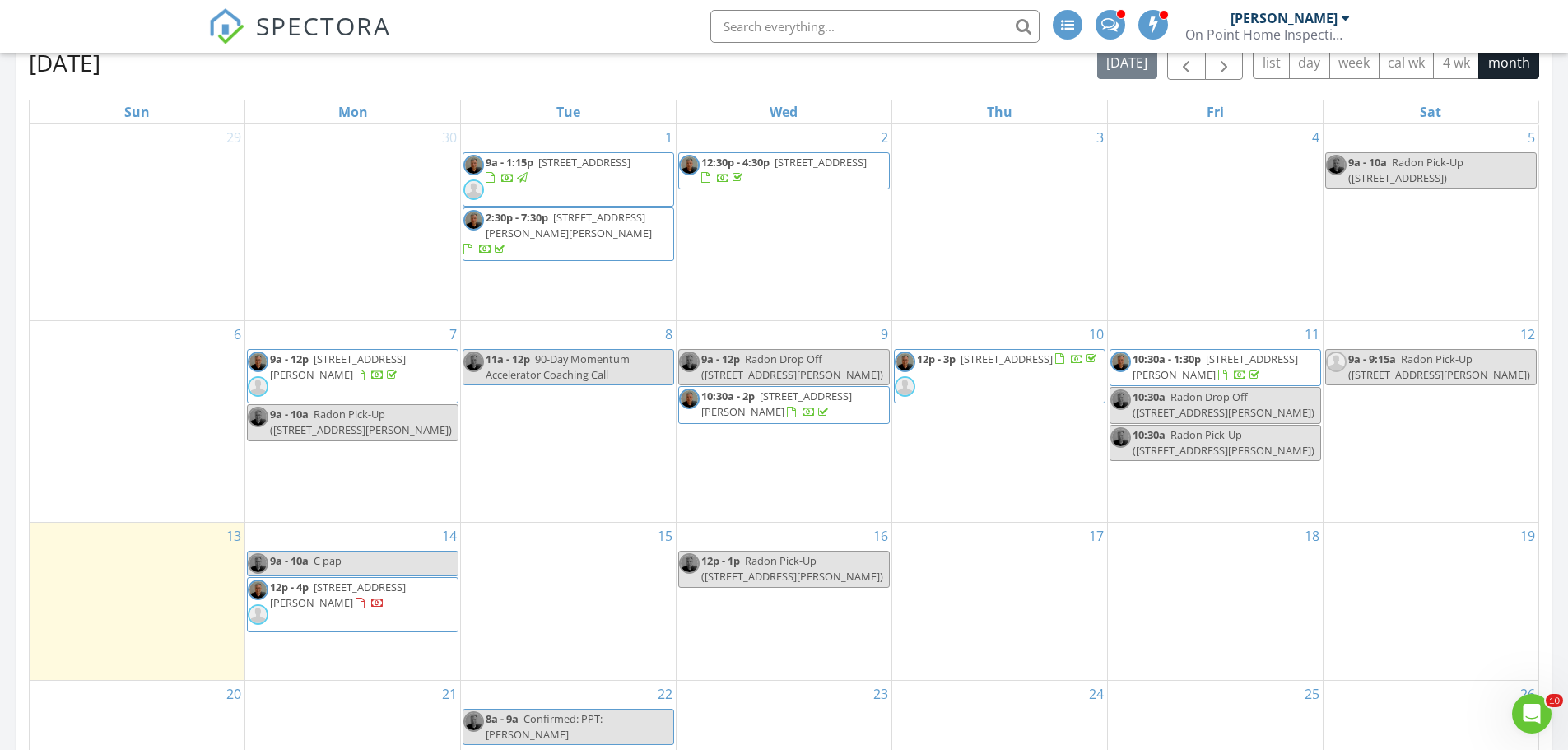 click at bounding box center (784, 375) 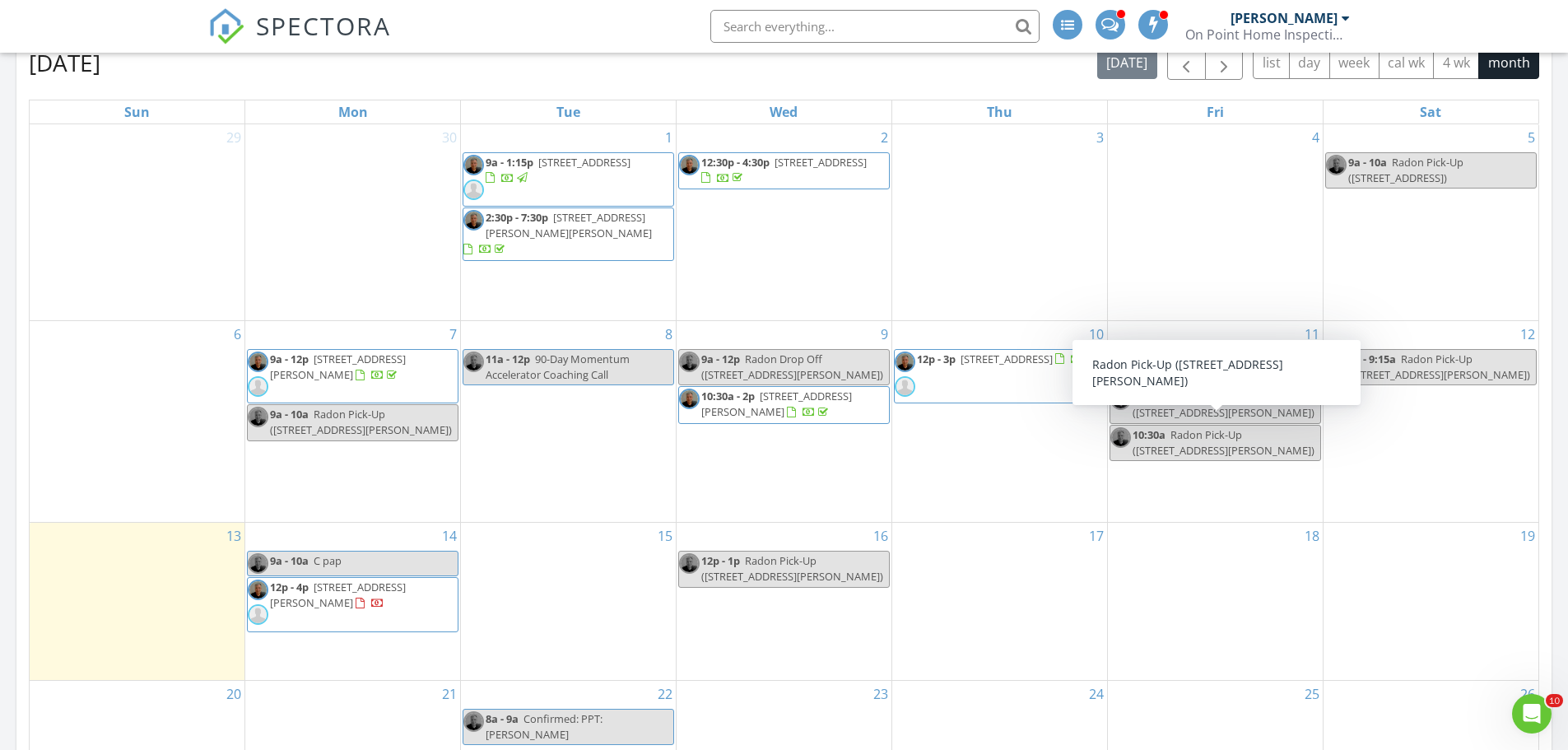click on "10:30a
Radon Pick-Up (123 Knapp St, Stamford)" at bounding box center (1215, 443) 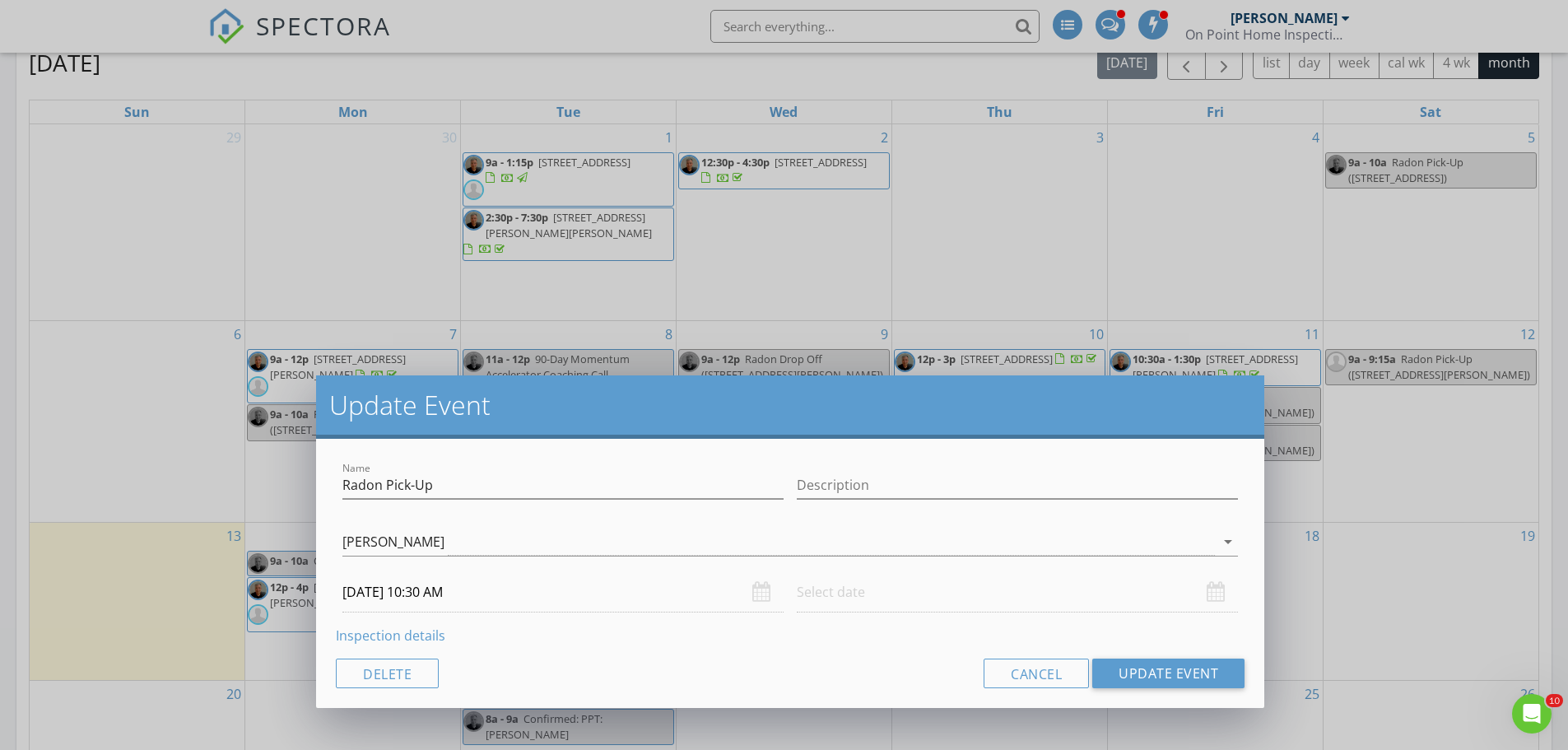 click at bounding box center (1017, 592) 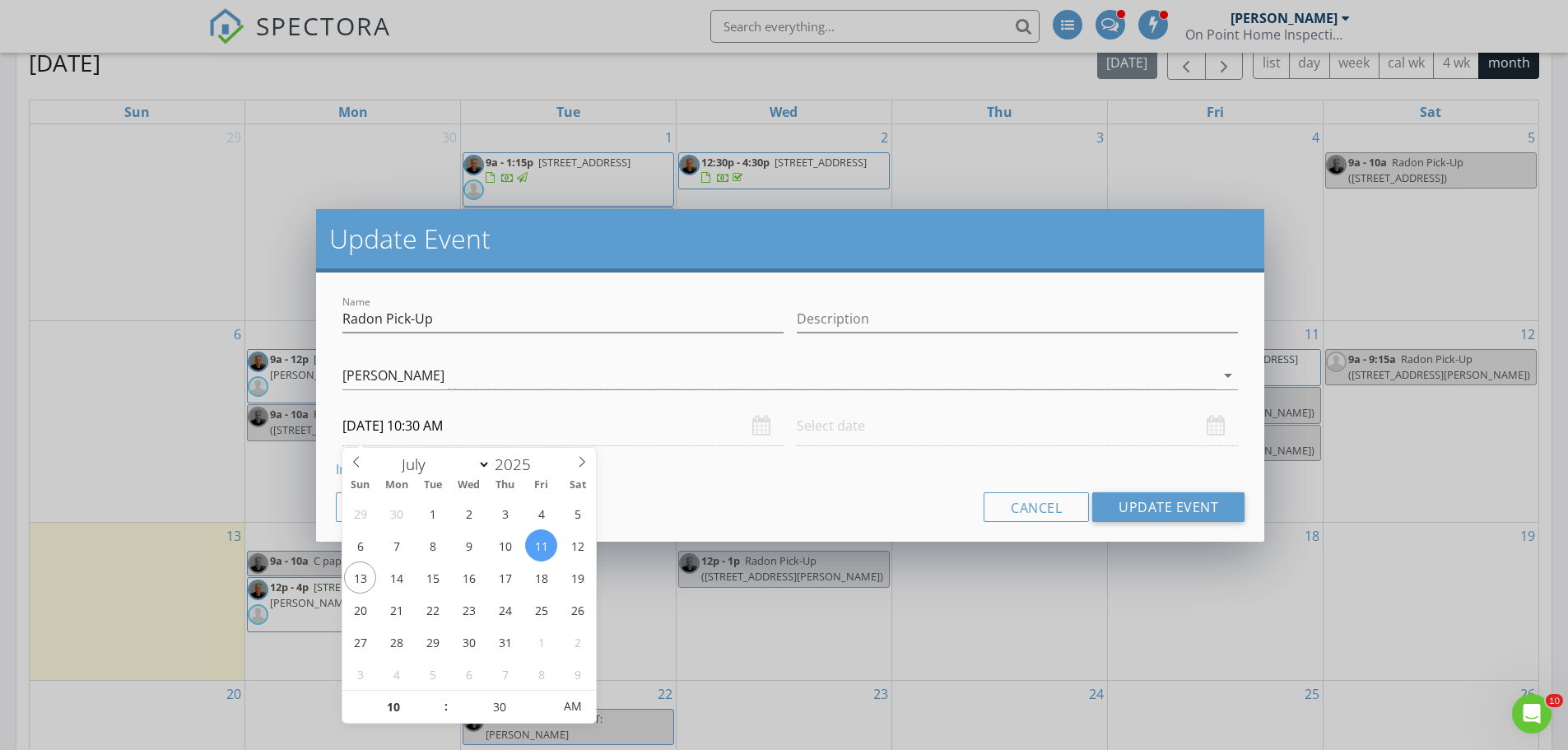 click on "07/11/2025 10:30 AM" at bounding box center [563, 426] 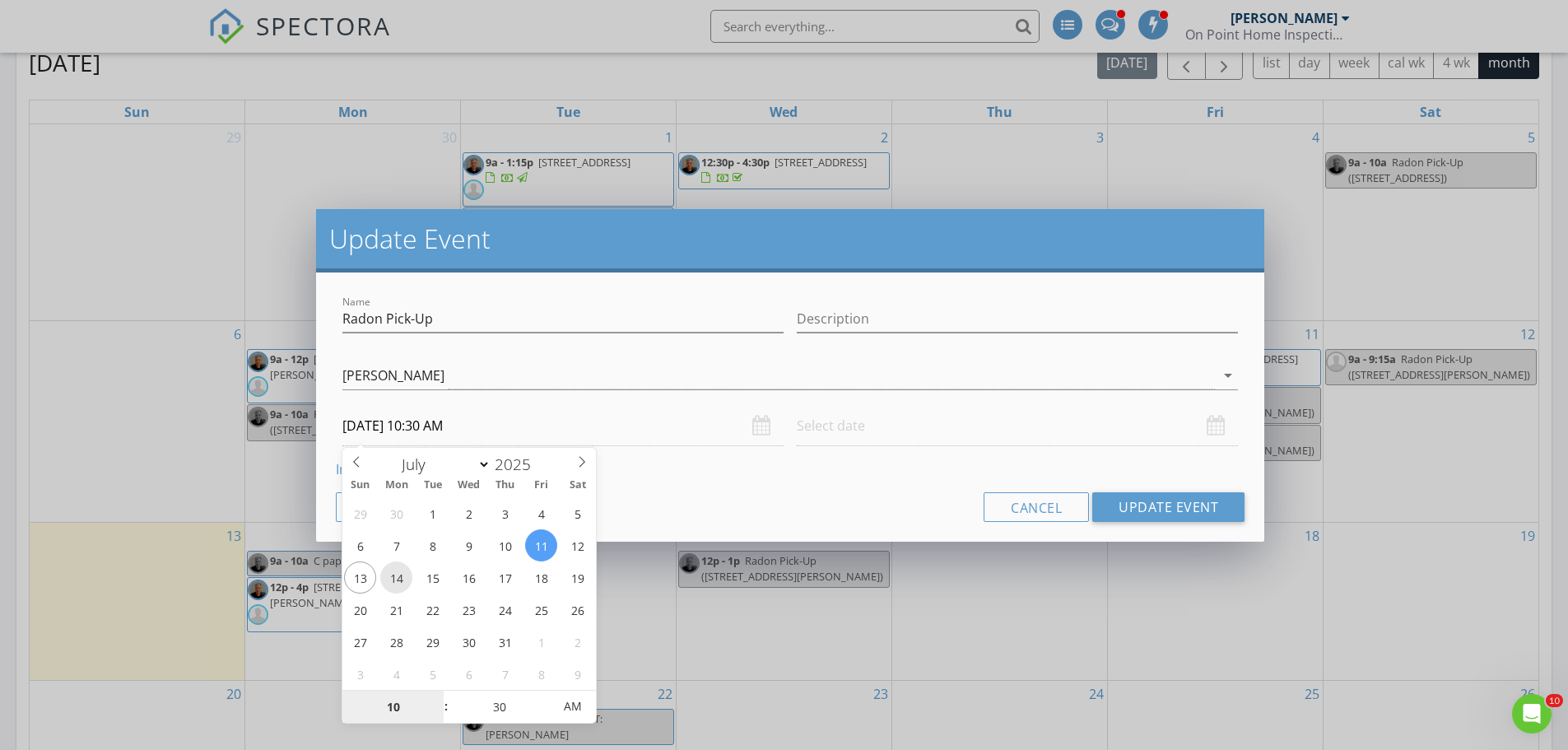 type on "07/14/2025 10:30 AM" 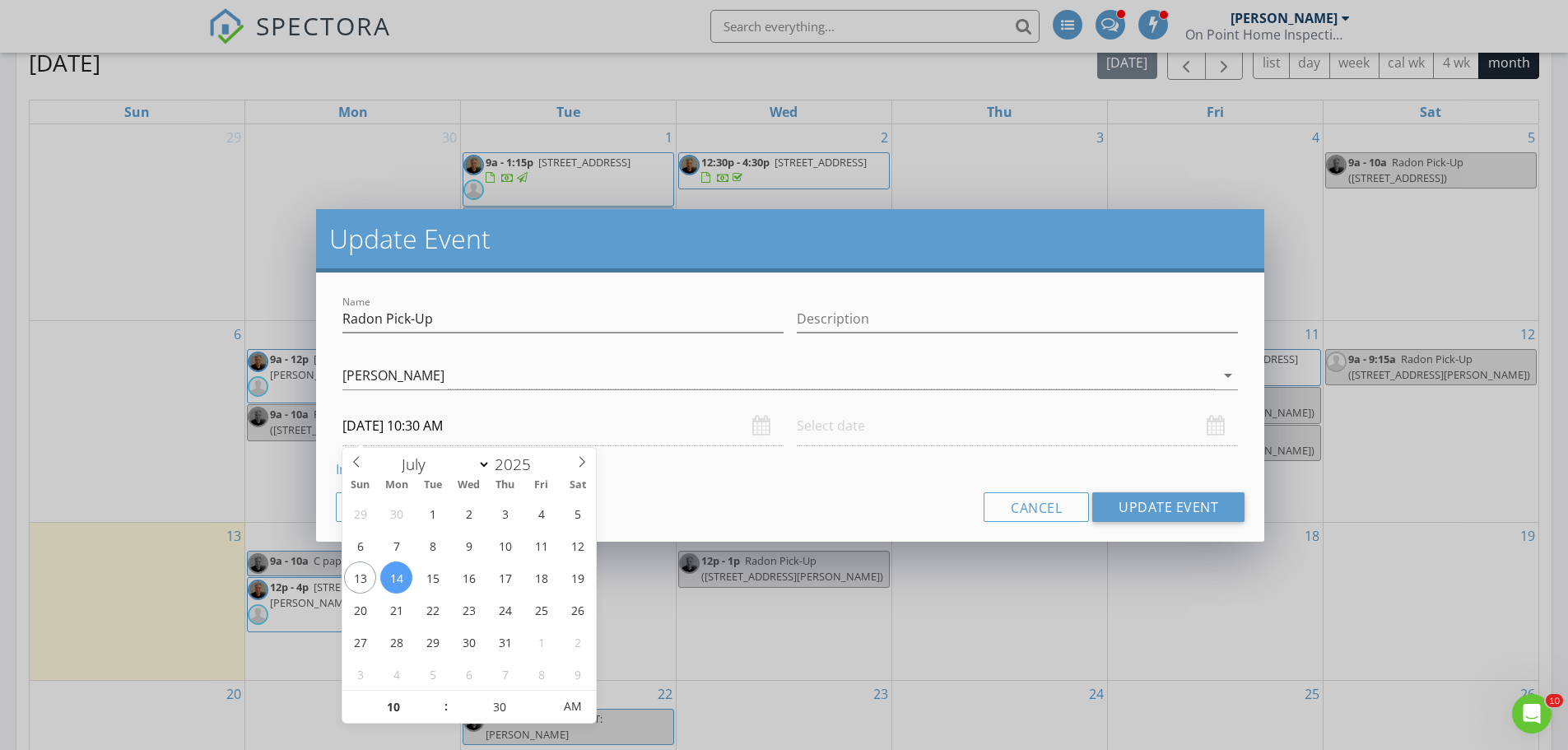 click on "Cancel   Update Event" at bounding box center (790, 507) 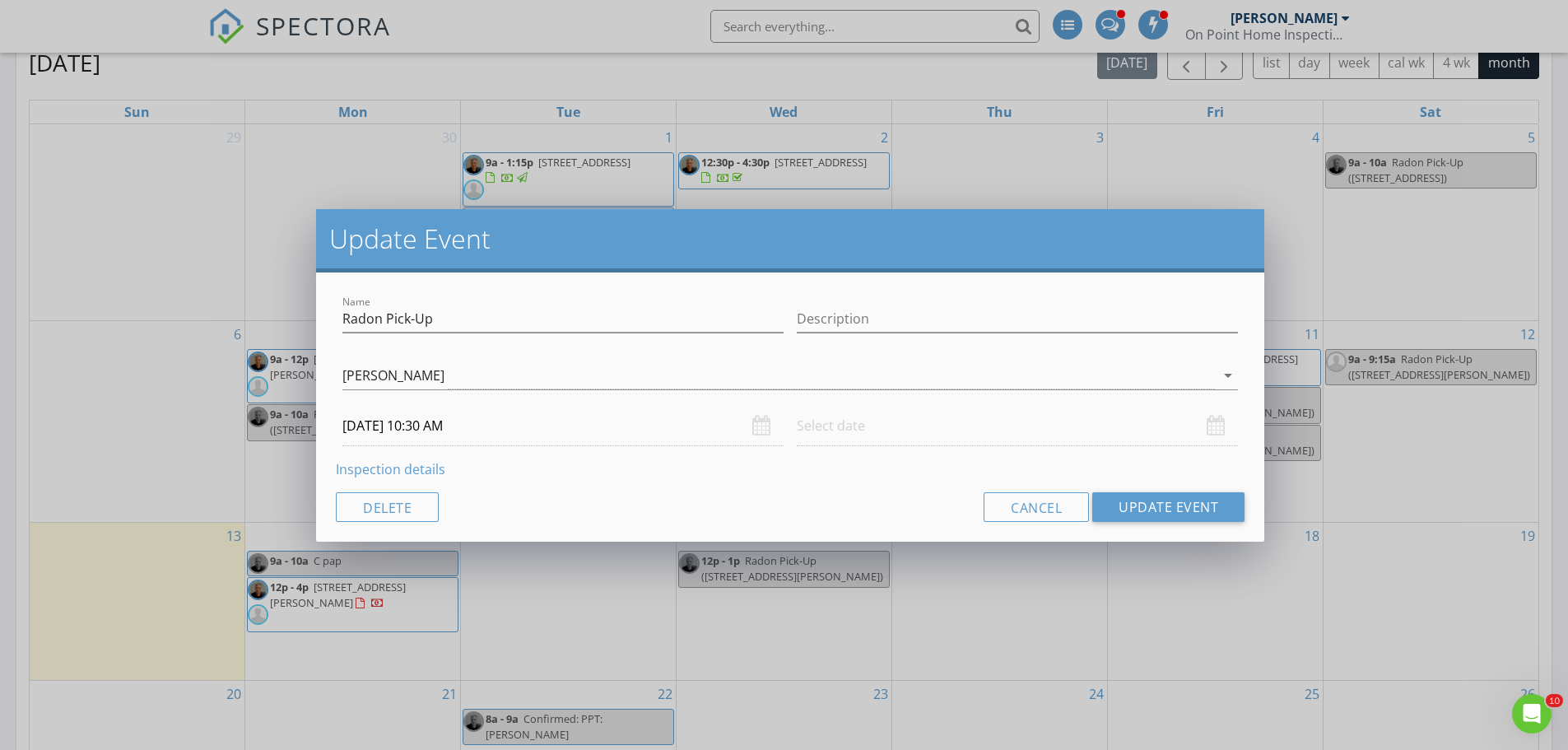click at bounding box center (1017, 426) 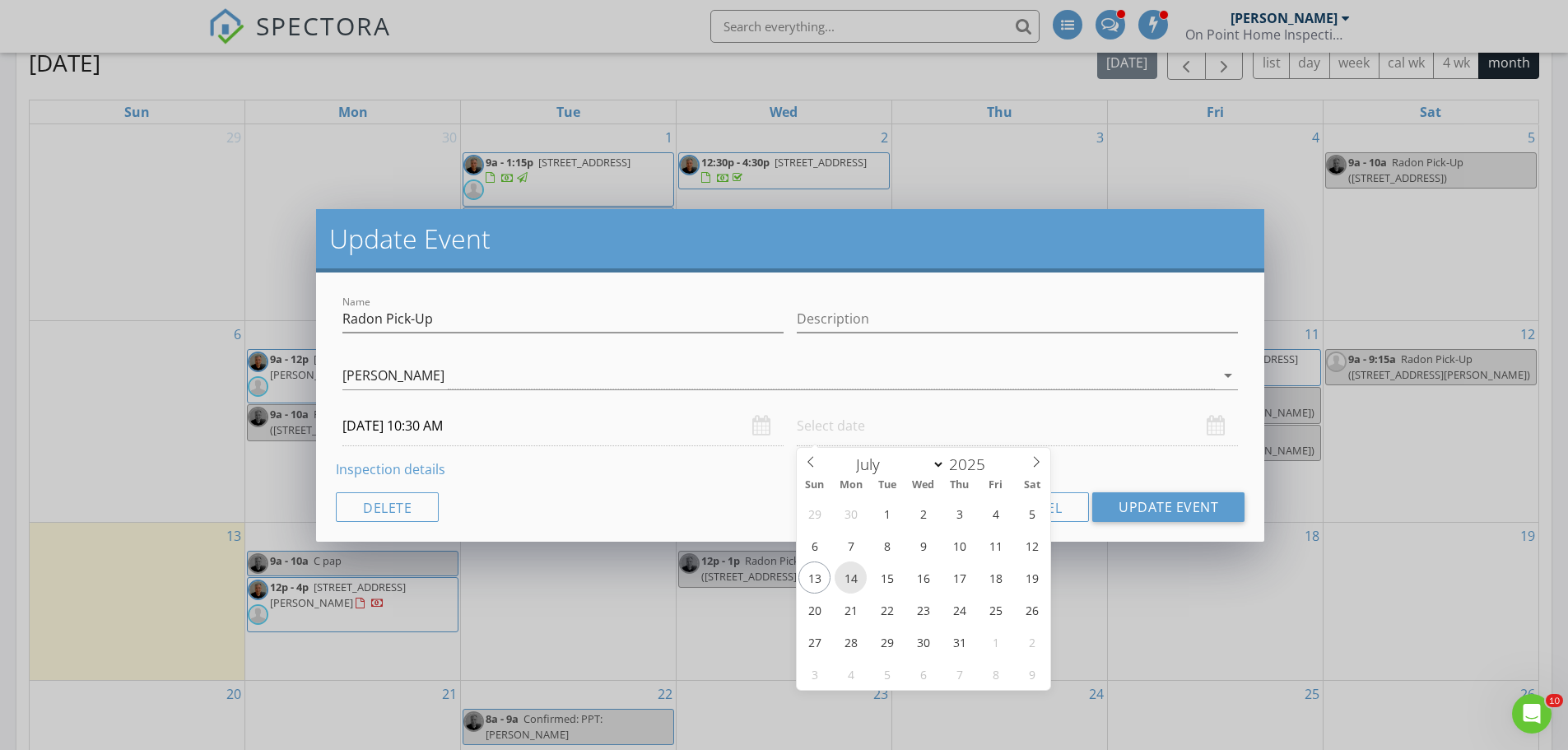 type on "07/14/2025 12:00 PM" 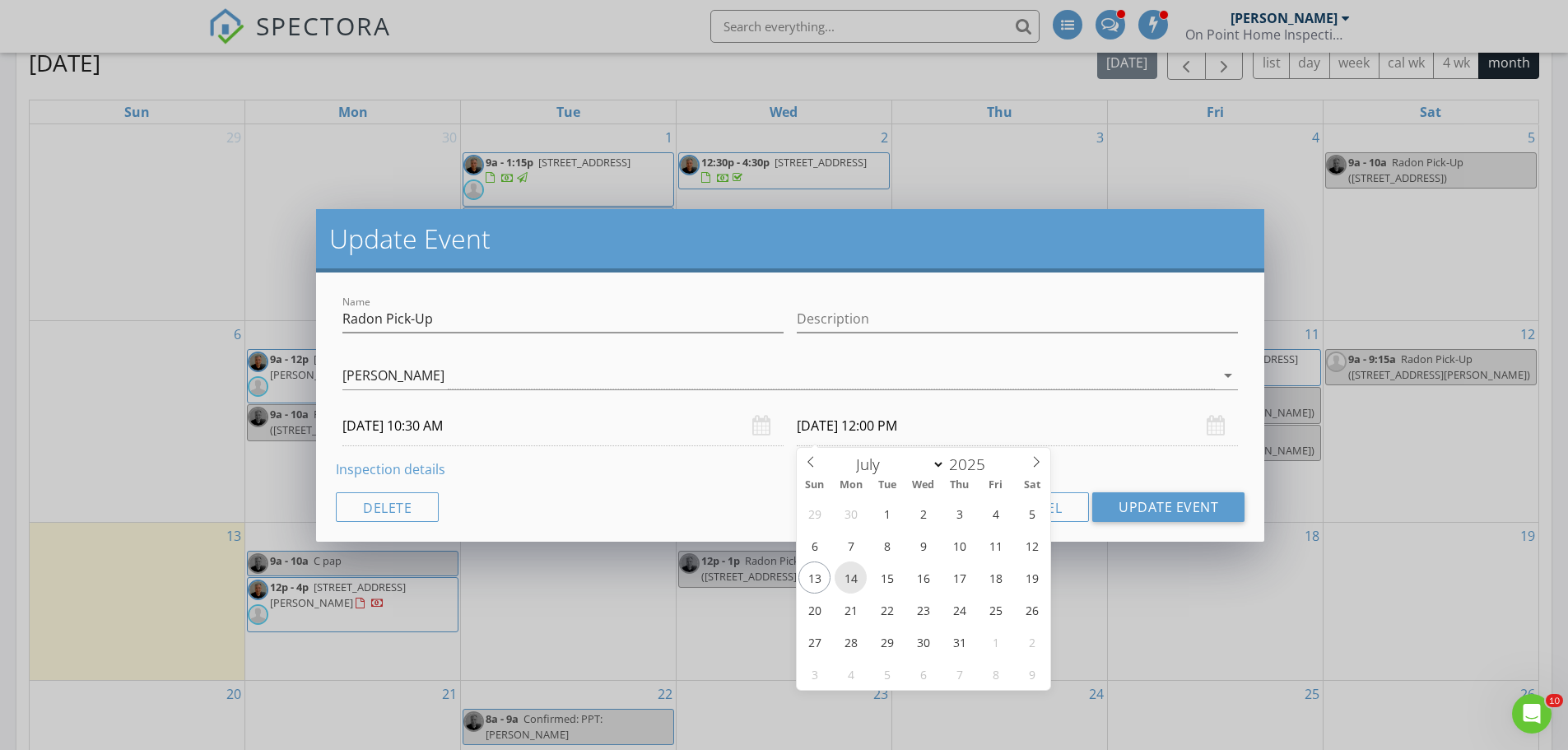 scroll, scrollTop: 2, scrollLeft: 0, axis: vertical 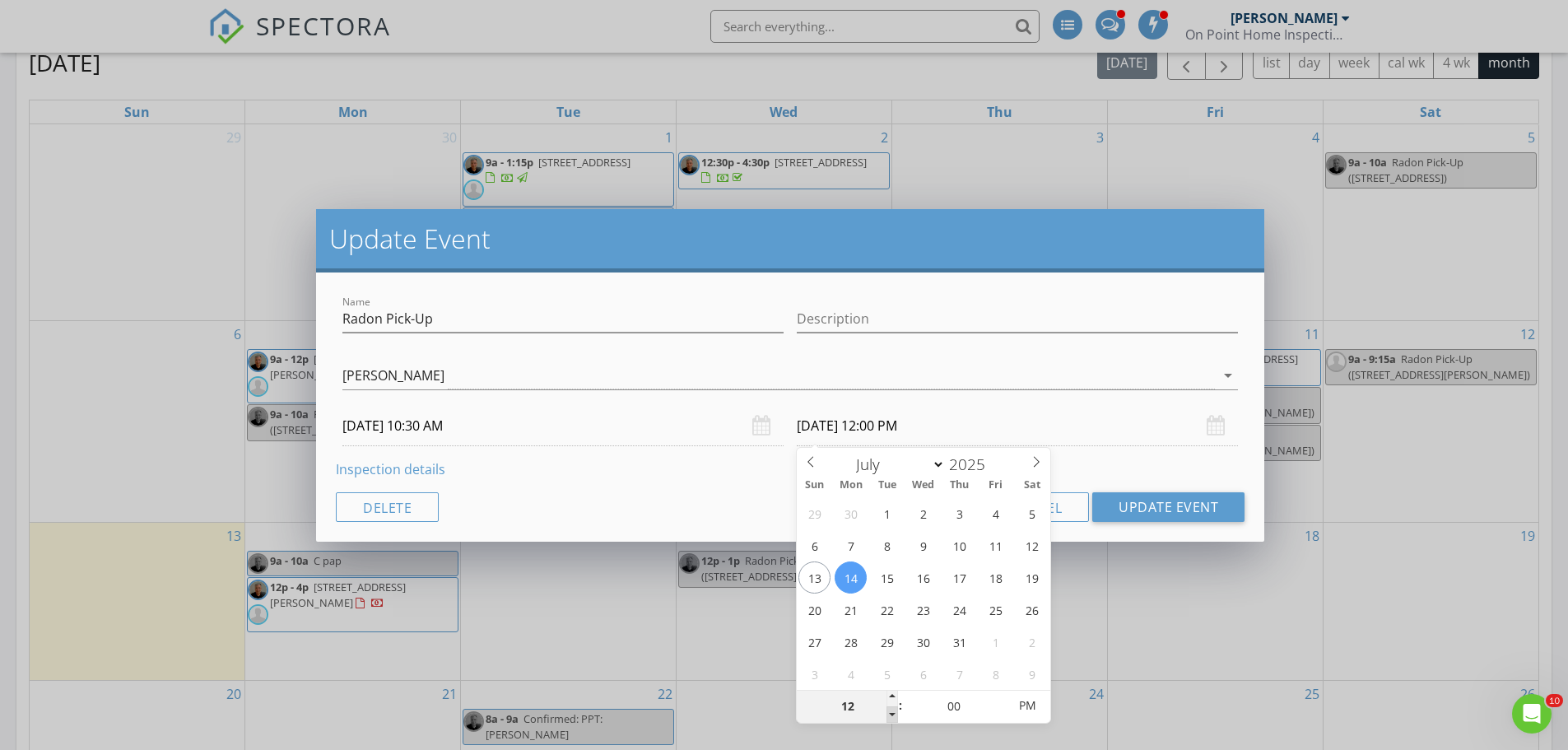type on "11" 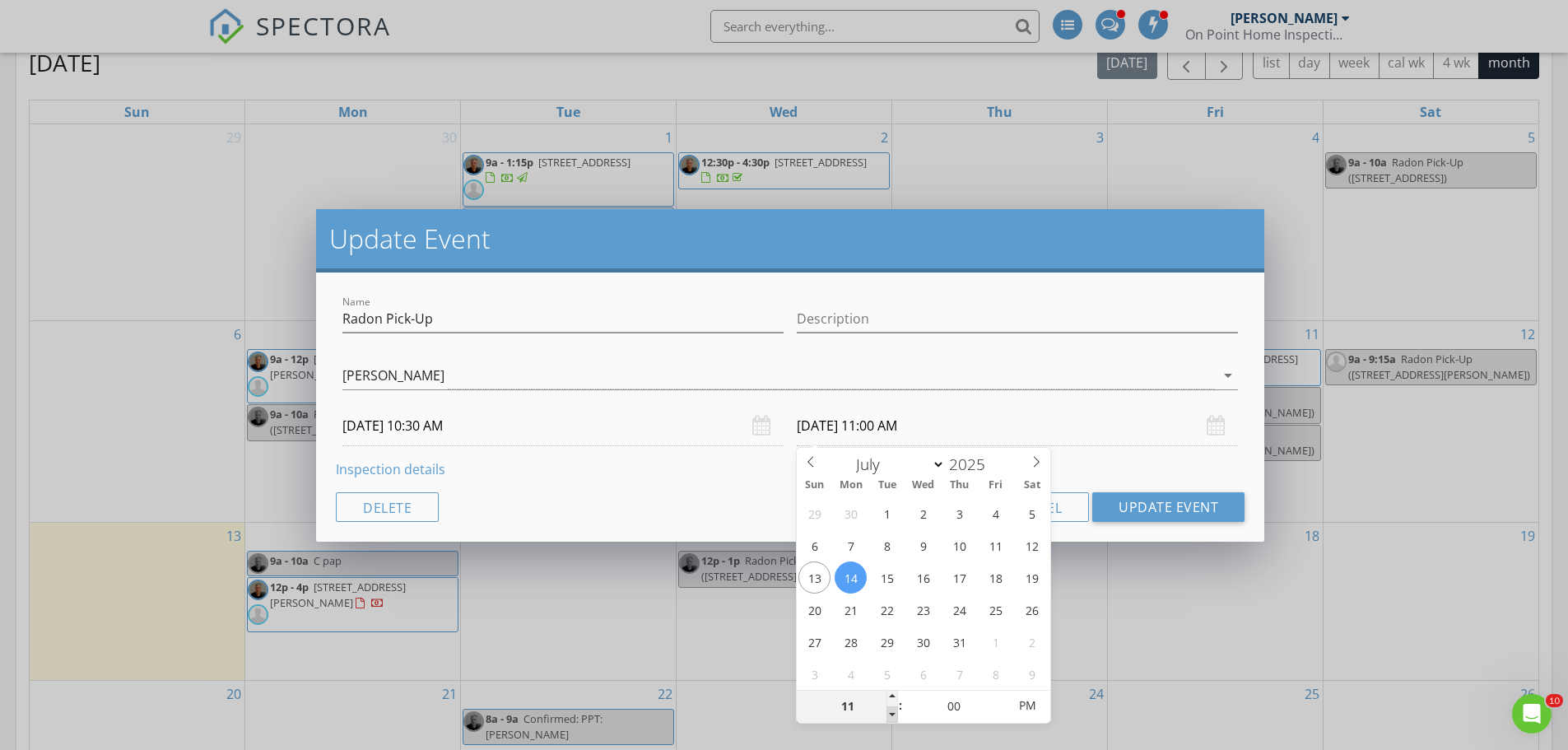 scroll, scrollTop: 1, scrollLeft: 0, axis: vertical 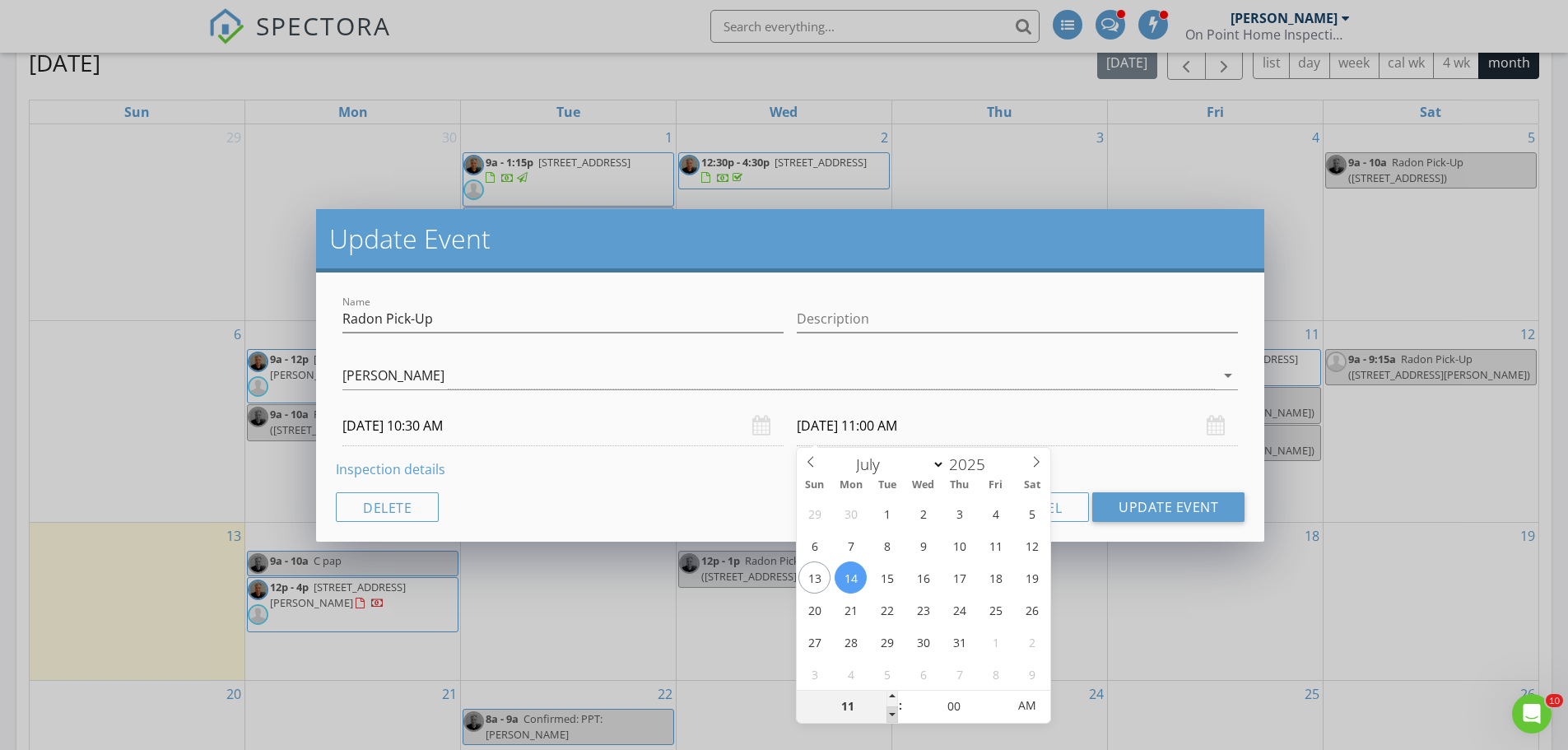 type on "10" 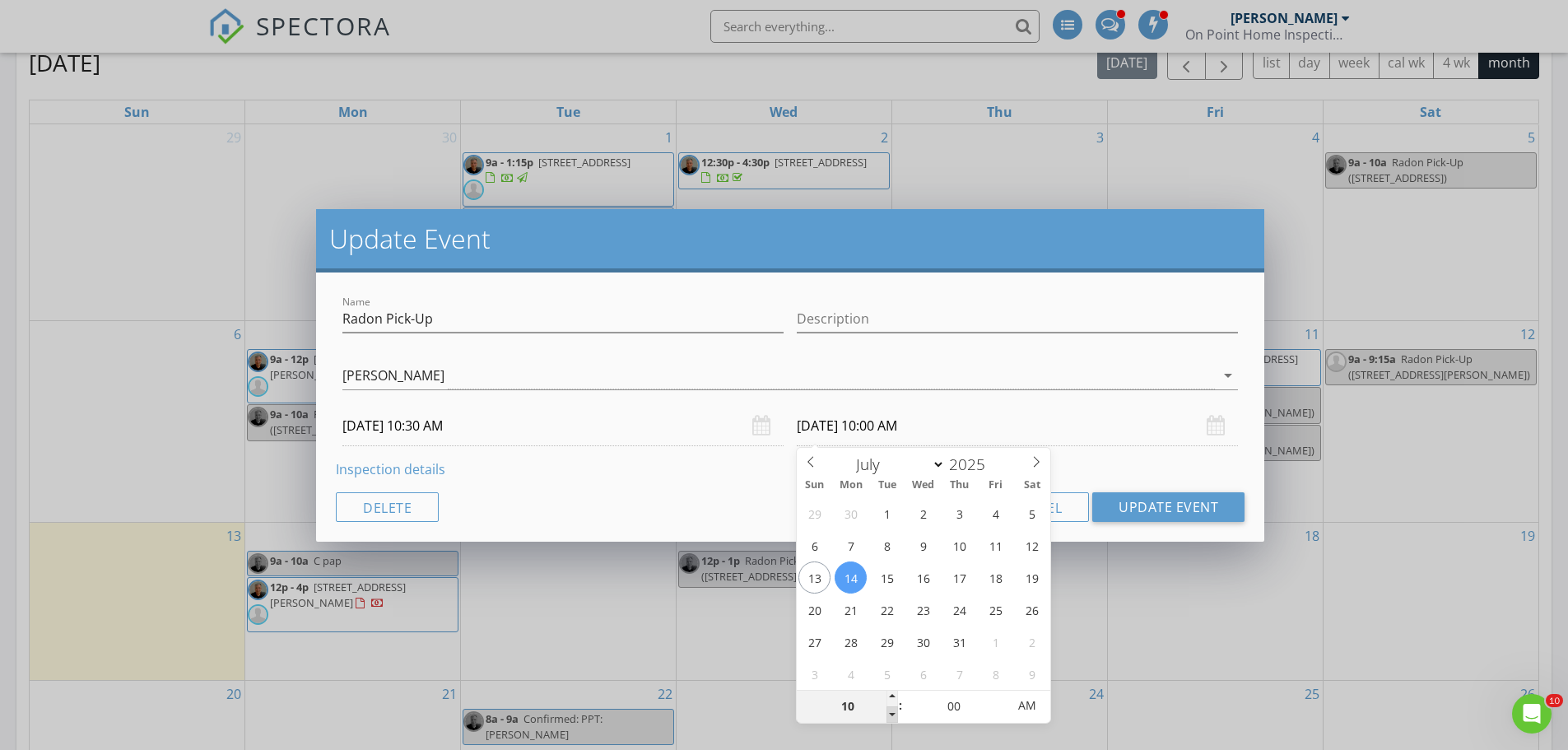 click at bounding box center [892, 715] 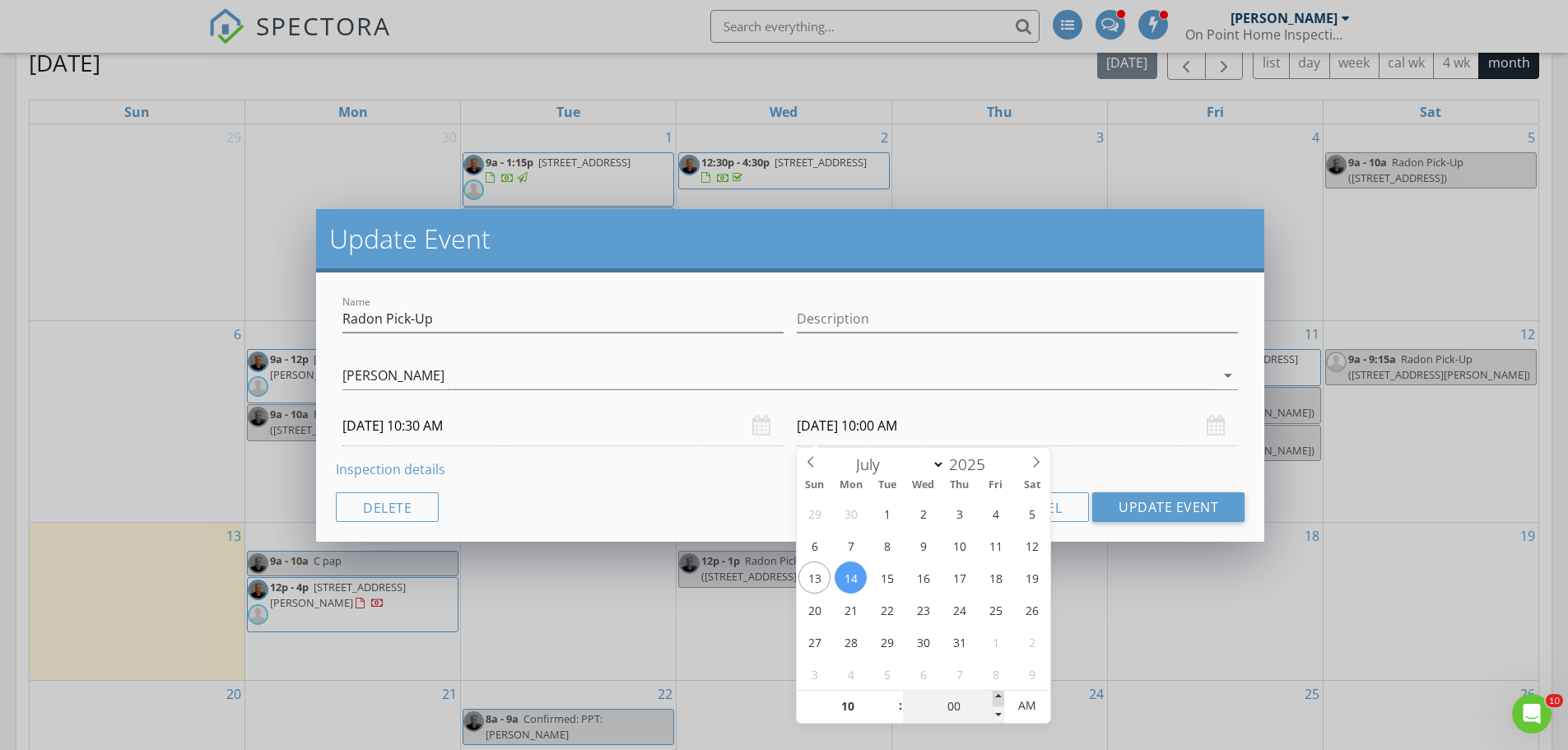 type on "05" 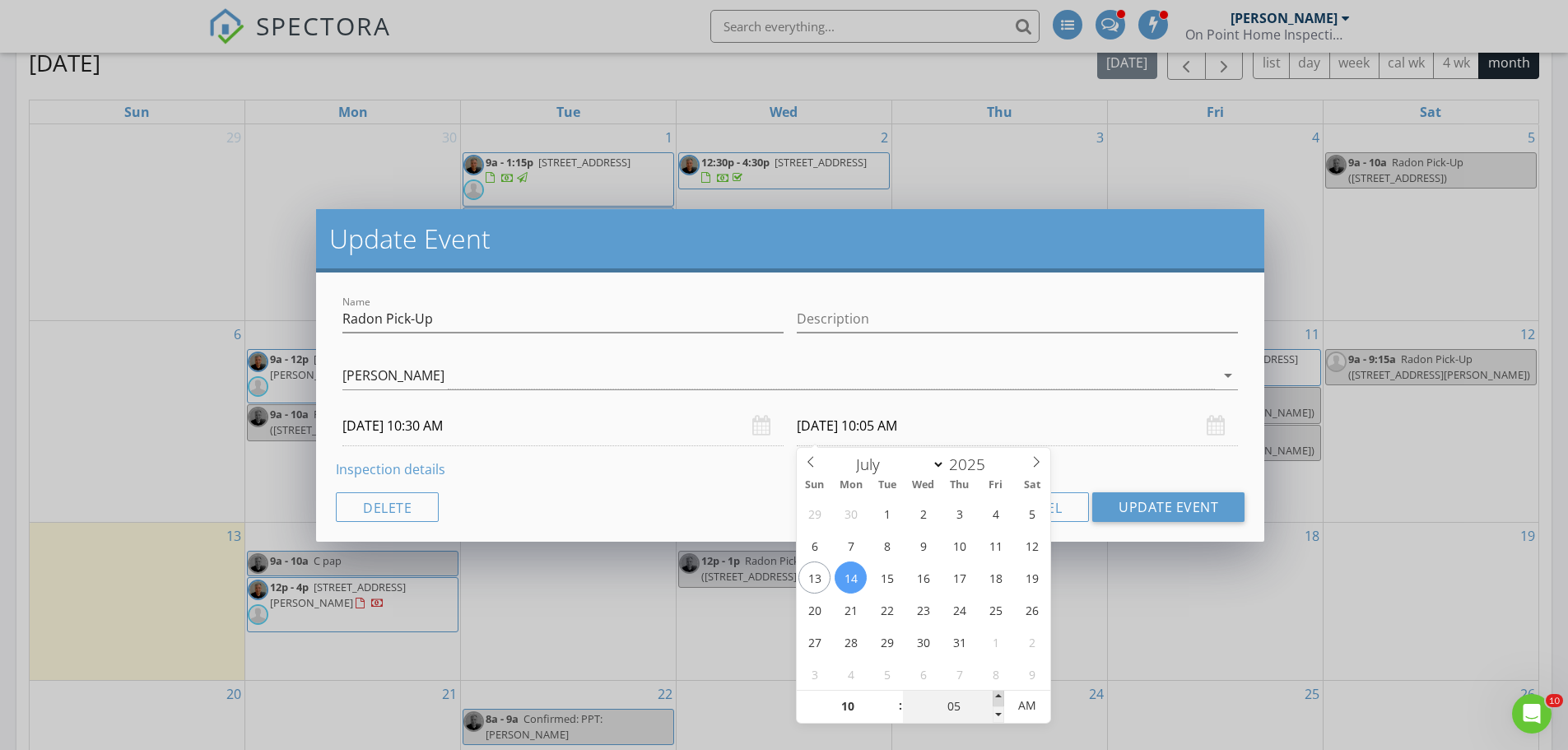 click at bounding box center [998, 698] 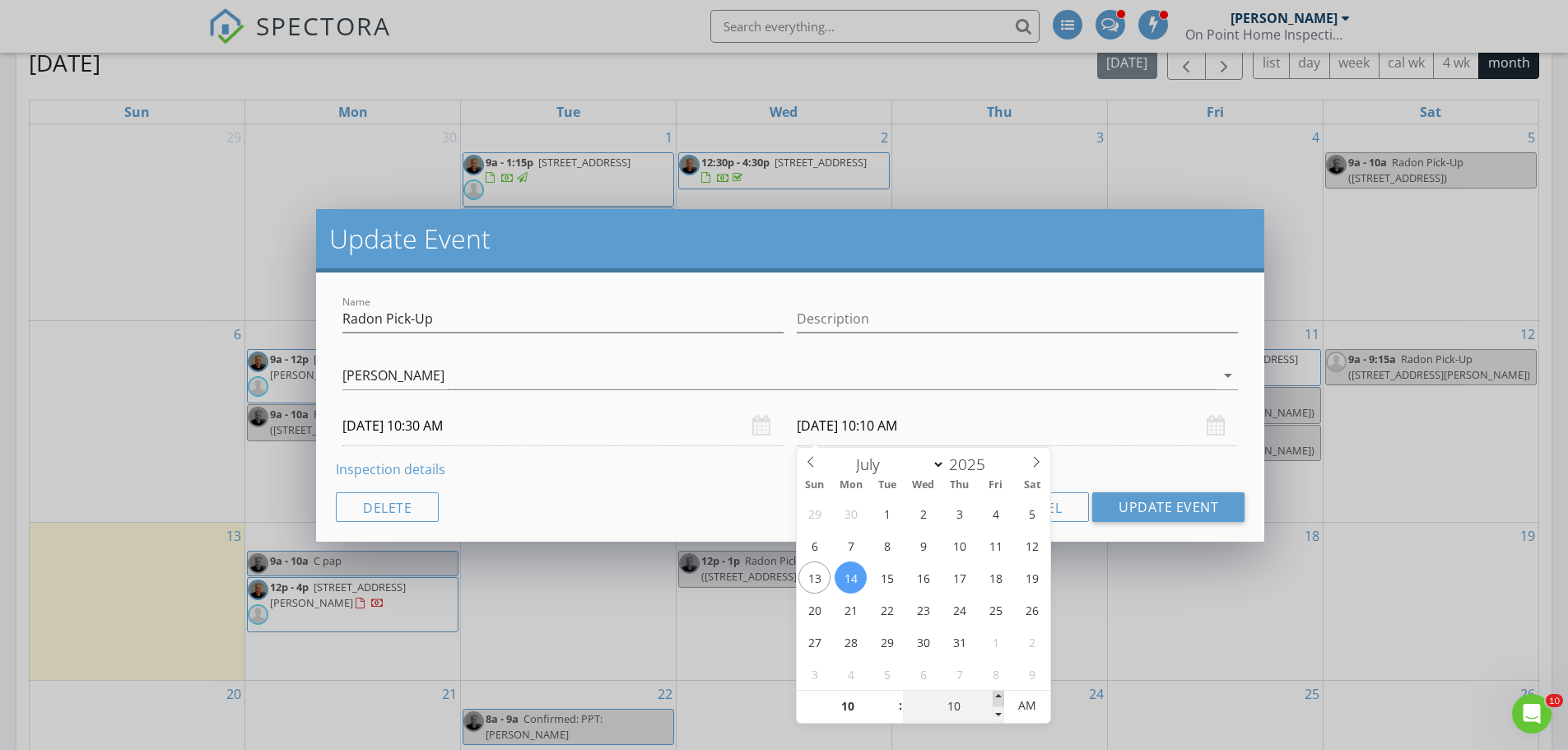 click at bounding box center [998, 698] 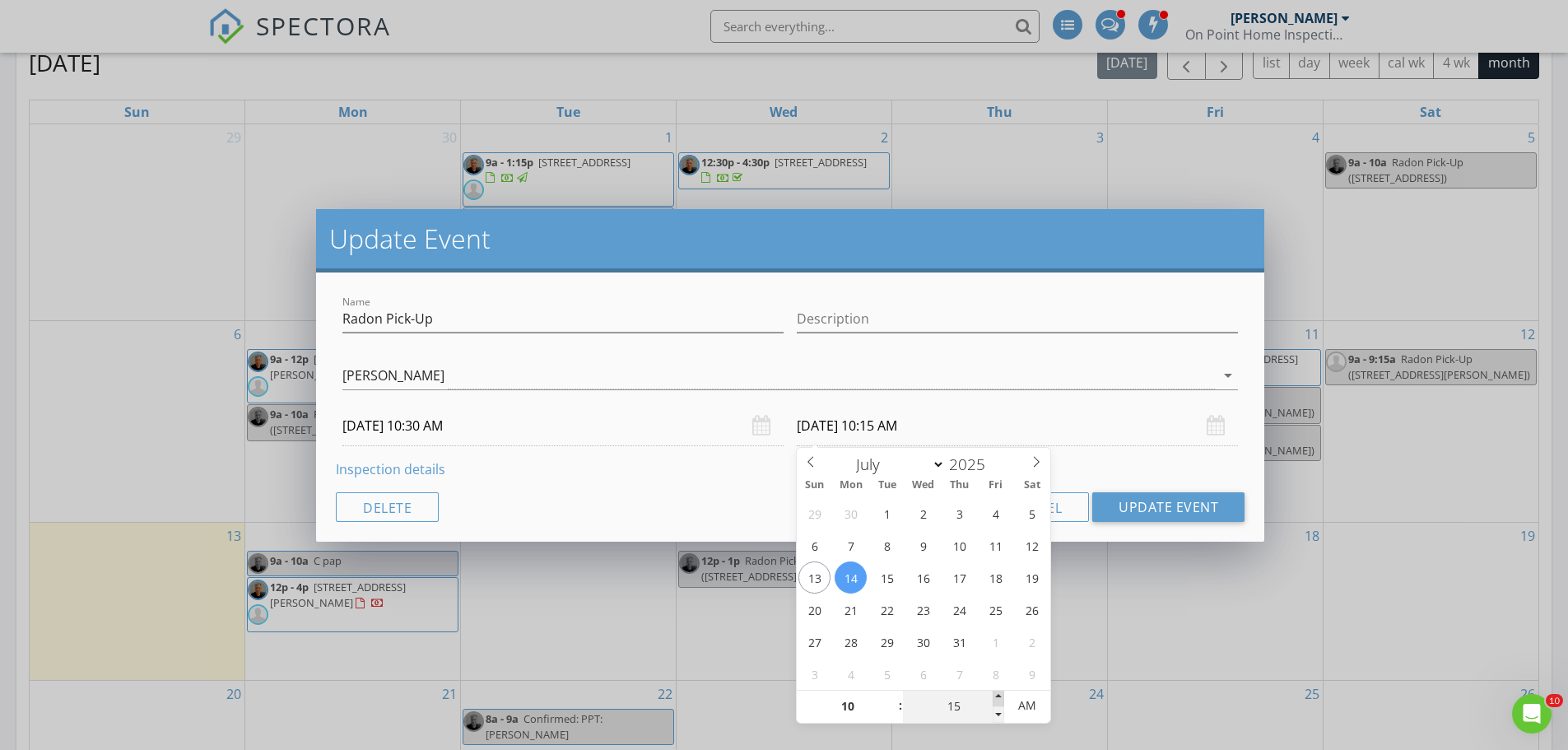 click at bounding box center (998, 698) 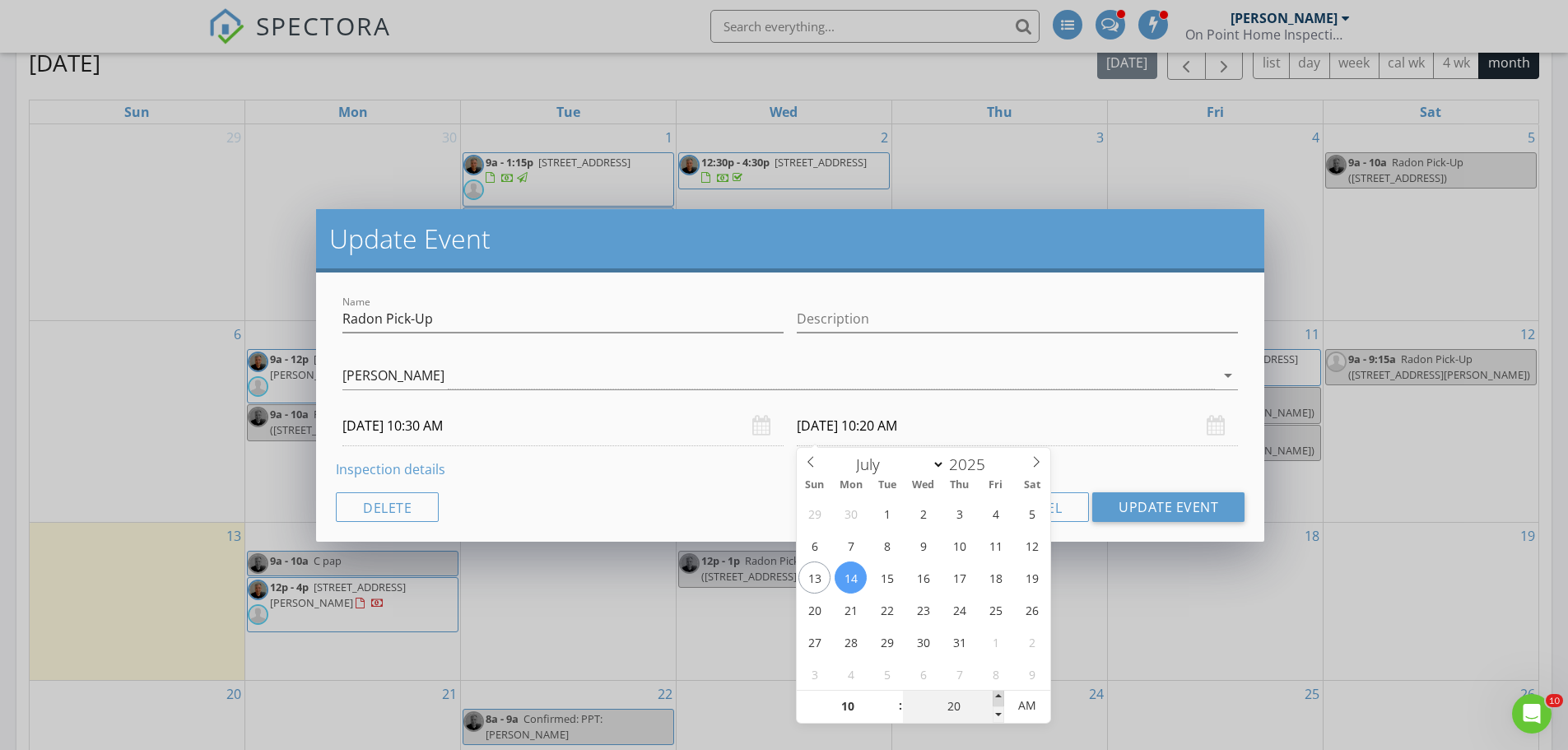 click at bounding box center [998, 698] 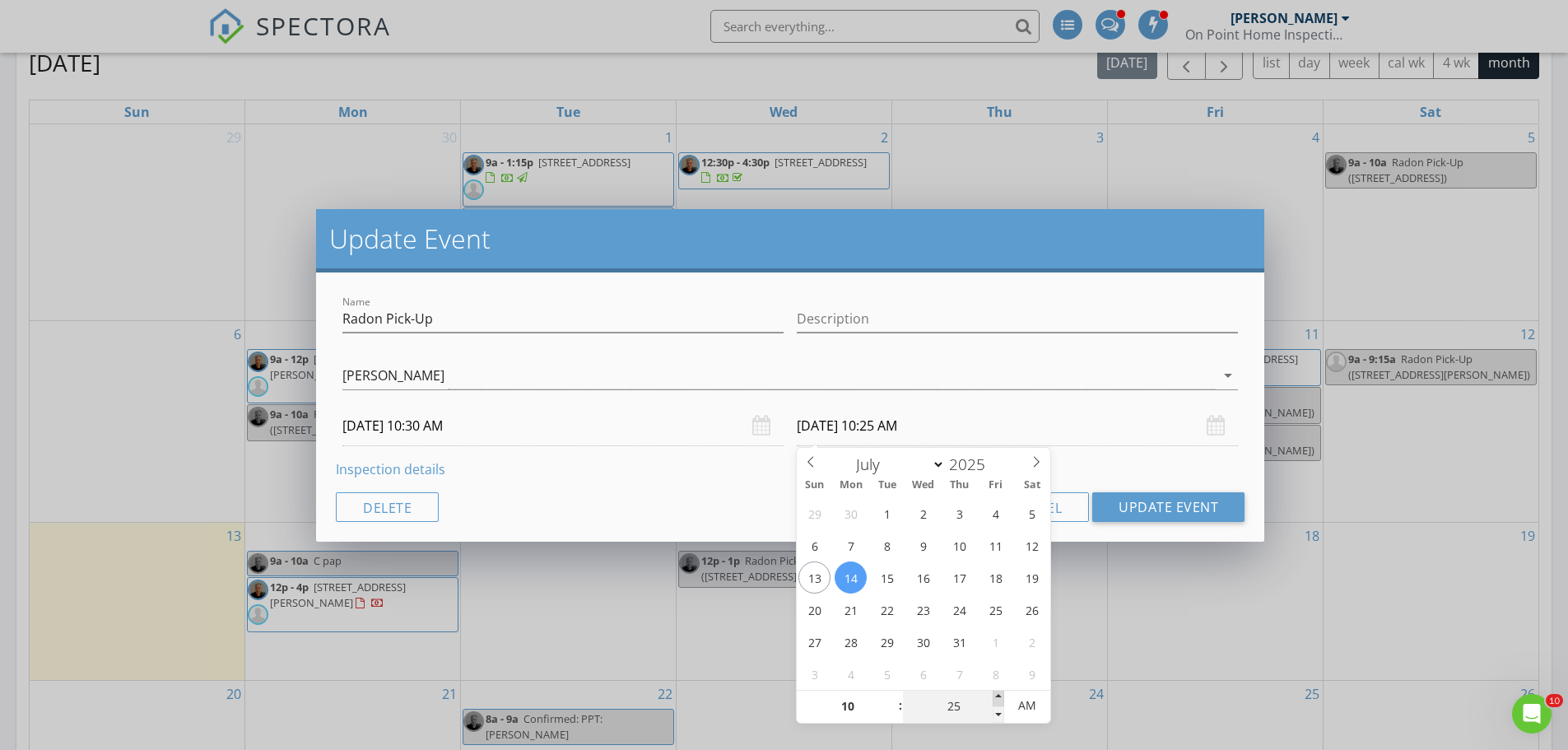 click at bounding box center (998, 698) 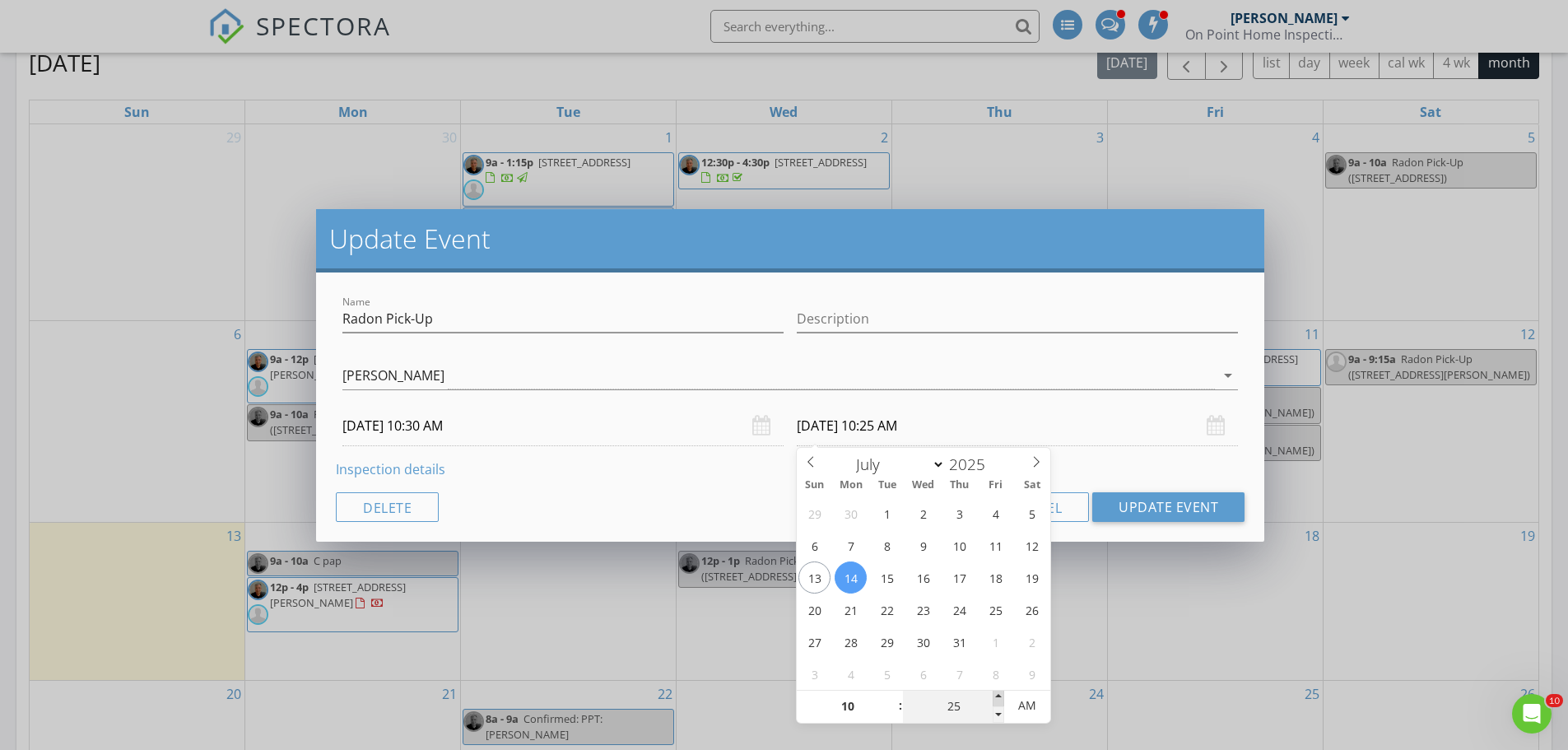 type on "30" 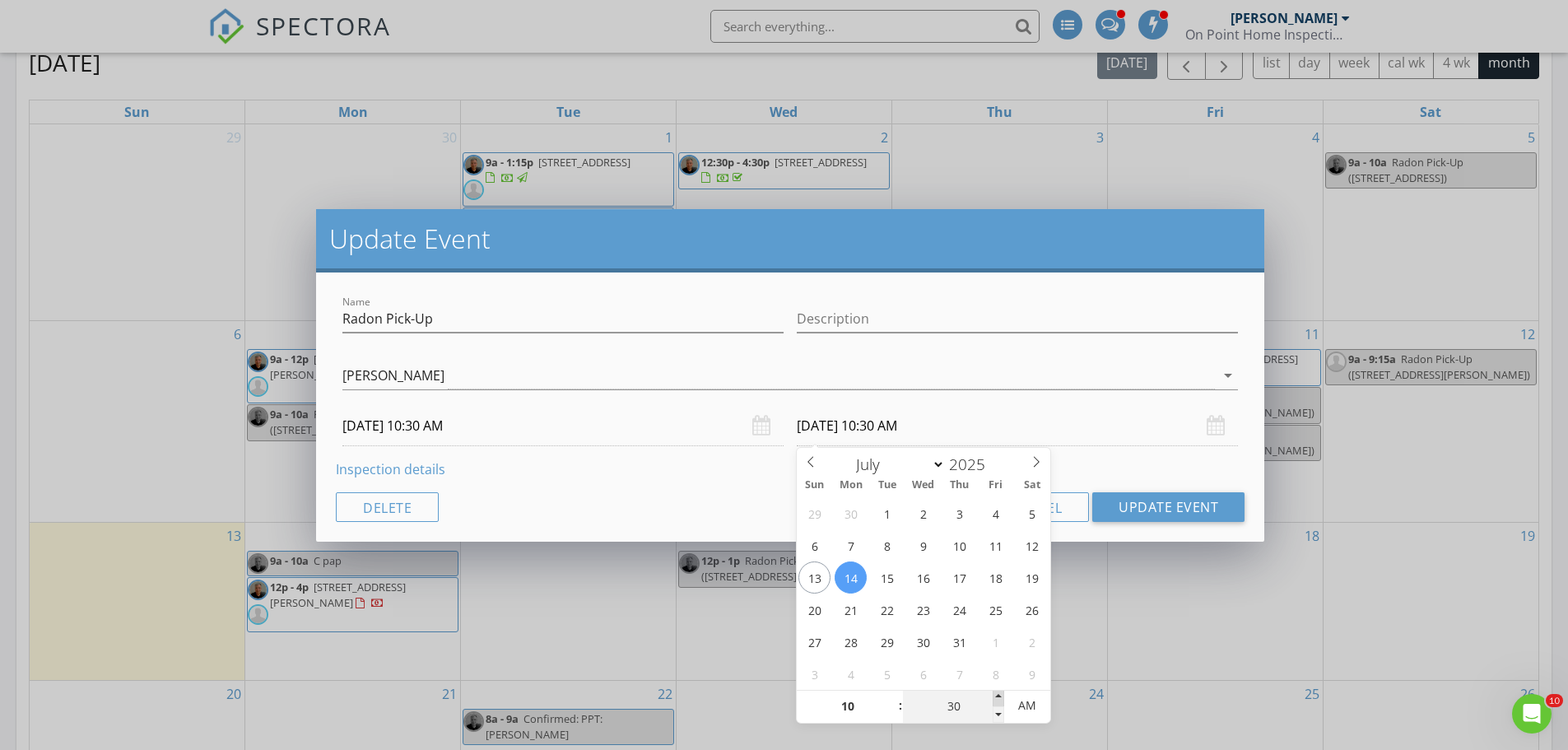 click at bounding box center [998, 698] 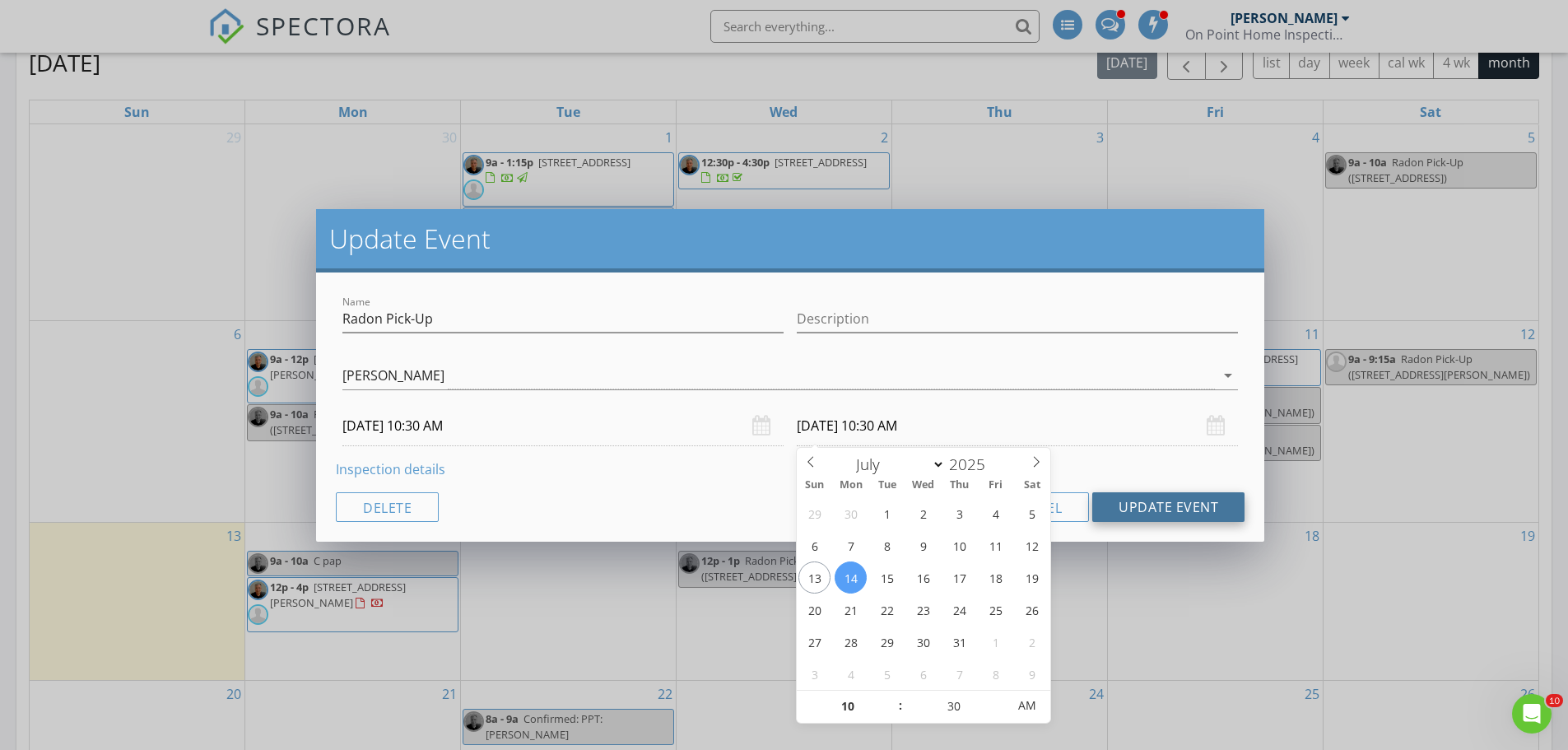 click on "Update Event" at bounding box center [1168, 507] 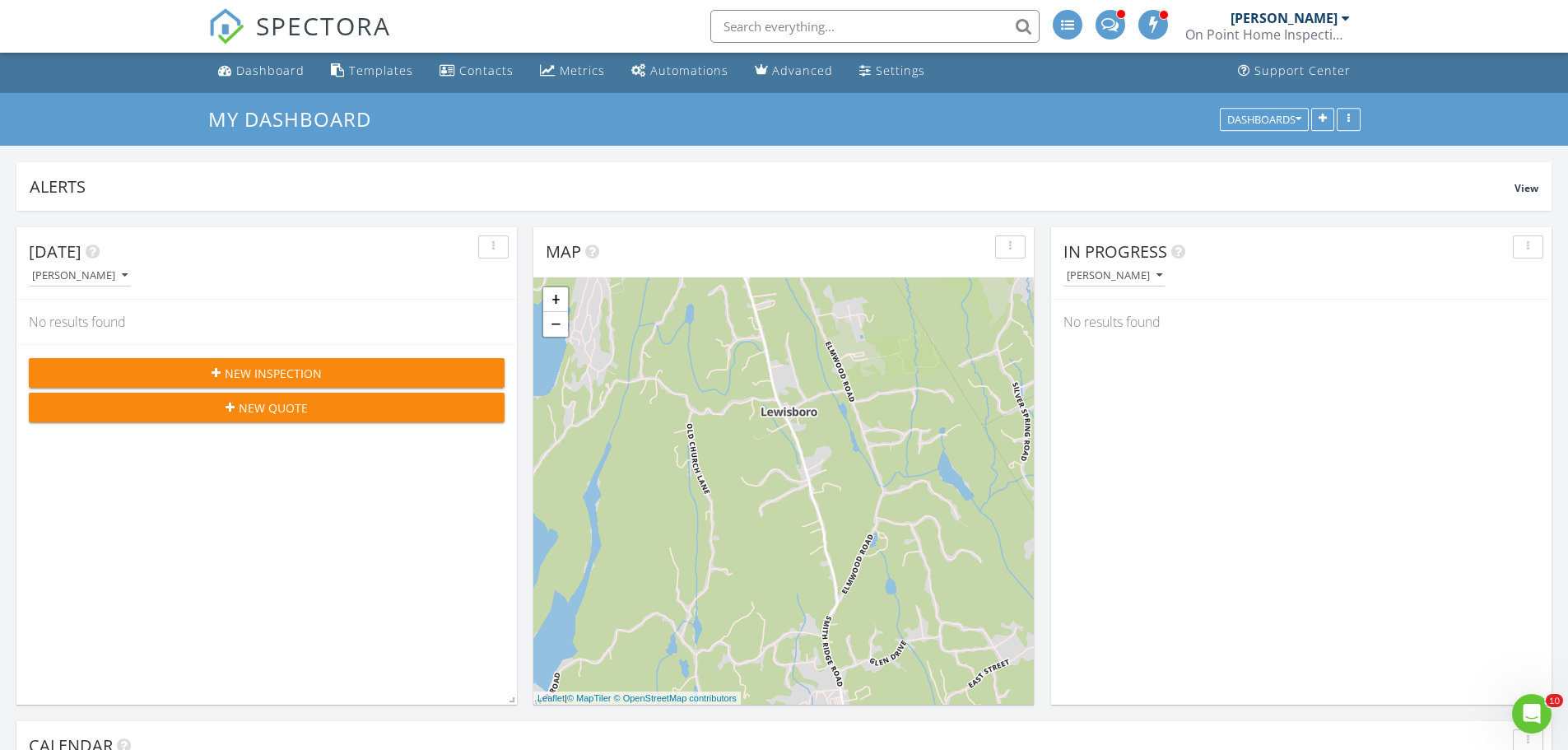 scroll, scrollTop: 0, scrollLeft: 0, axis: both 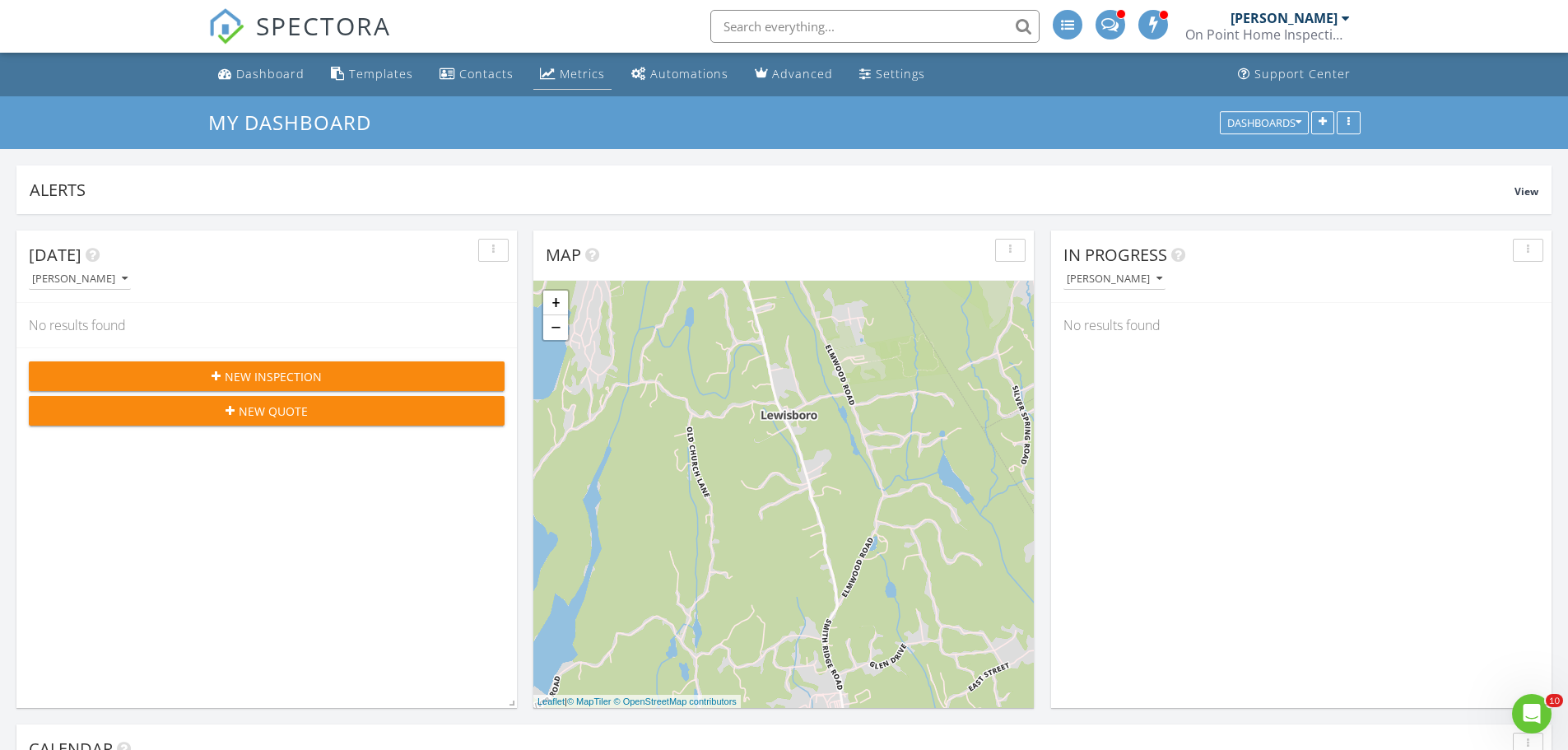 click on "Metrics" at bounding box center [582, 73] 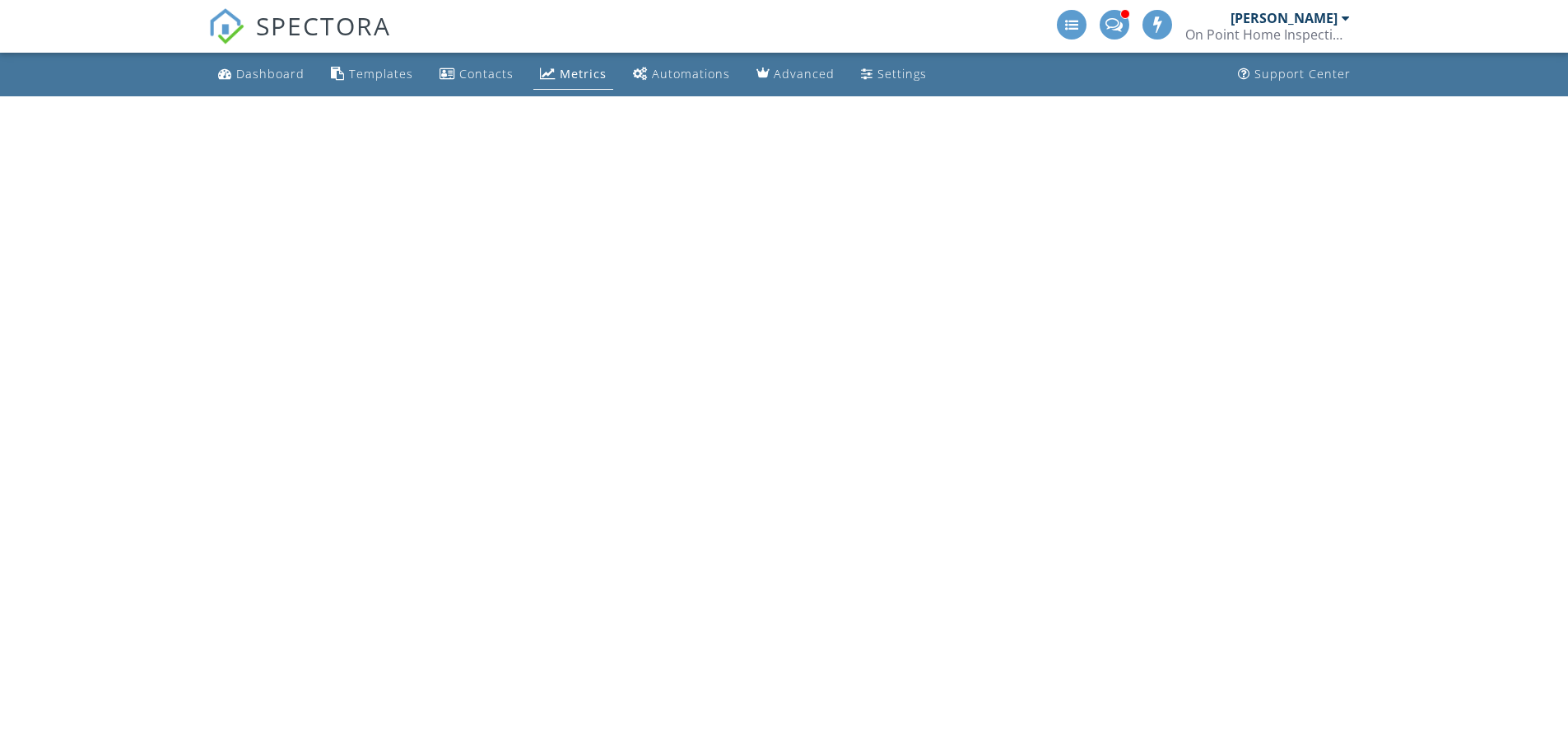 scroll, scrollTop: 0, scrollLeft: 0, axis: both 